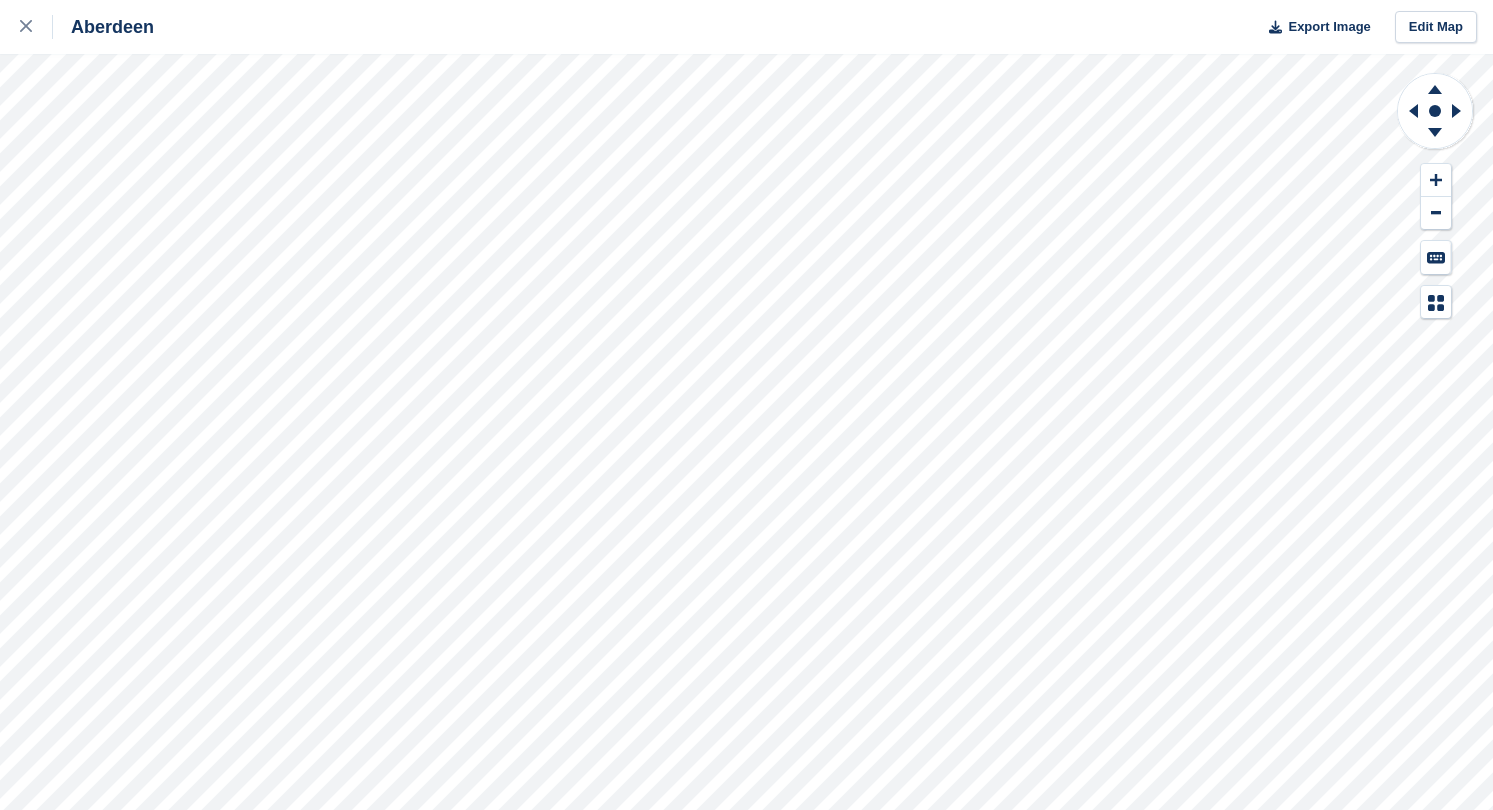 scroll, scrollTop: 0, scrollLeft: 0, axis: both 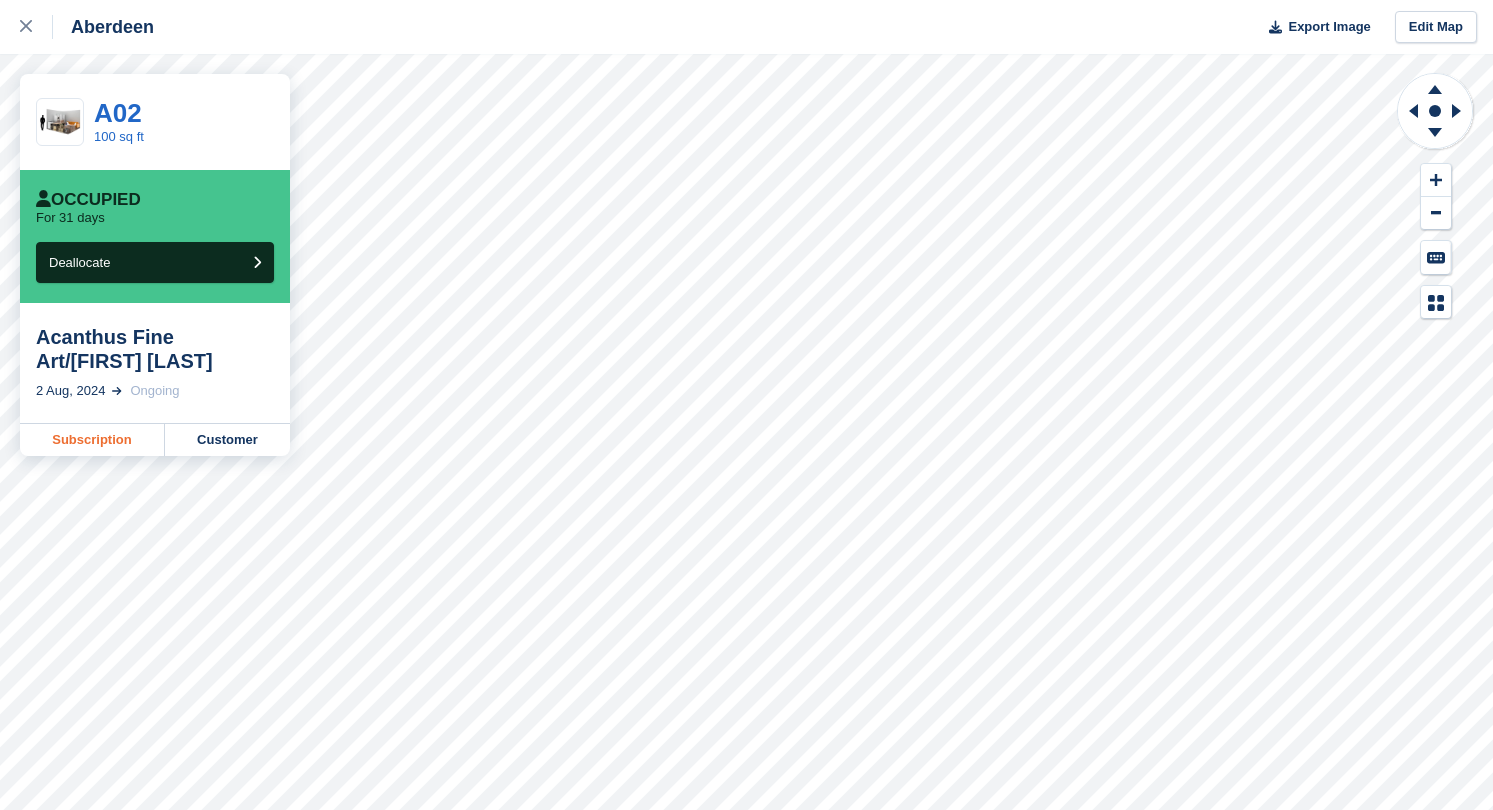 click on "Subscription" at bounding box center [92, 440] 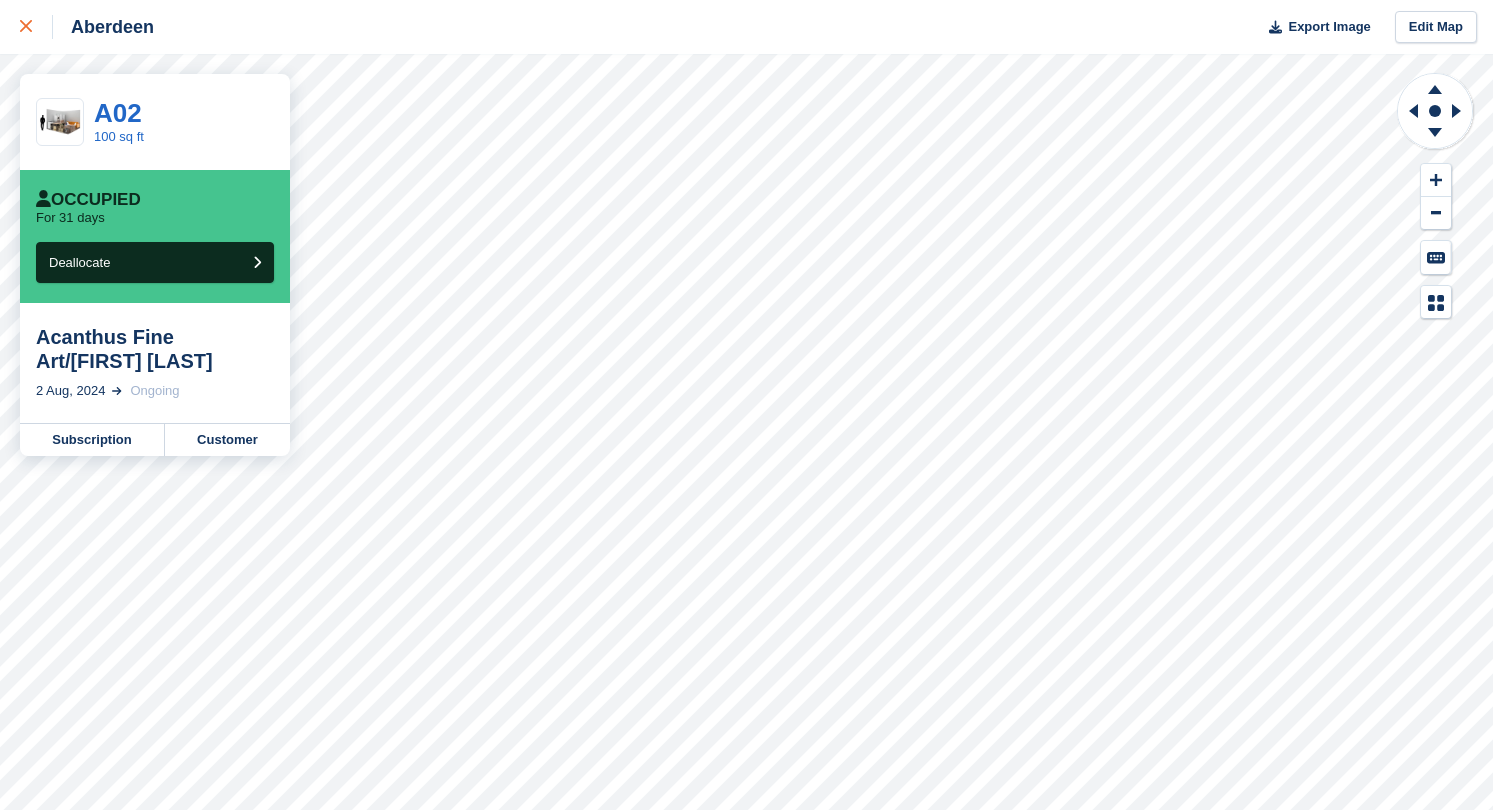 click at bounding box center (36, 27) 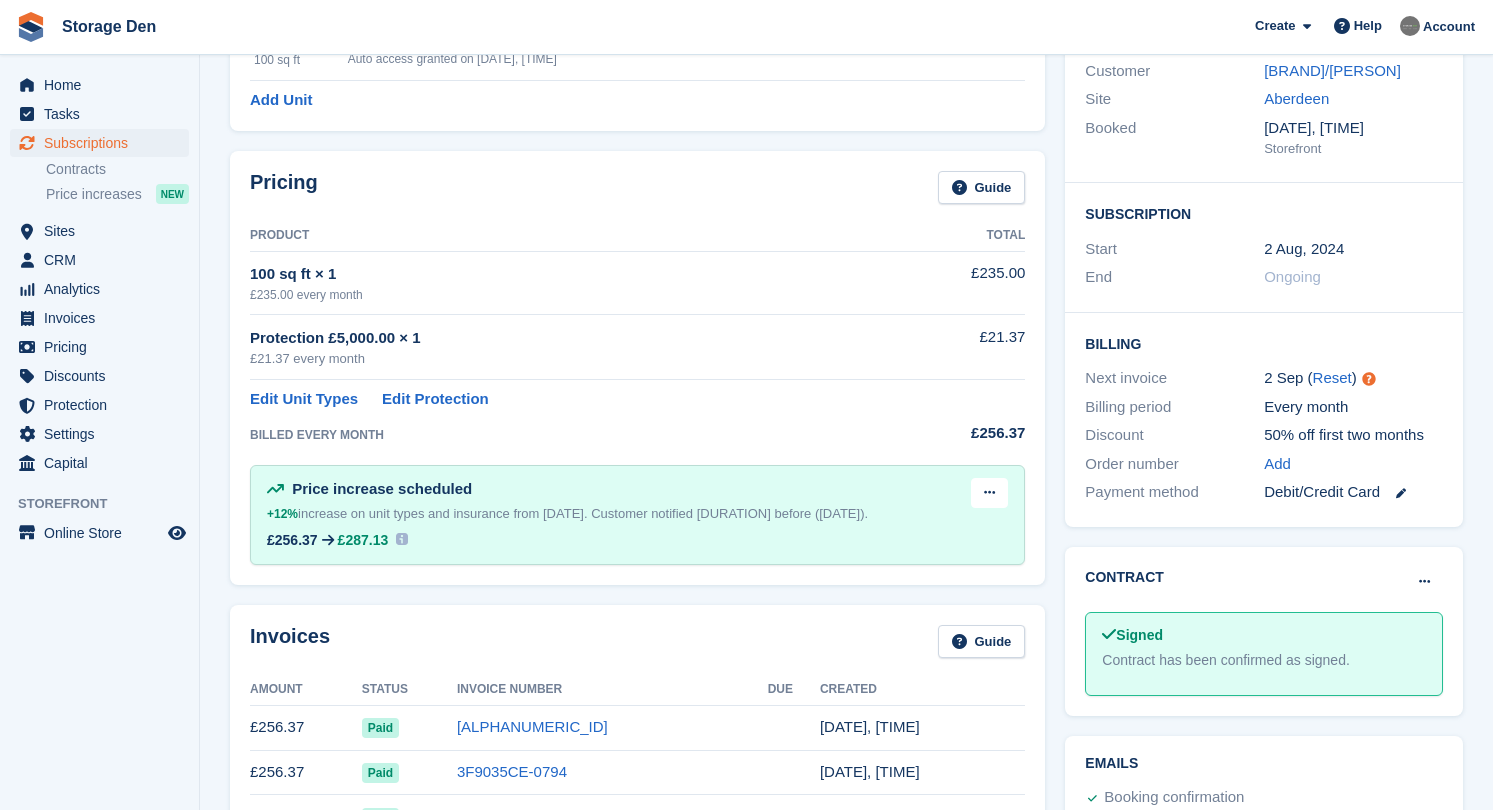 scroll, scrollTop: 214, scrollLeft: 0, axis: vertical 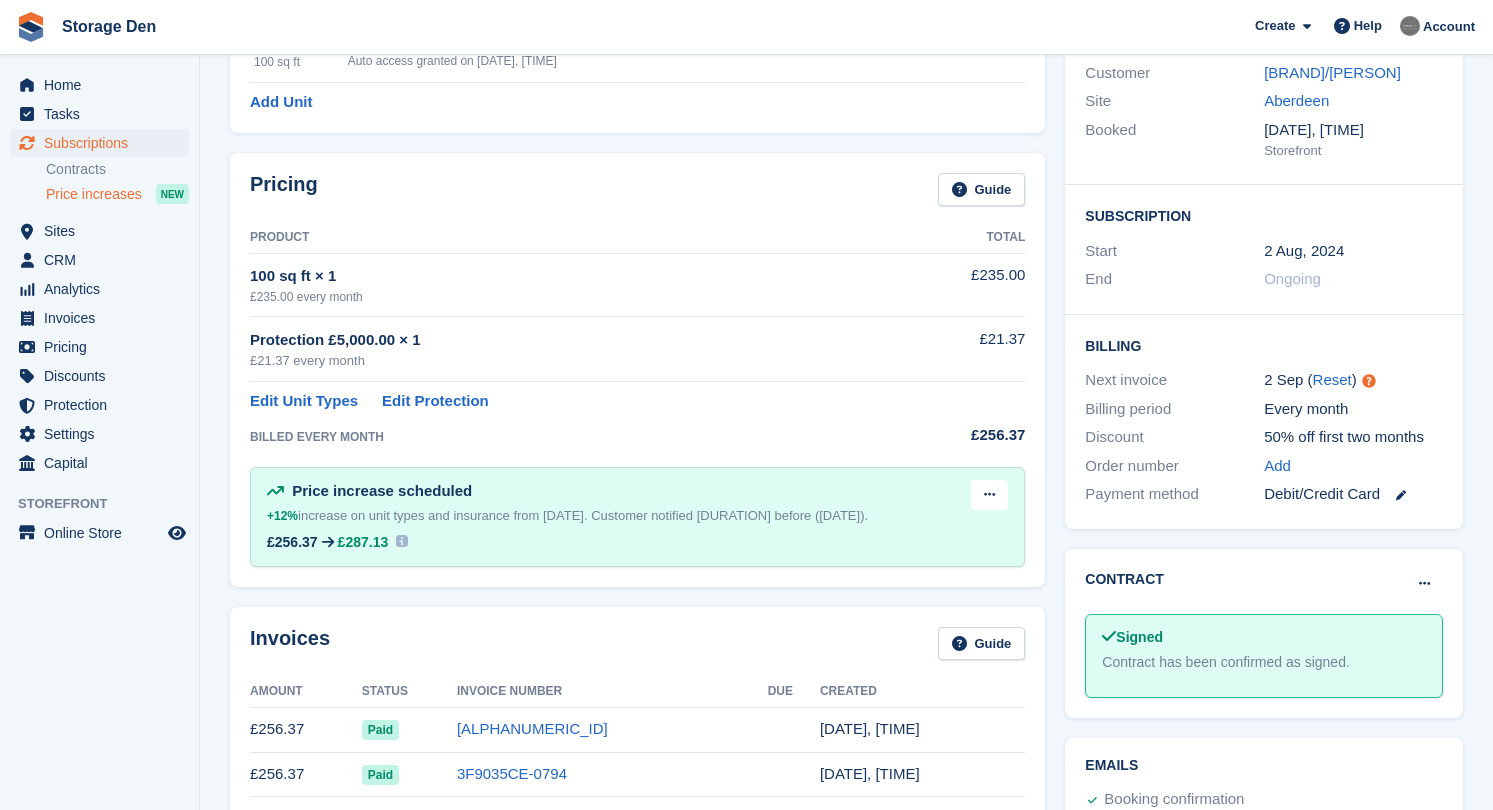 click on "Price increases" at bounding box center (94, 194) 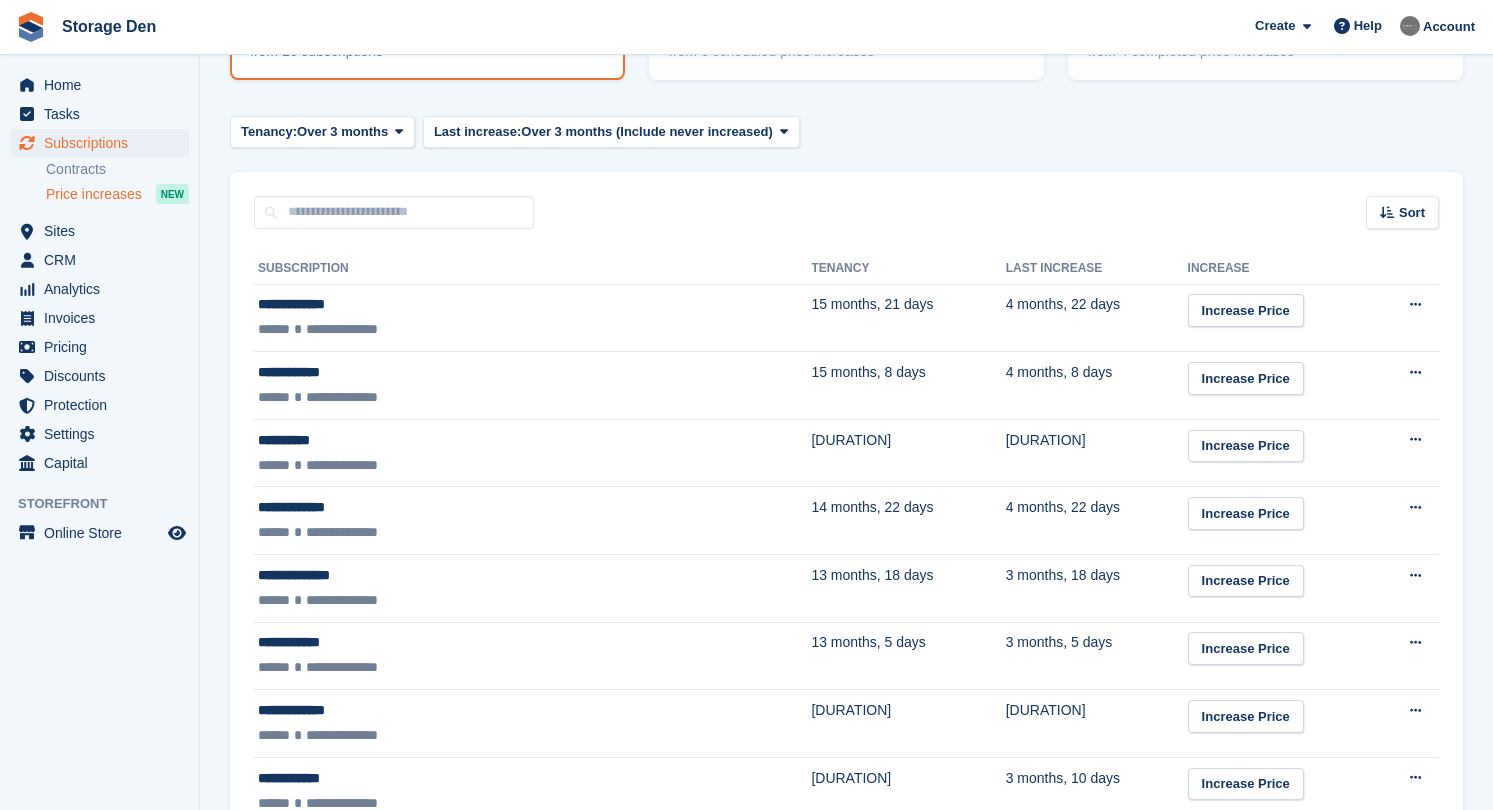 scroll, scrollTop: 0, scrollLeft: 0, axis: both 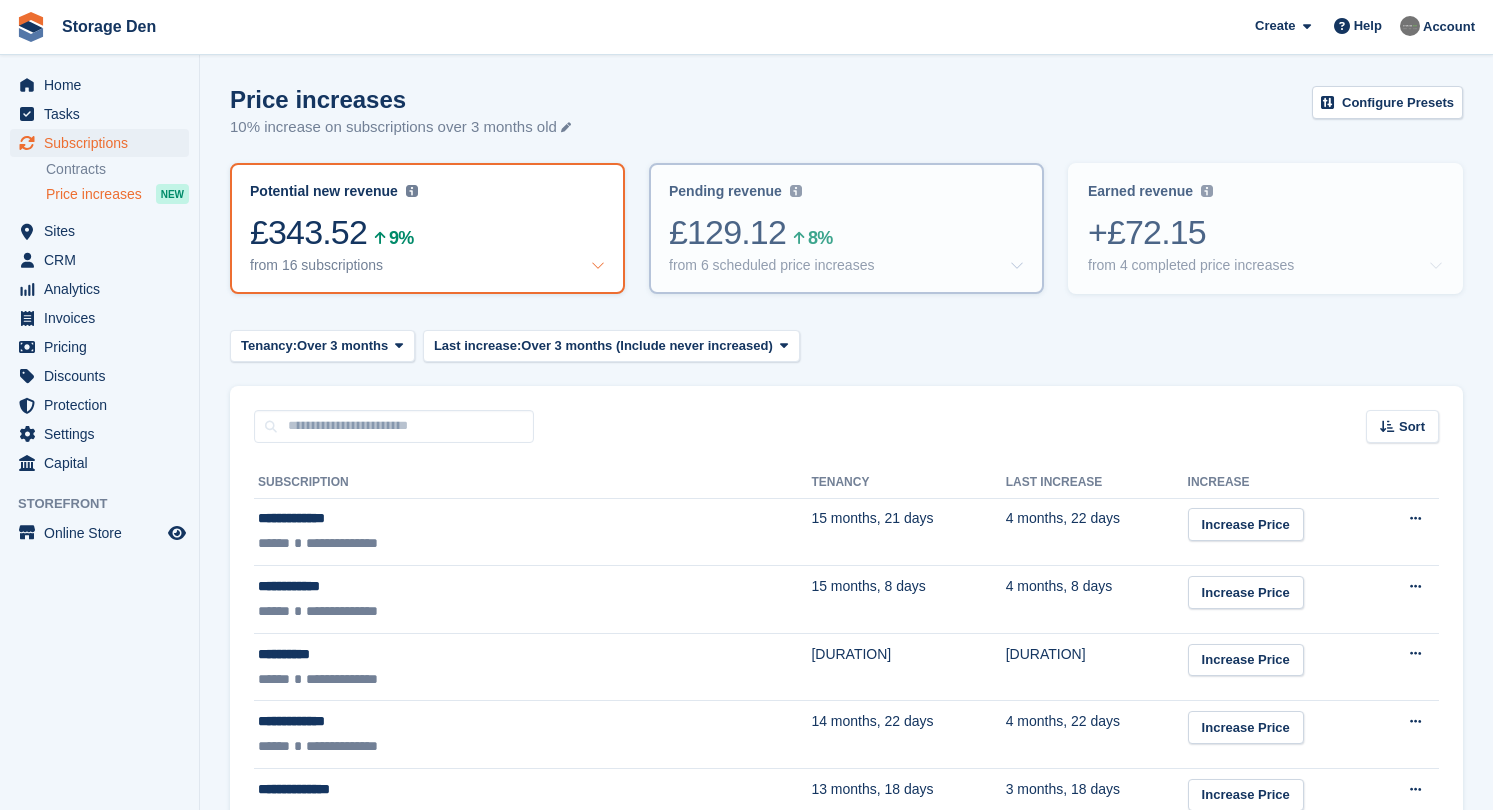 click on "£129.12
8%" at bounding box center [846, 232] 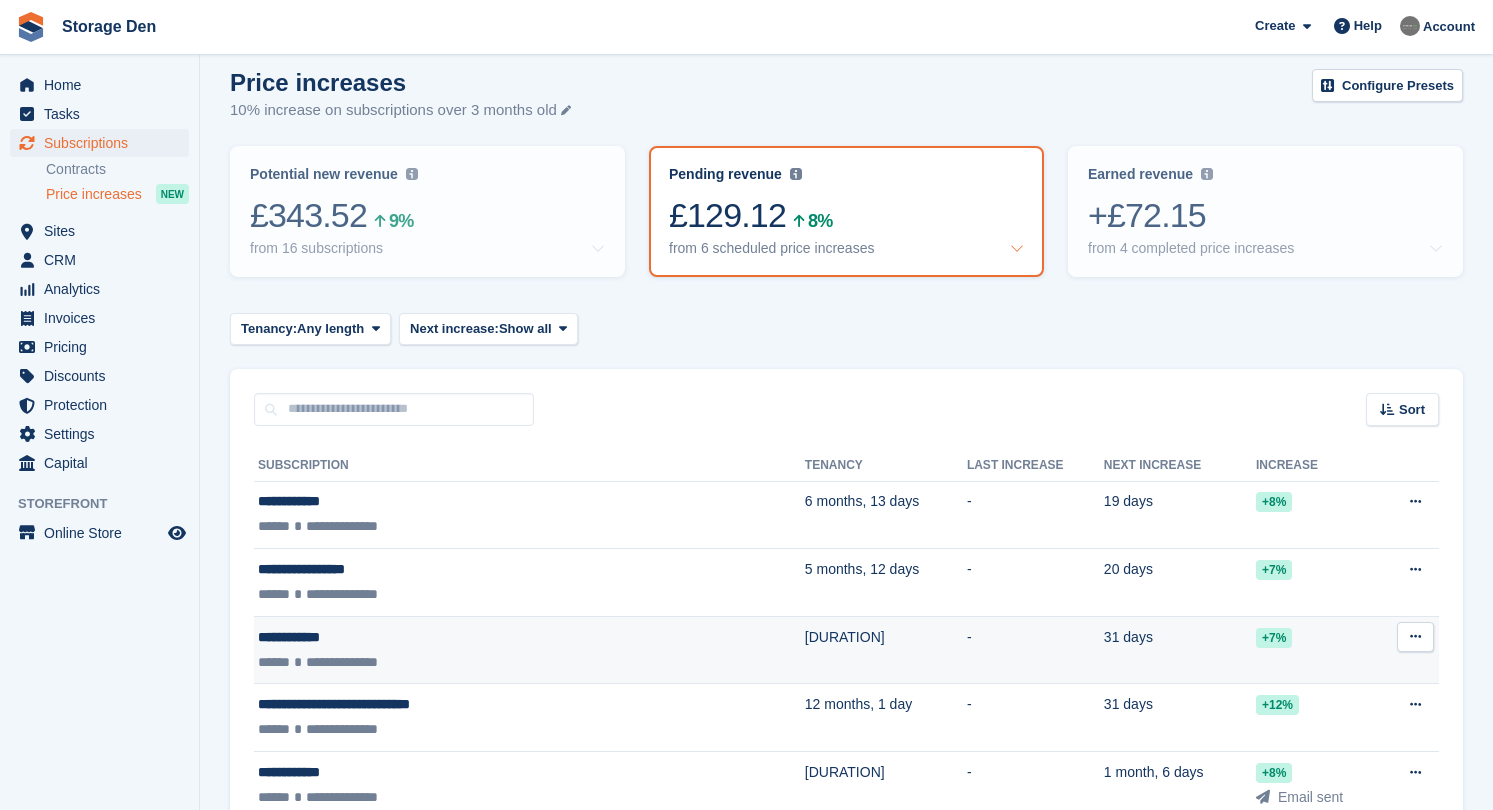 scroll, scrollTop: 20, scrollLeft: 0, axis: vertical 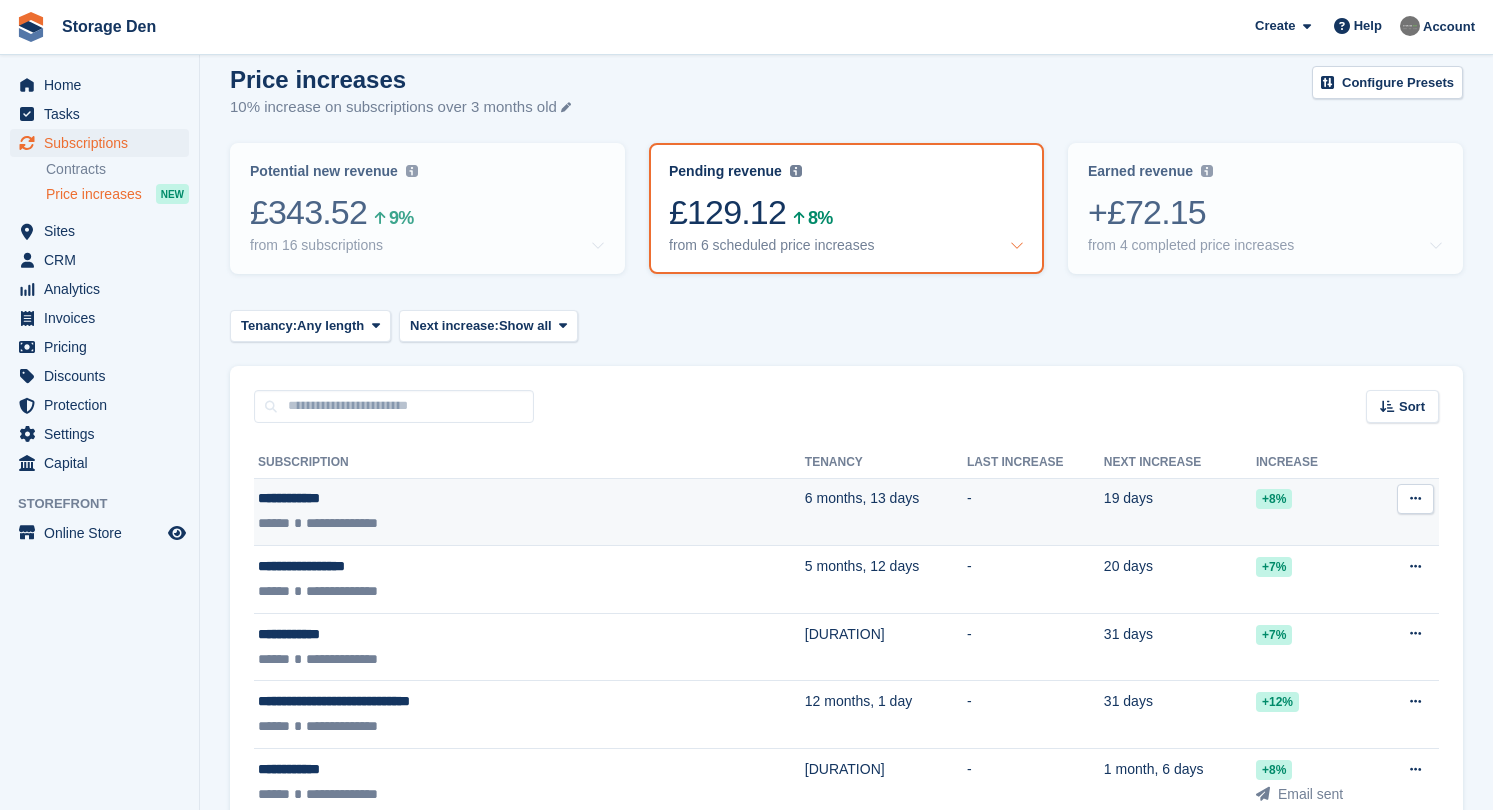 click on "6 months, 13 days" at bounding box center [886, 512] 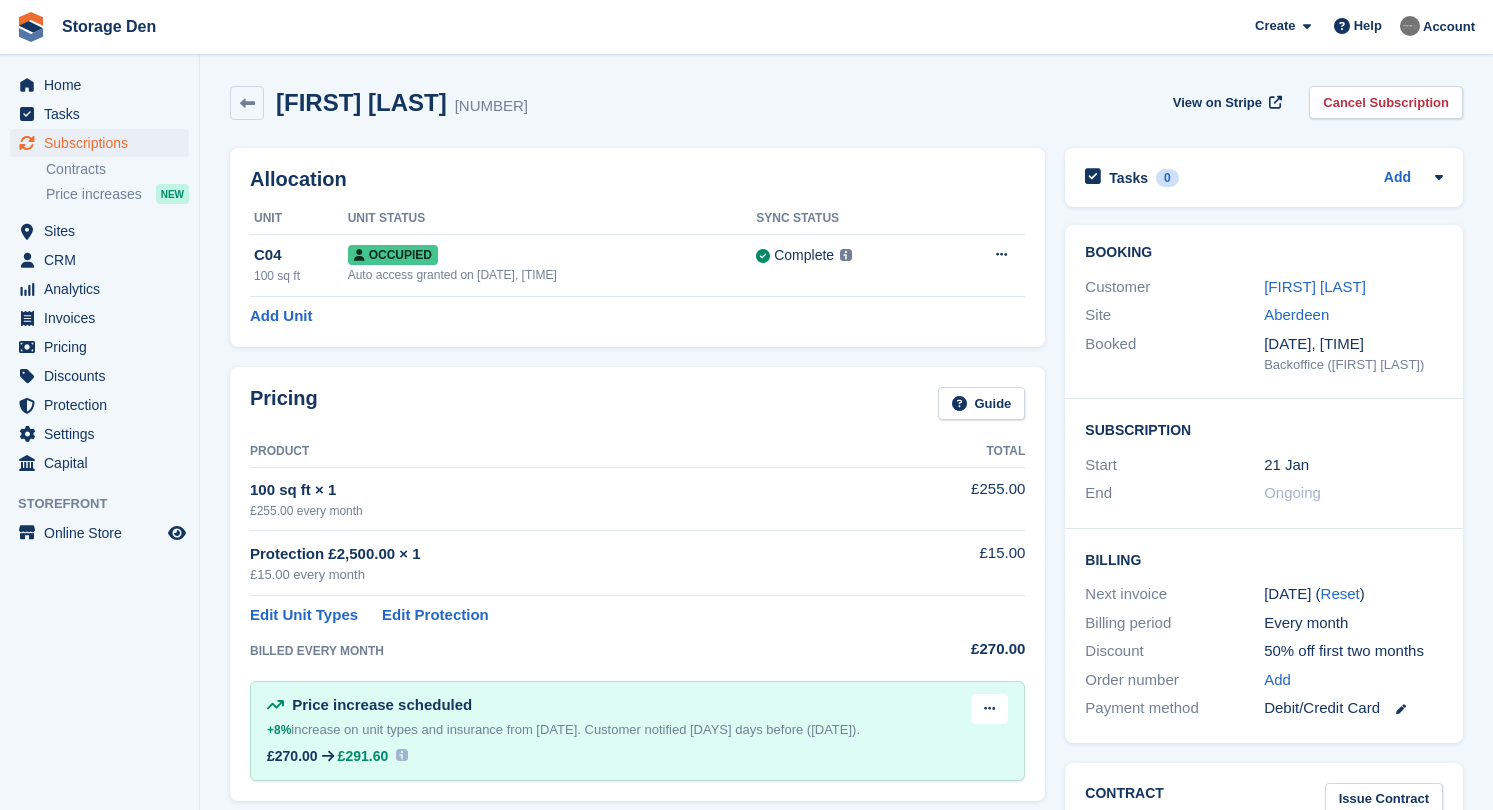 scroll, scrollTop: 0, scrollLeft: 0, axis: both 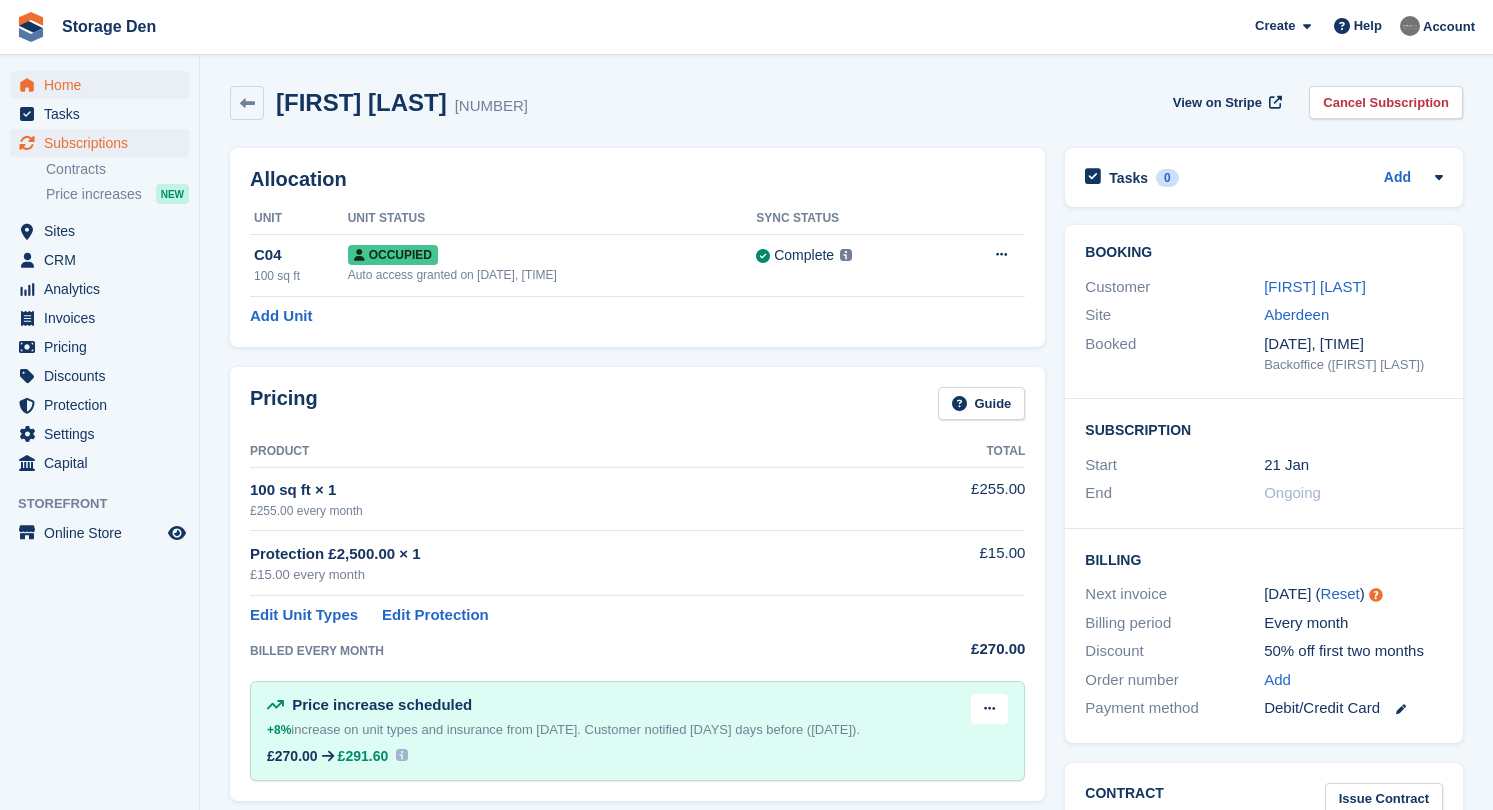 click on "Home" at bounding box center [104, 85] 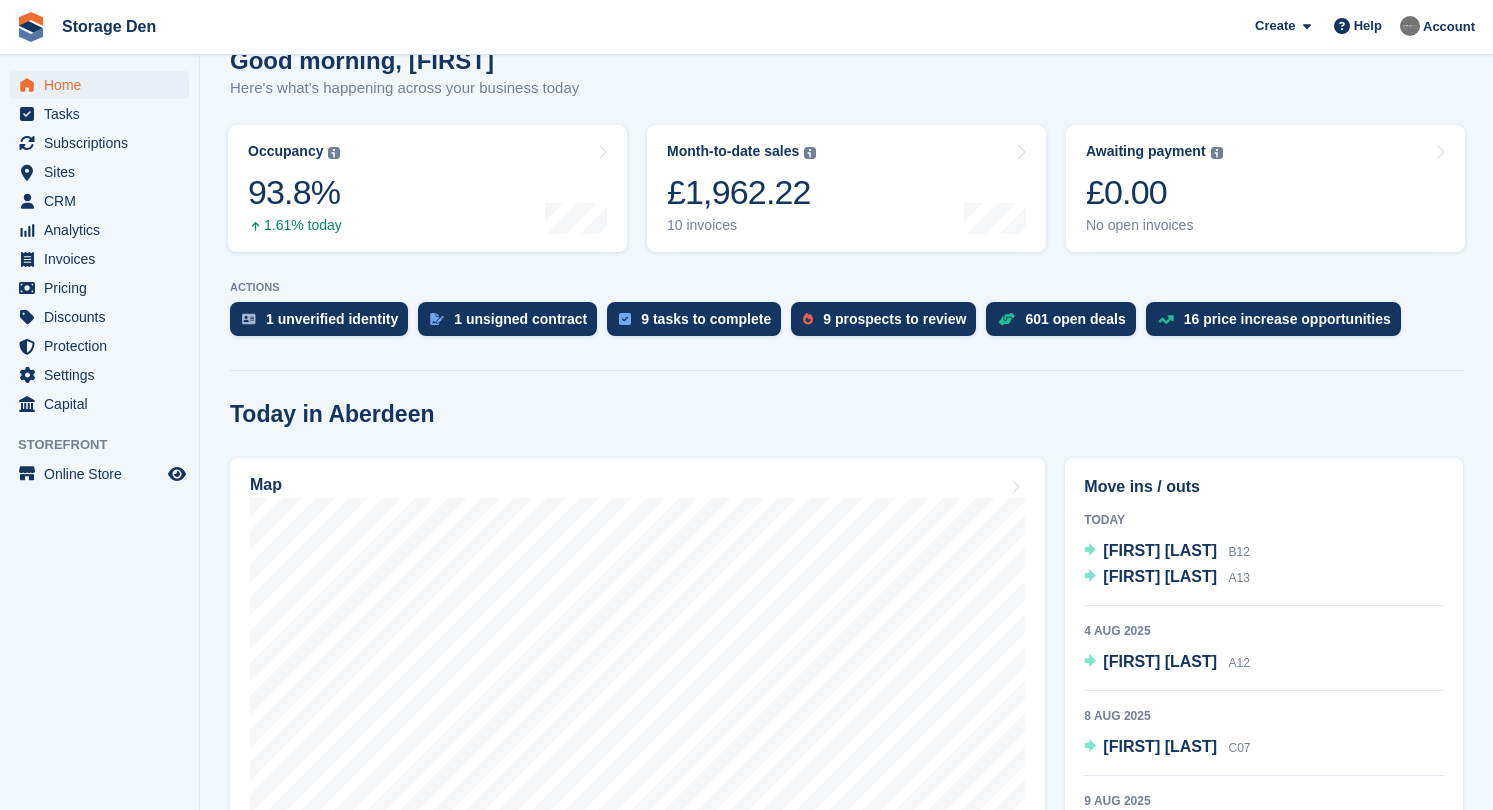 scroll, scrollTop: 266, scrollLeft: 0, axis: vertical 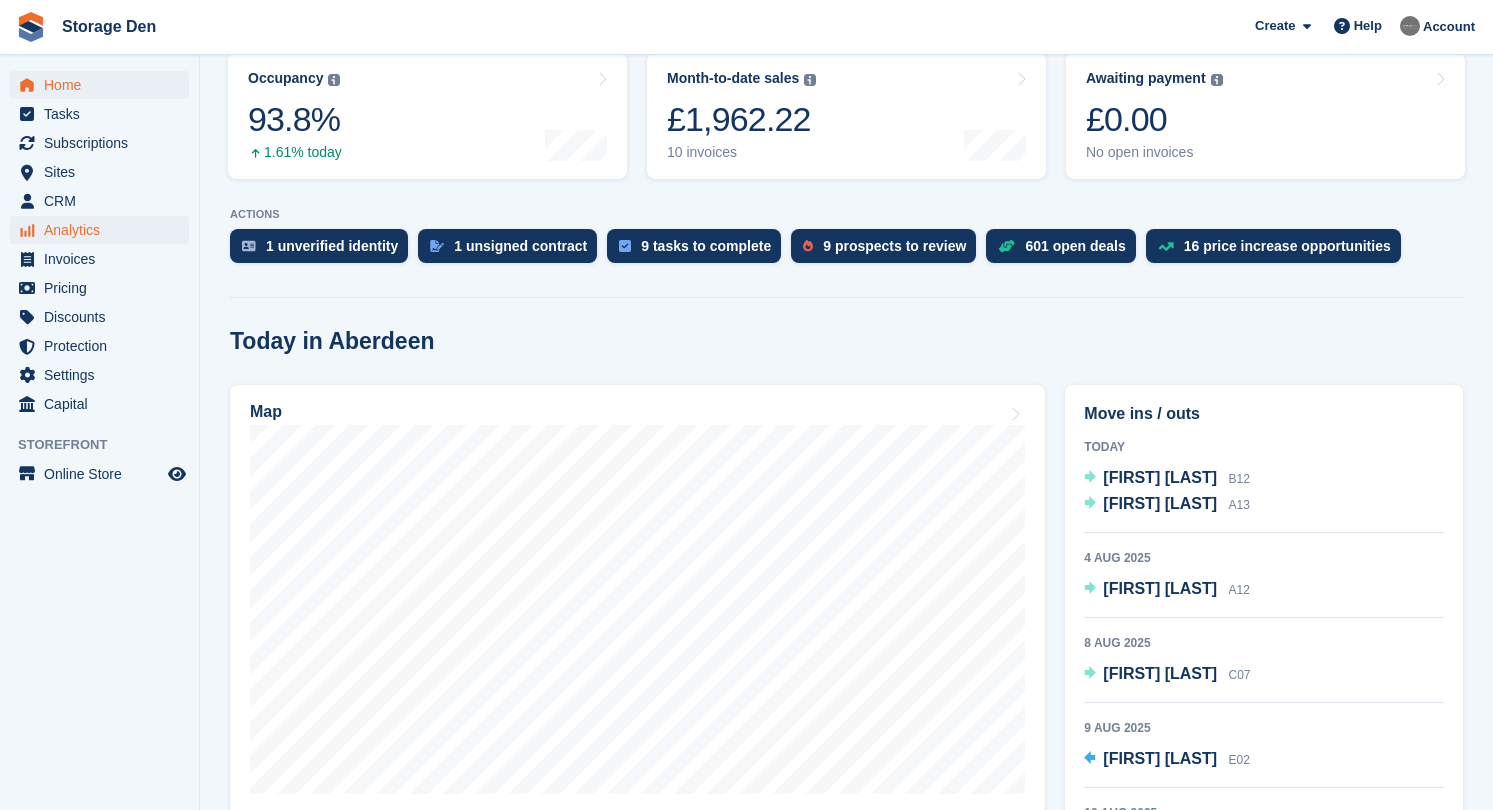 click on "Analytics" at bounding box center (104, 230) 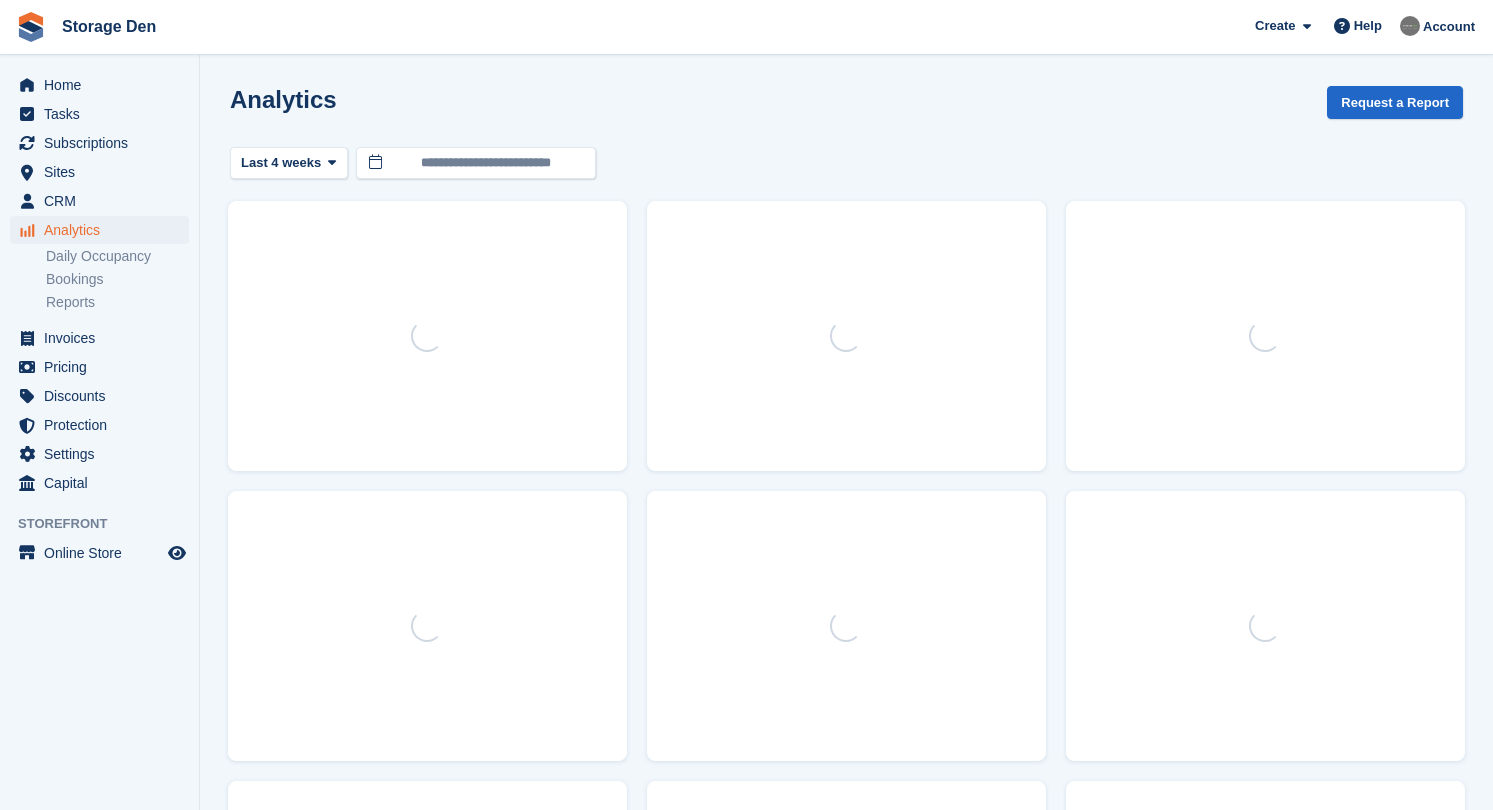 scroll, scrollTop: 0, scrollLeft: 0, axis: both 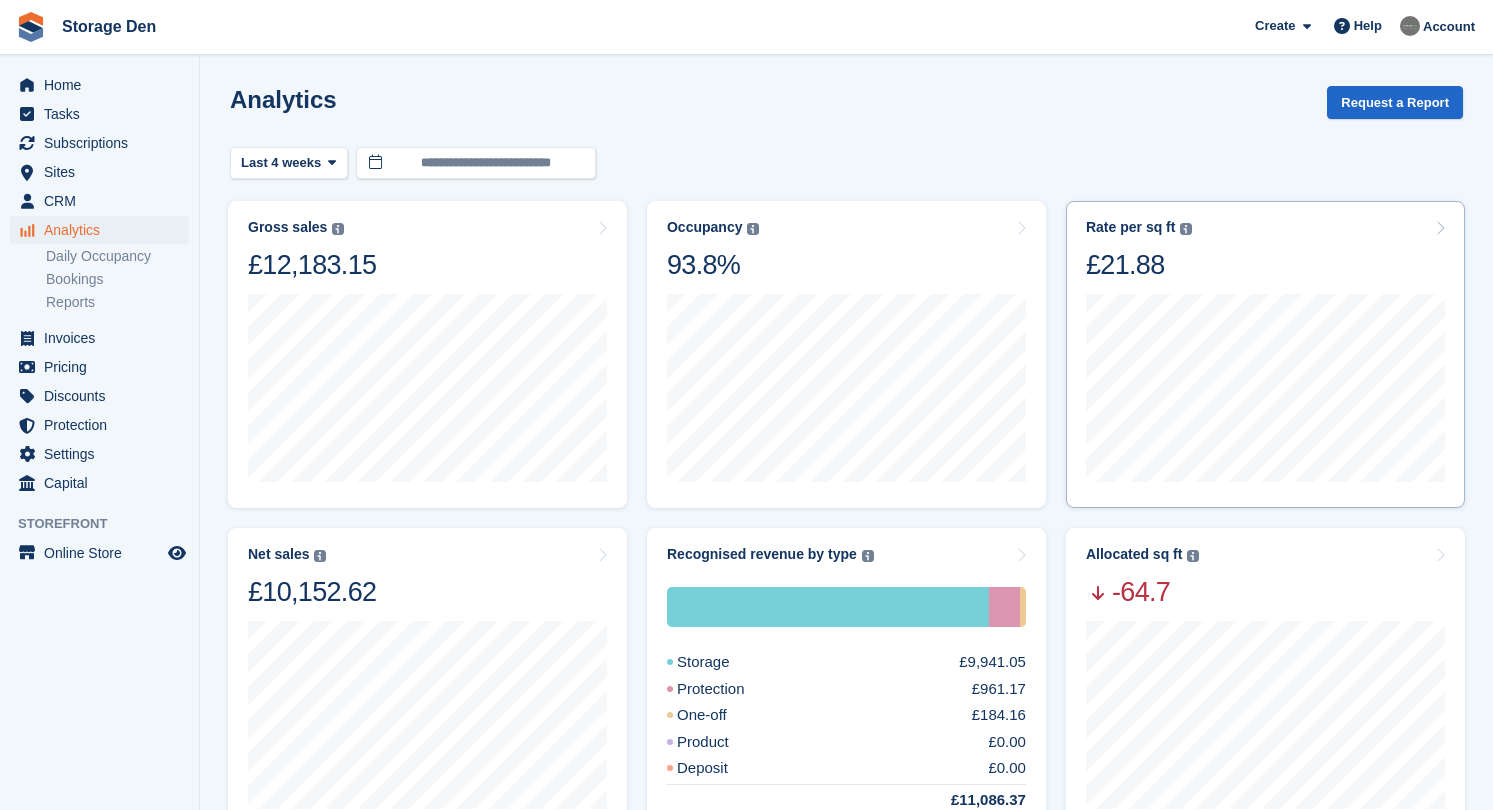 click on "Rate per sq ft
Annualized storage revenue (after discounts, excluding tax) divided by the in-use area at the end of each day. Excludes insurance and one-off revenues.
£21.88" at bounding box center (1265, 250) 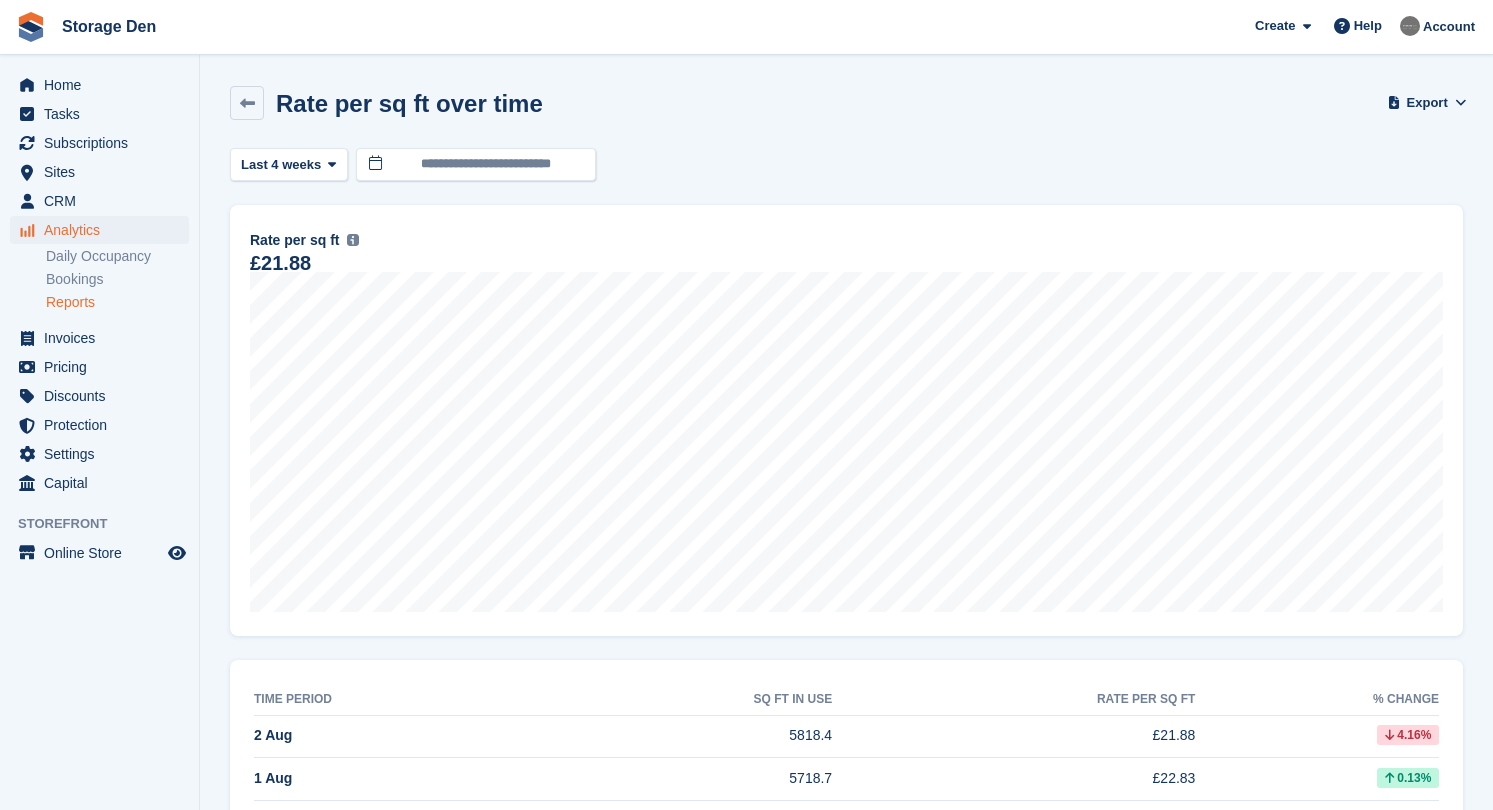 scroll, scrollTop: 0, scrollLeft: 0, axis: both 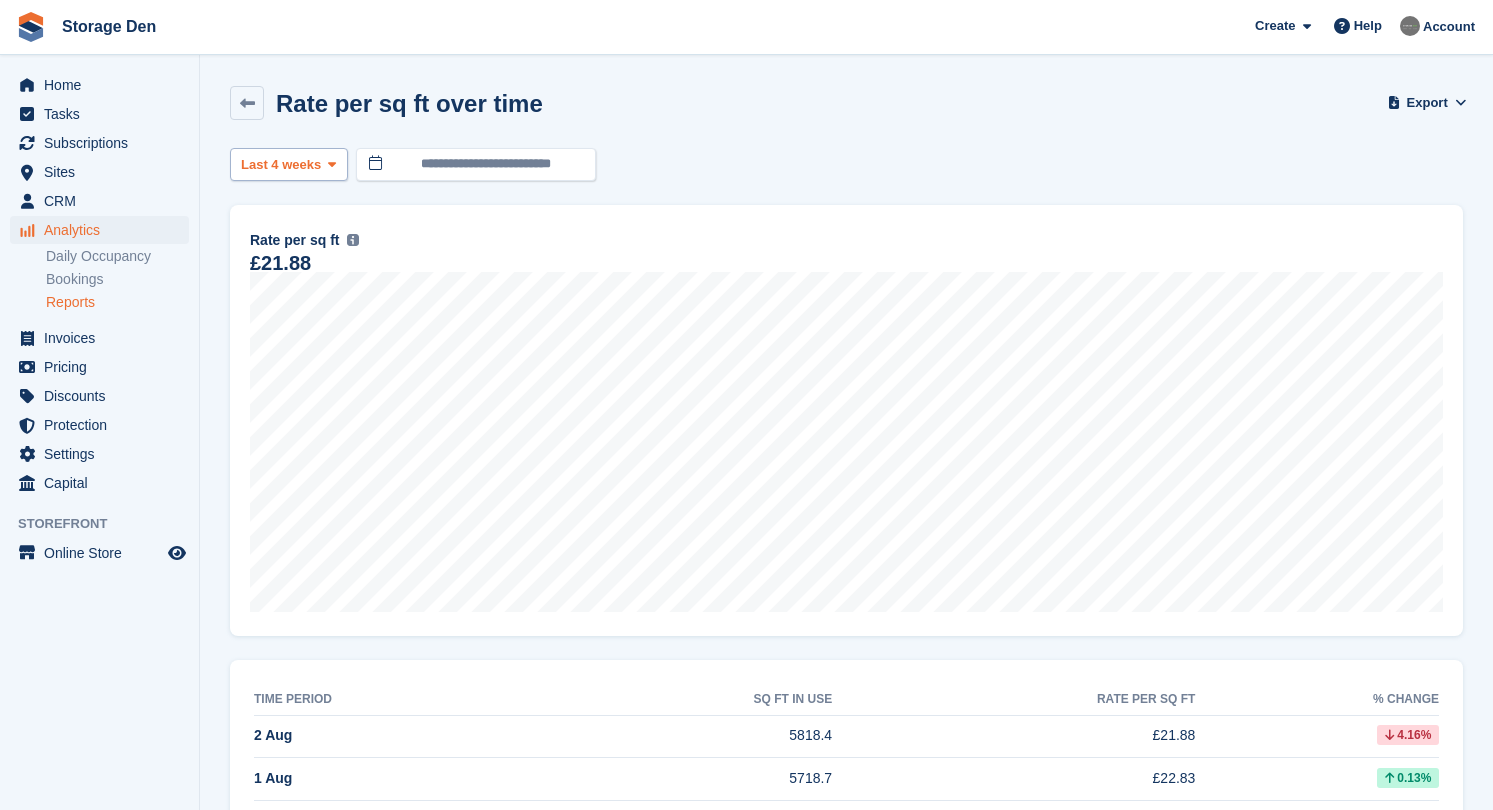 click on "Last 4 weeks" at bounding box center [289, 164] 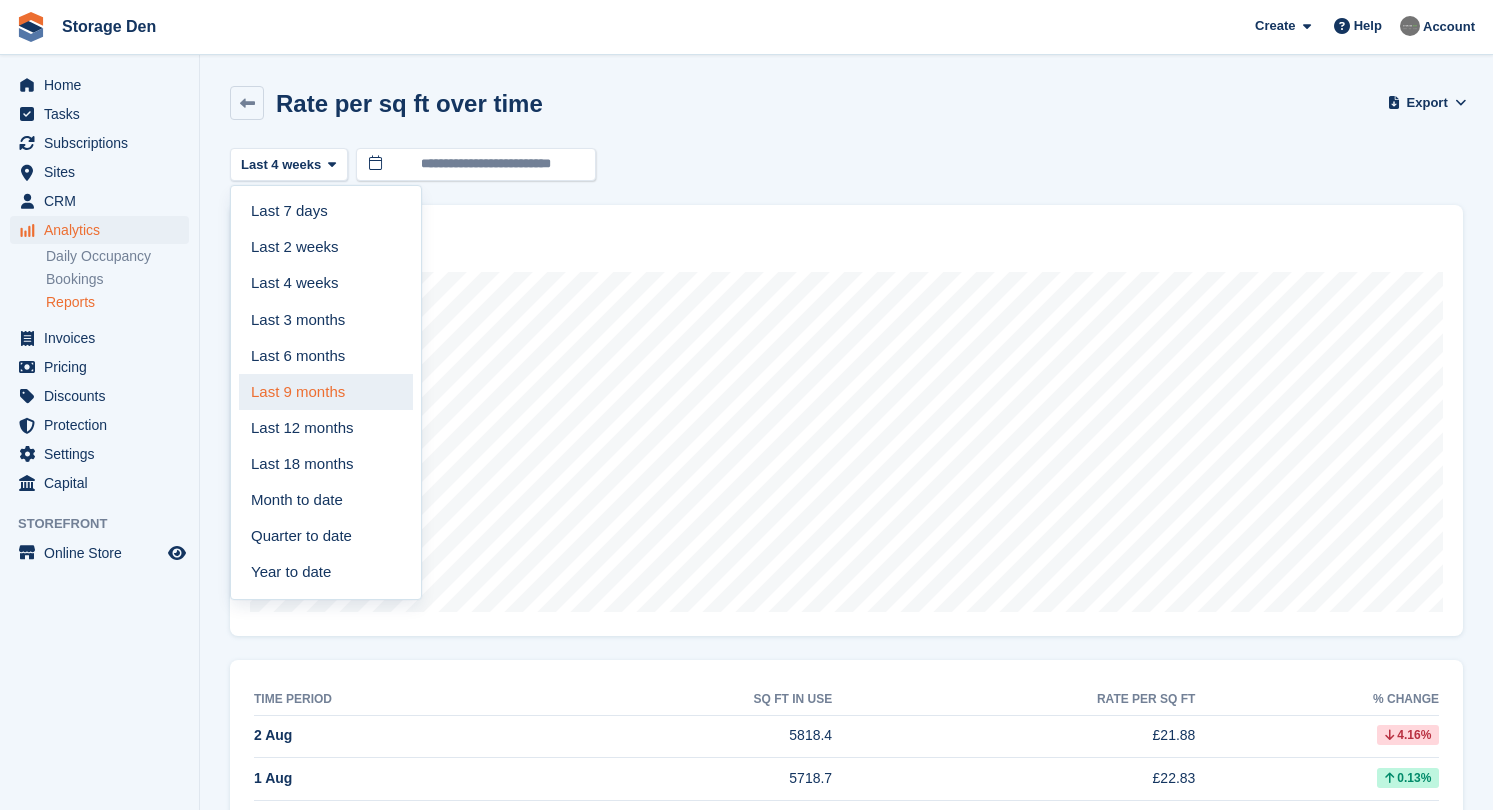 click on "Last 9 months" at bounding box center [326, 392] 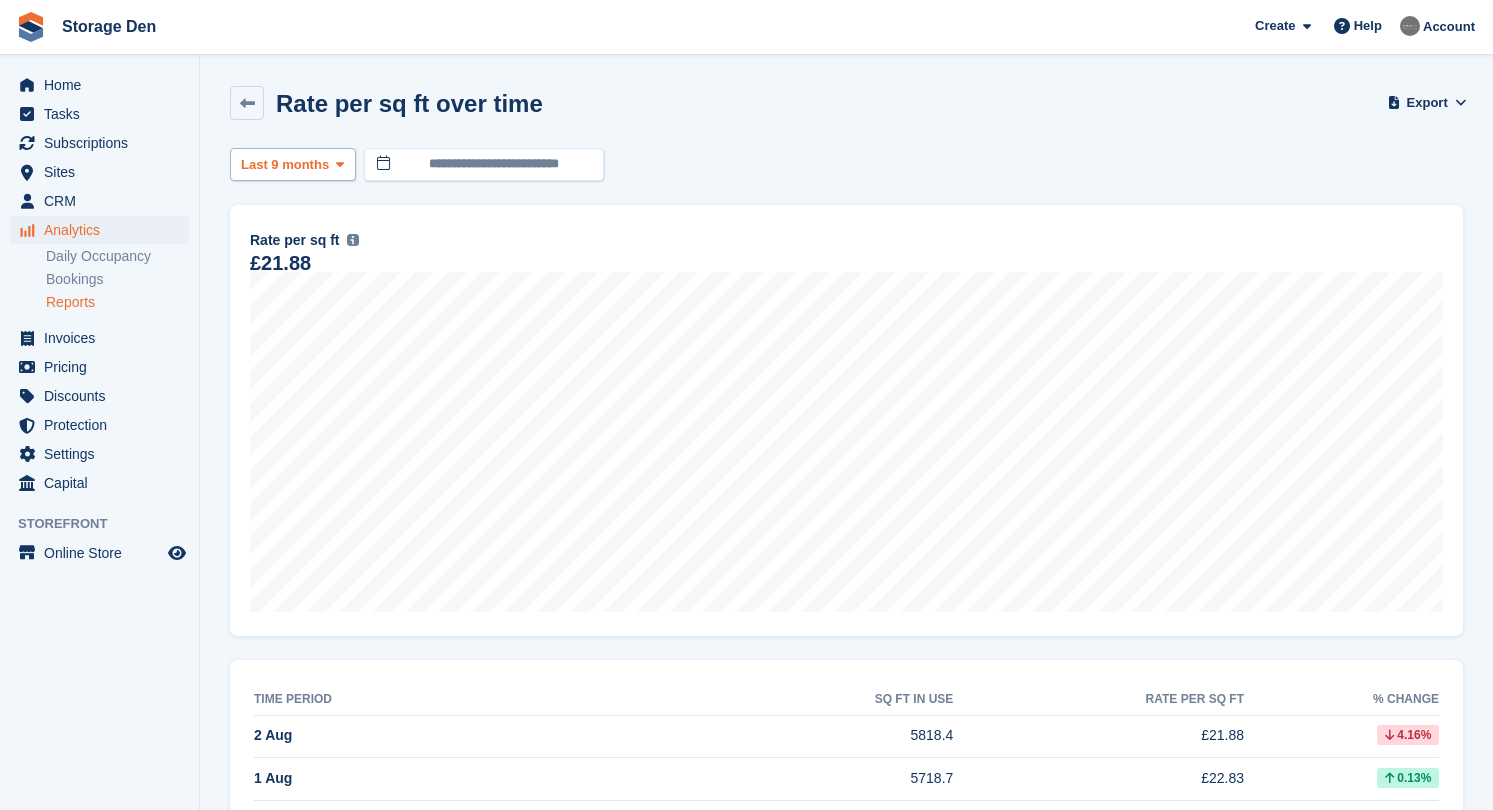 click on "Last 9 months" at bounding box center [285, 165] 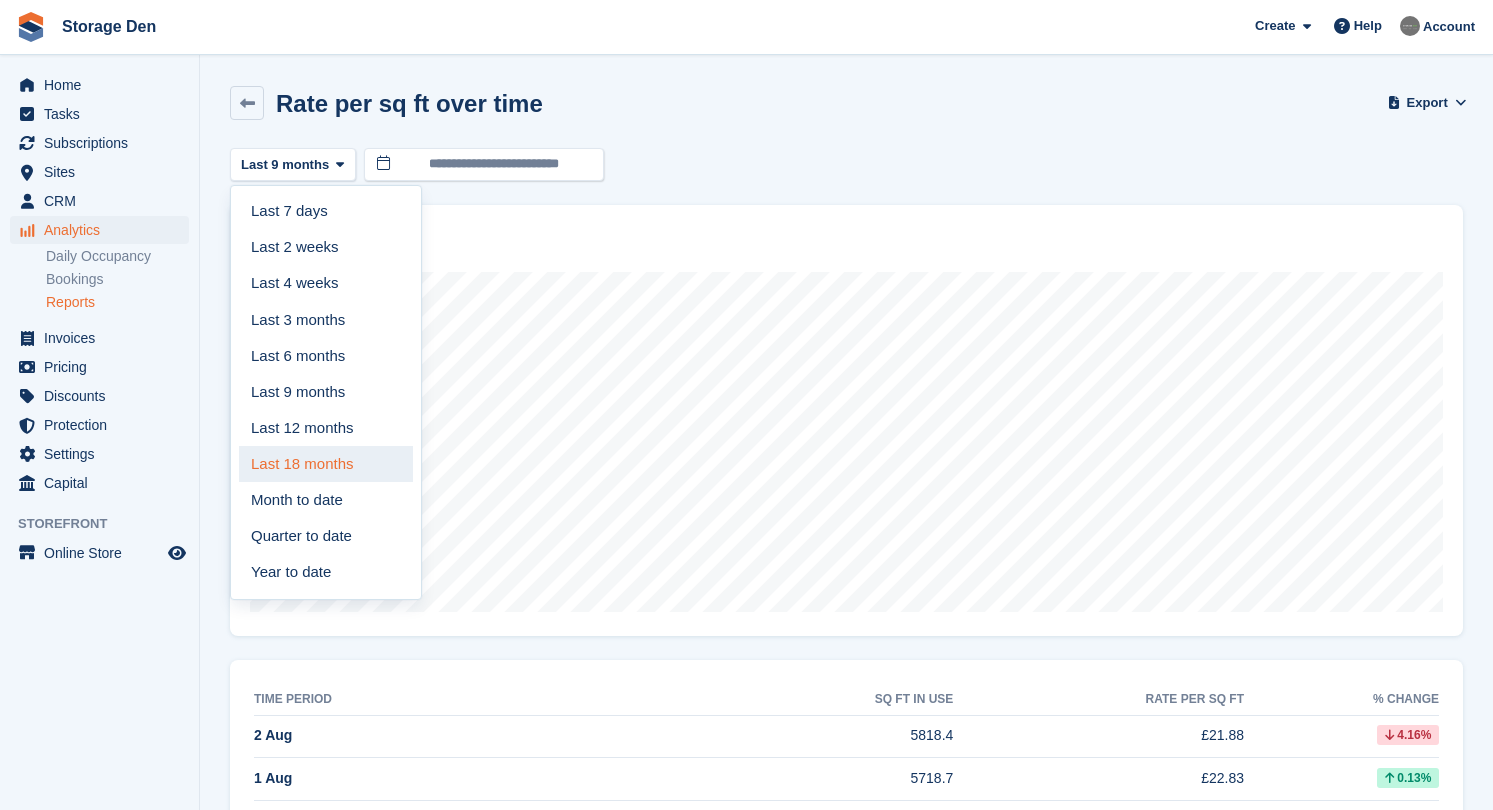 click on "Last 18 months" at bounding box center (326, 464) 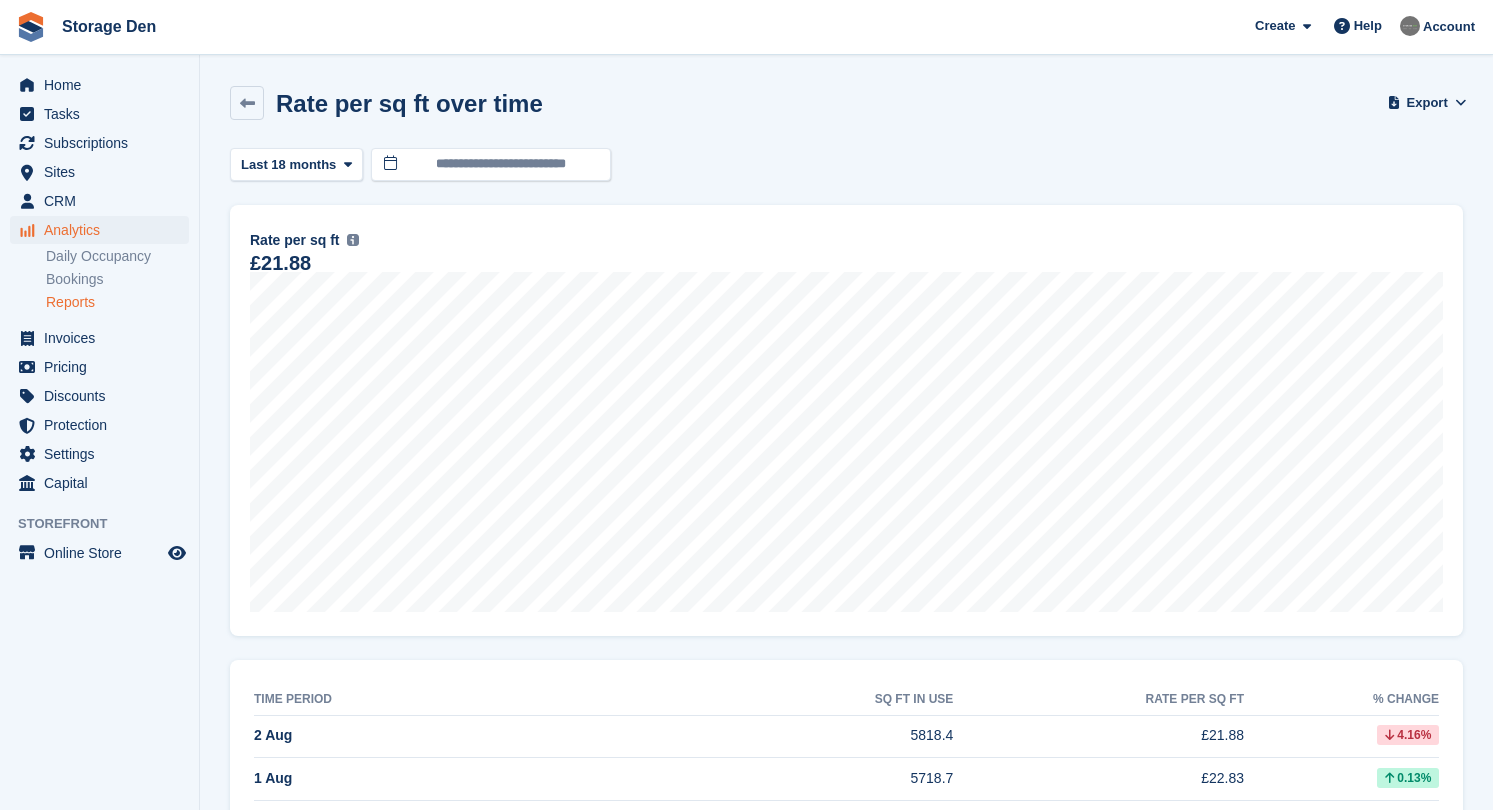 scroll, scrollTop: 0, scrollLeft: 0, axis: both 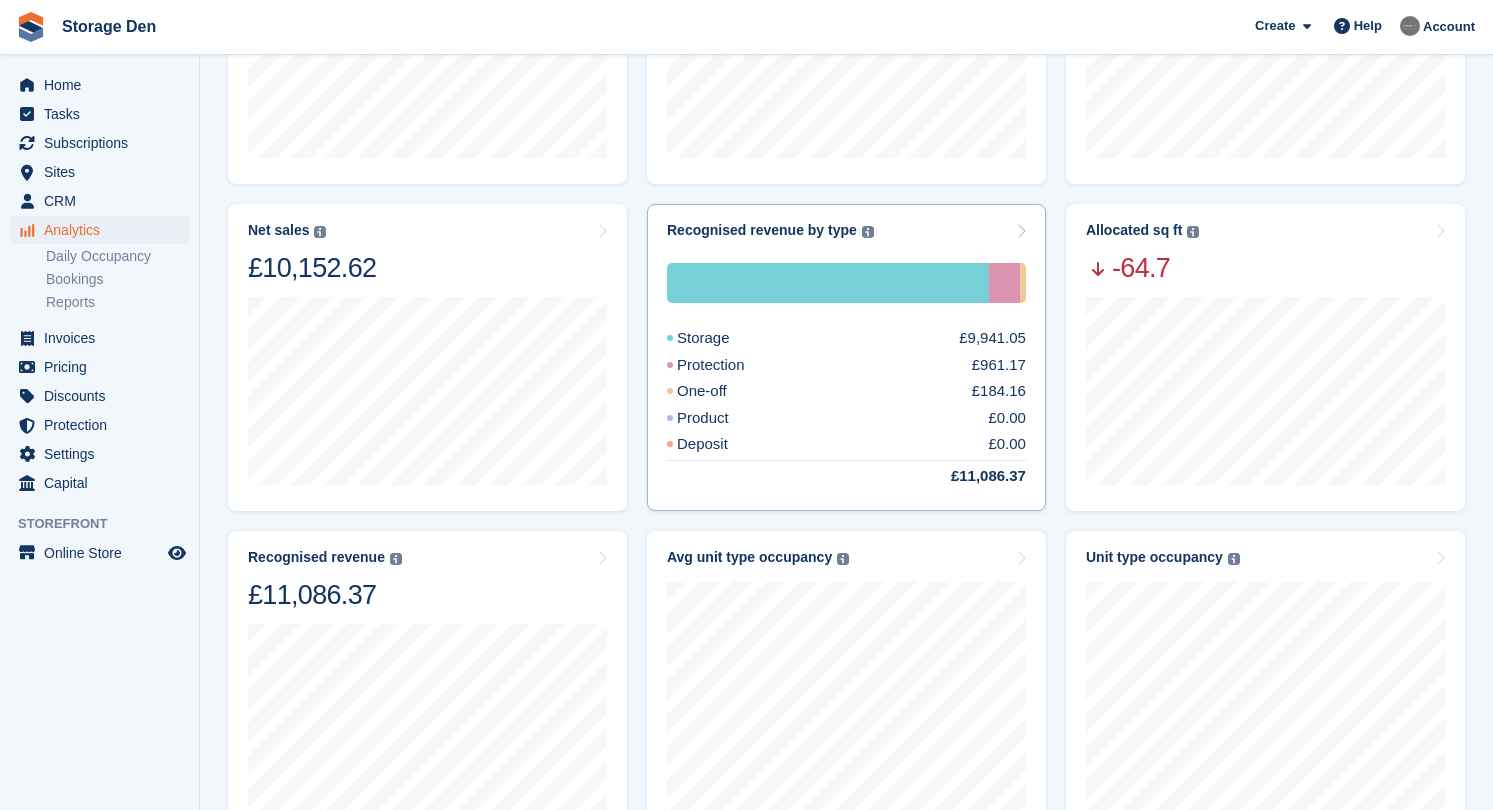 click on "Product
£0.00" at bounding box center [846, 418] 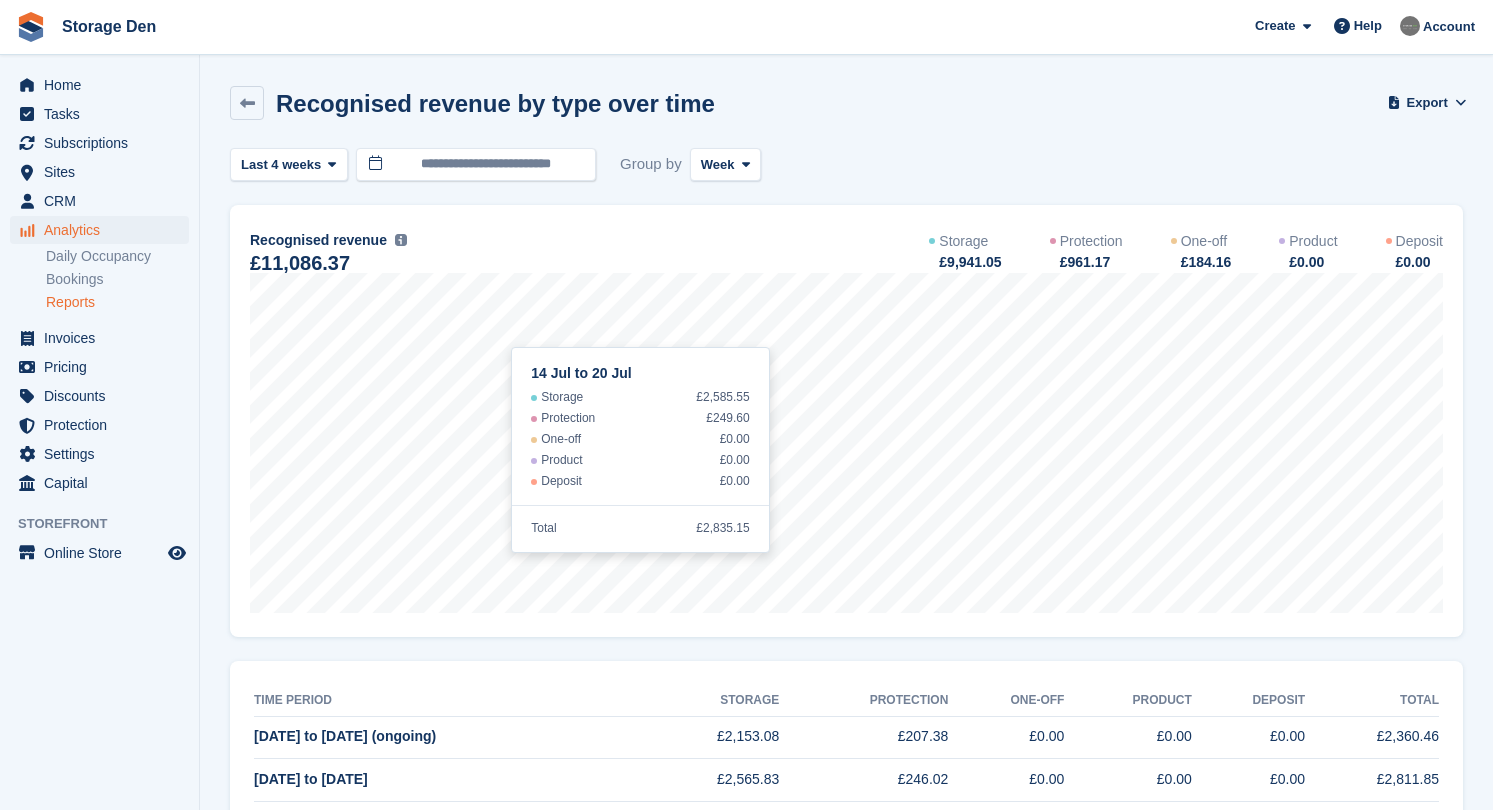 scroll, scrollTop: 0, scrollLeft: 0, axis: both 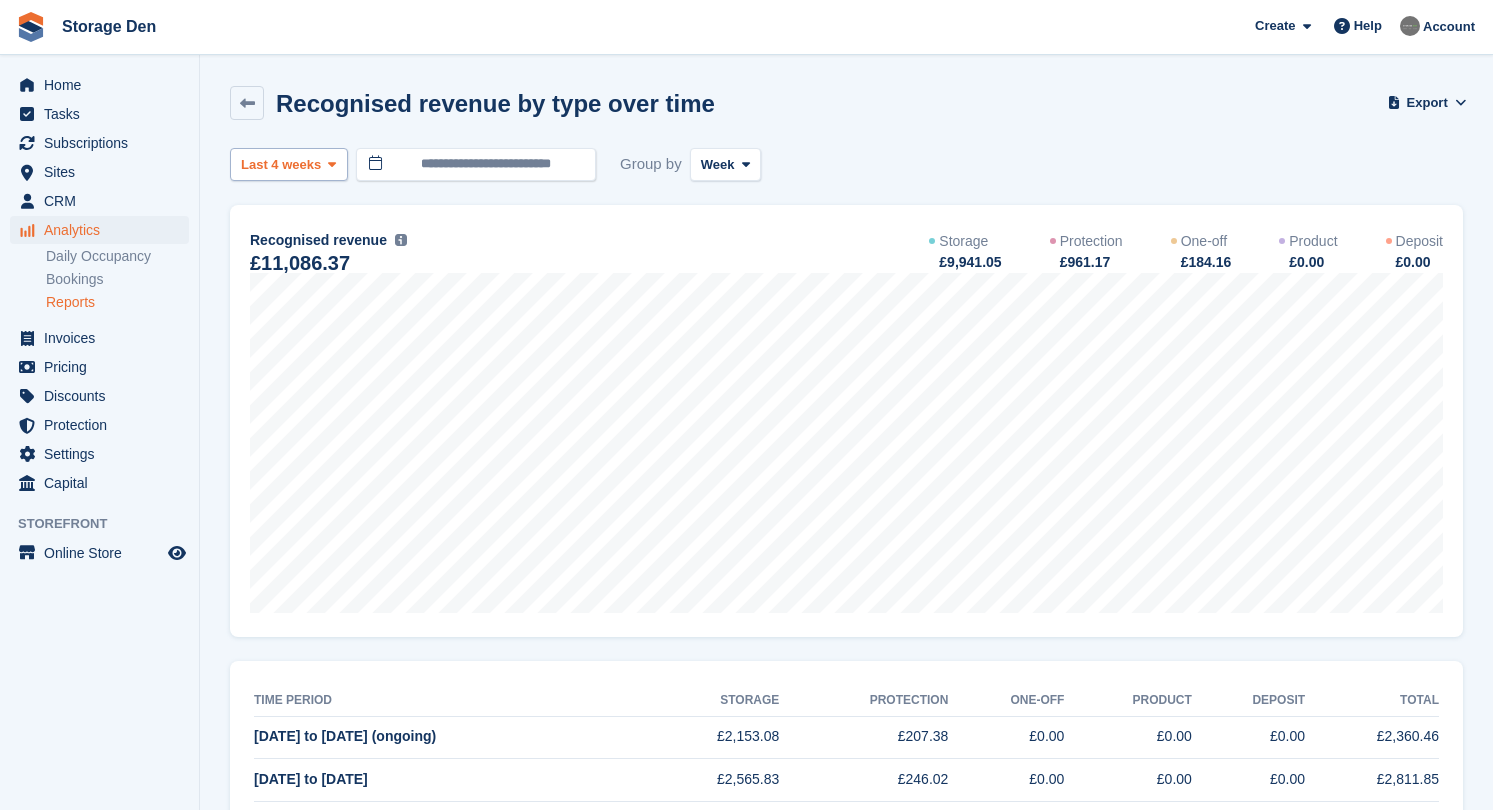 click on "Last 4 weeks" at bounding box center (289, 164) 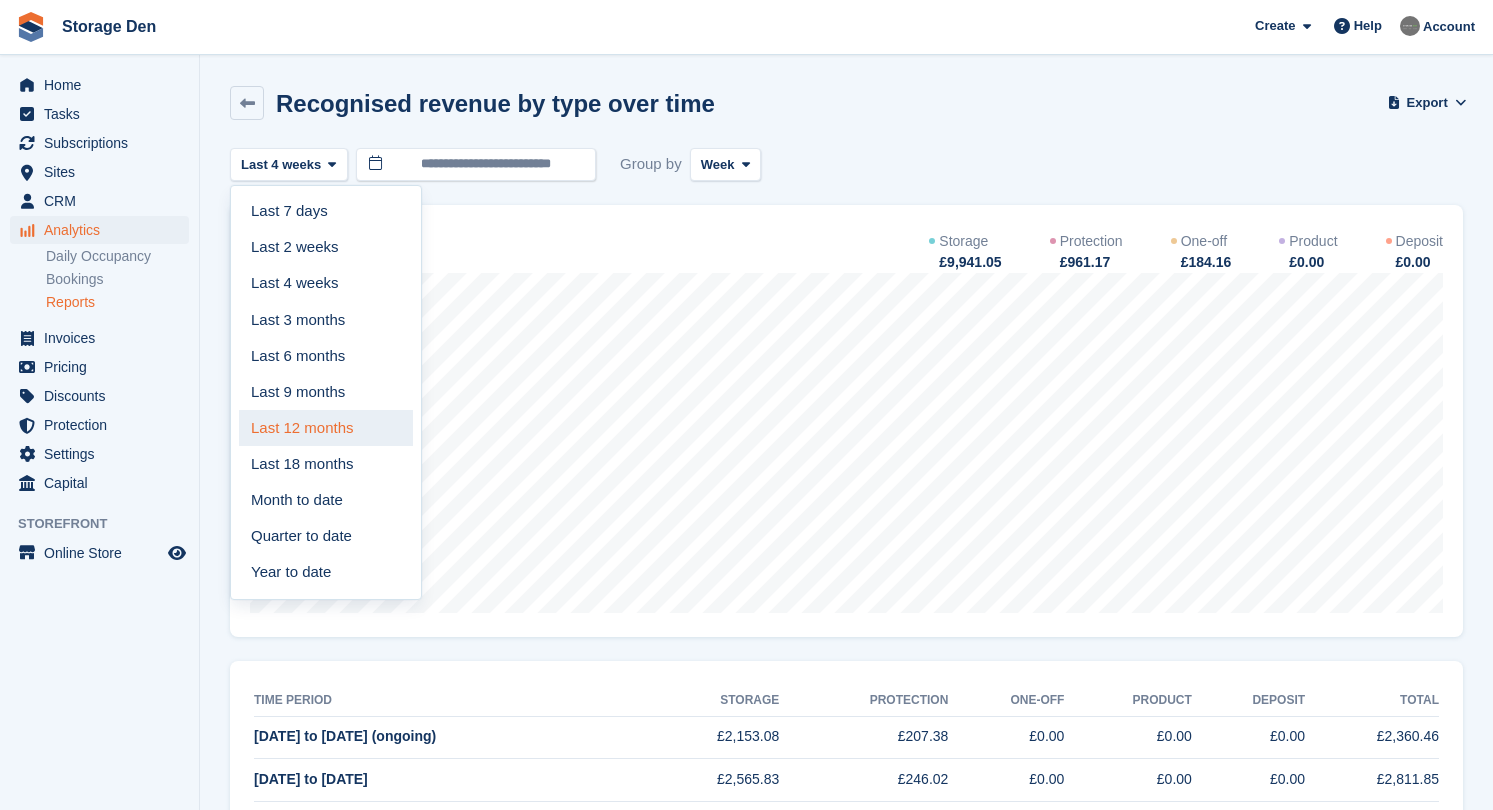 click on "Last 12 months" at bounding box center (326, 428) 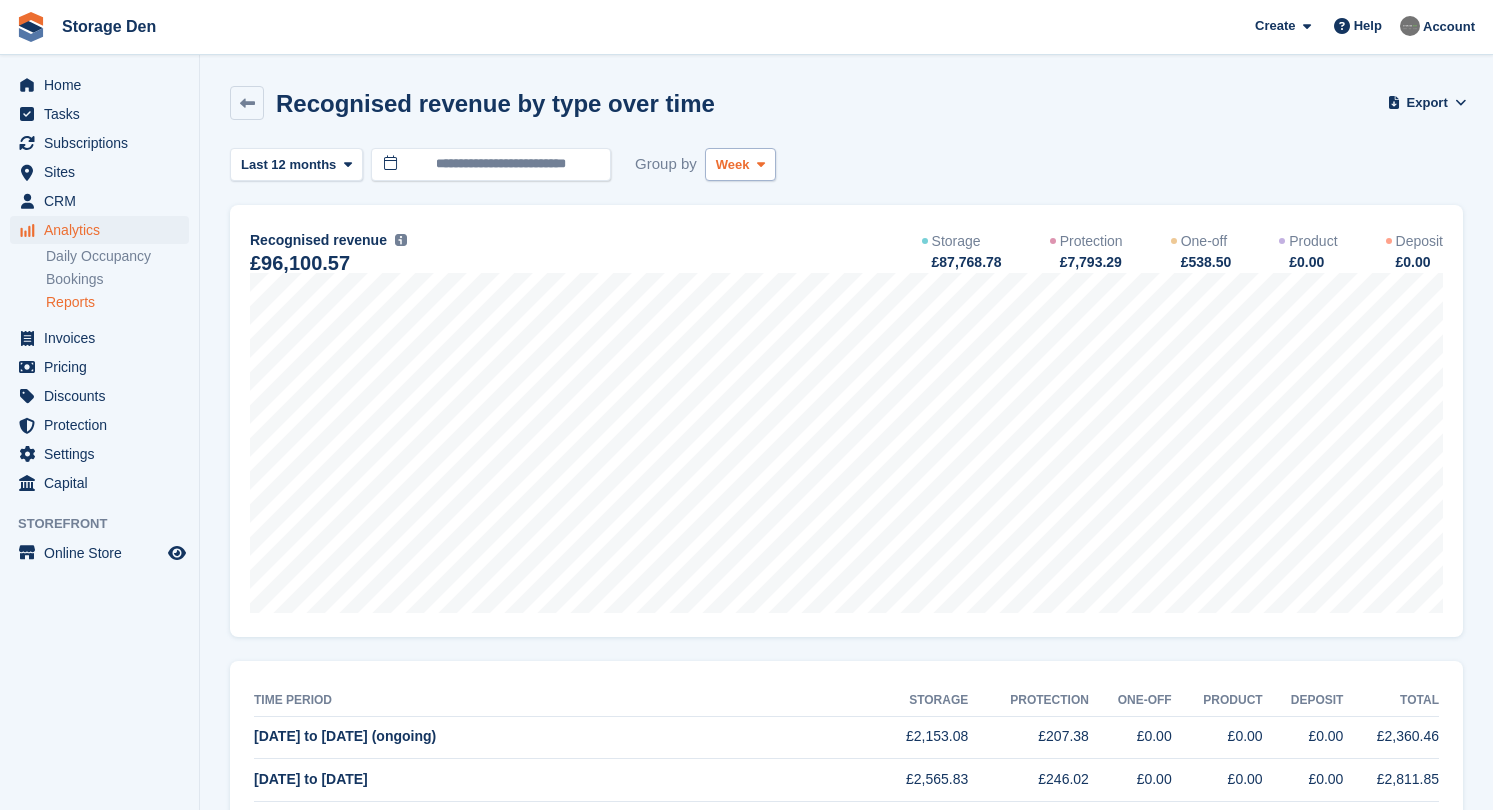 click on "Week" at bounding box center [740, 164] 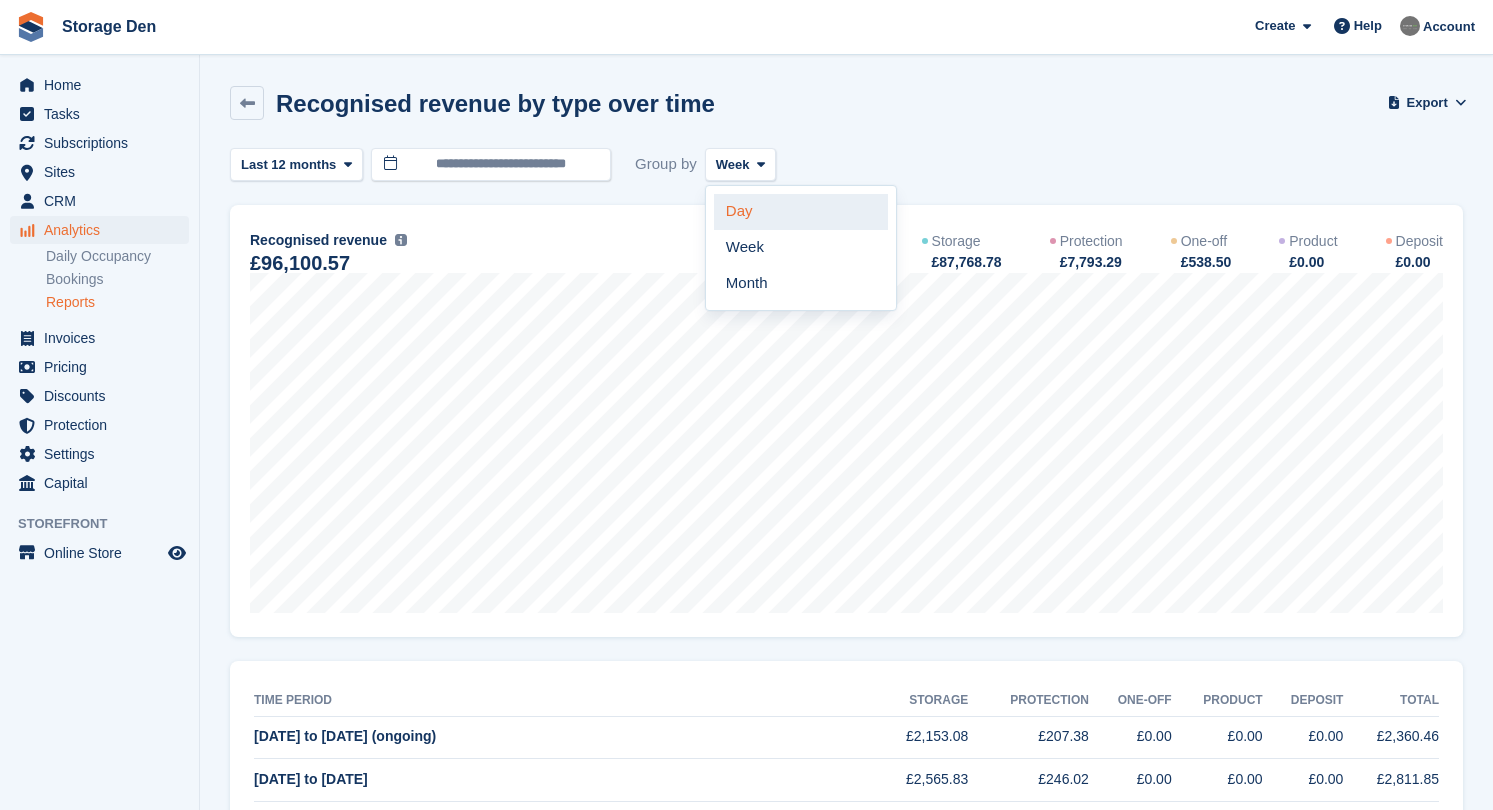 click on "Day" at bounding box center (801, 212) 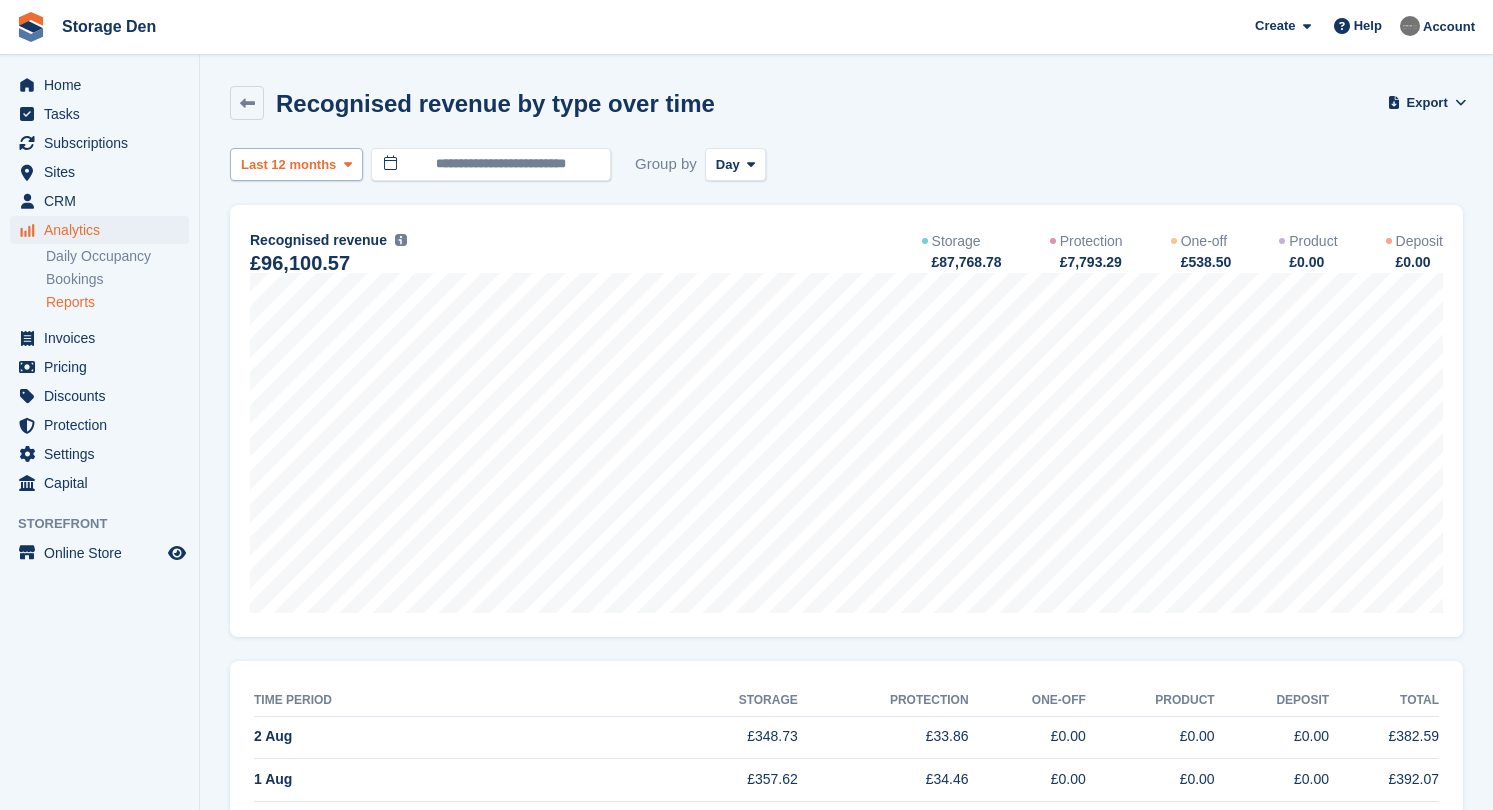 click on "Last 12 months" at bounding box center [288, 165] 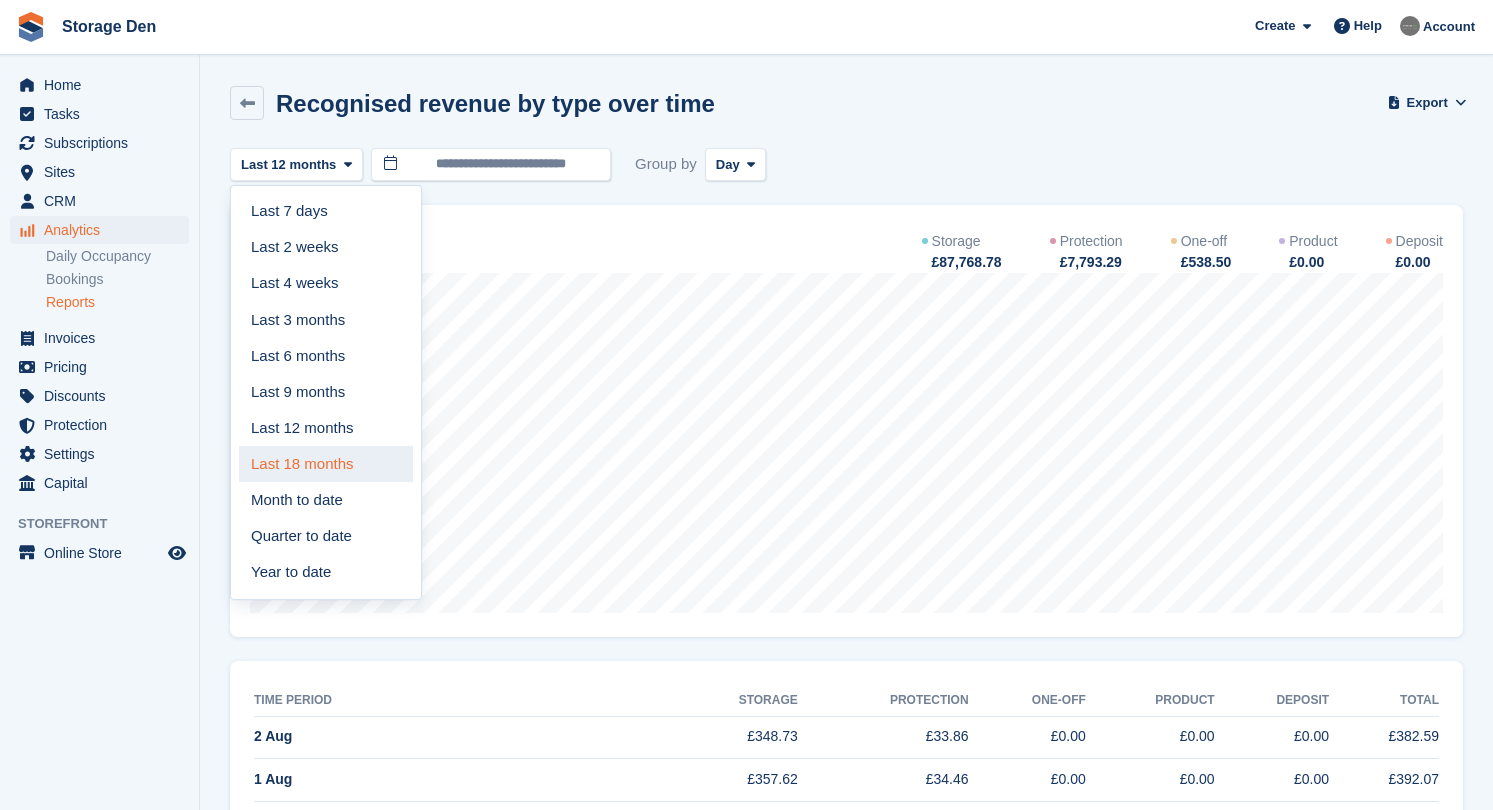 click on "Last 18 months" at bounding box center (326, 464) 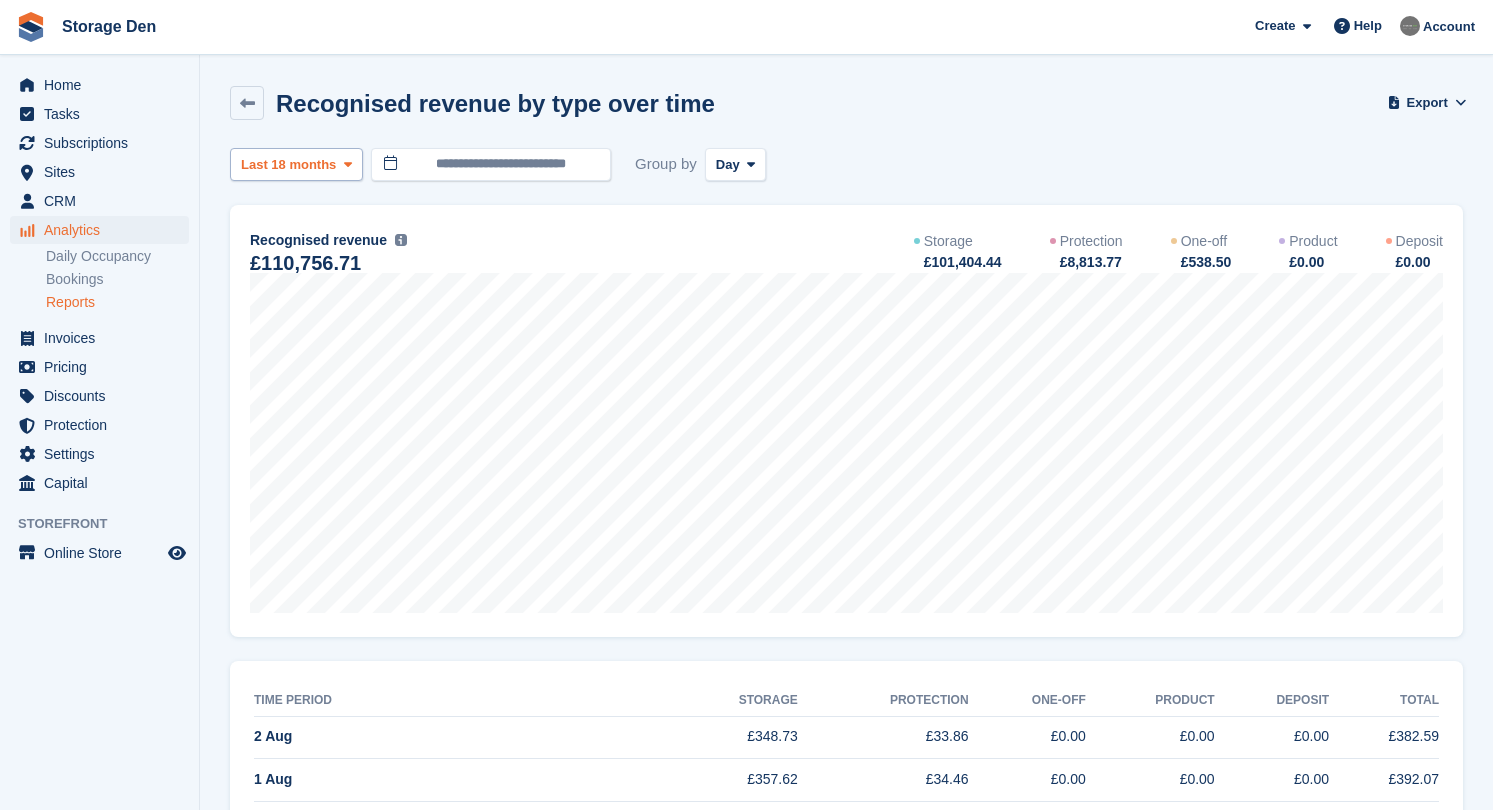 click on "Last 18 months" at bounding box center (288, 165) 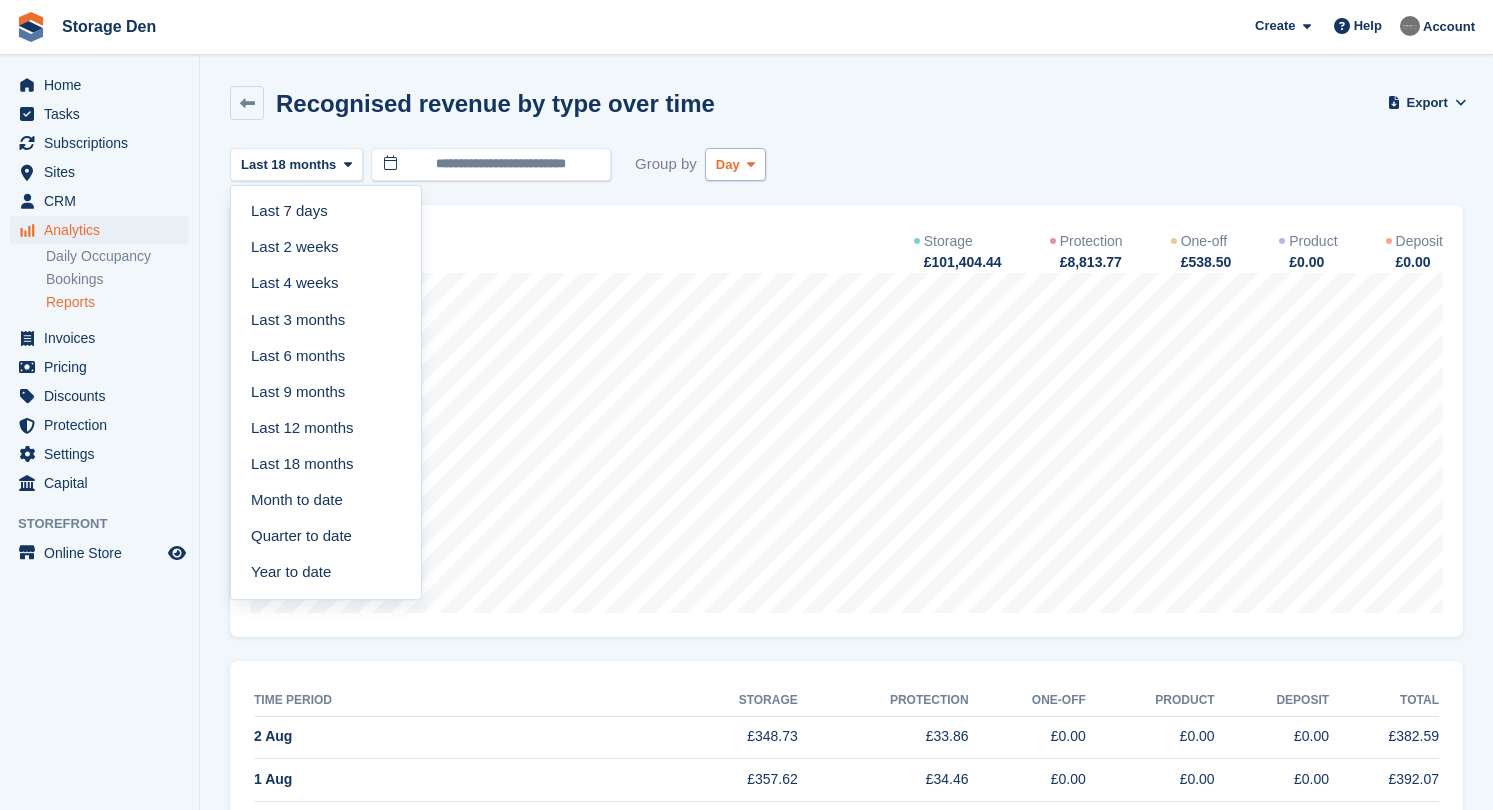 click on "Day" at bounding box center [728, 165] 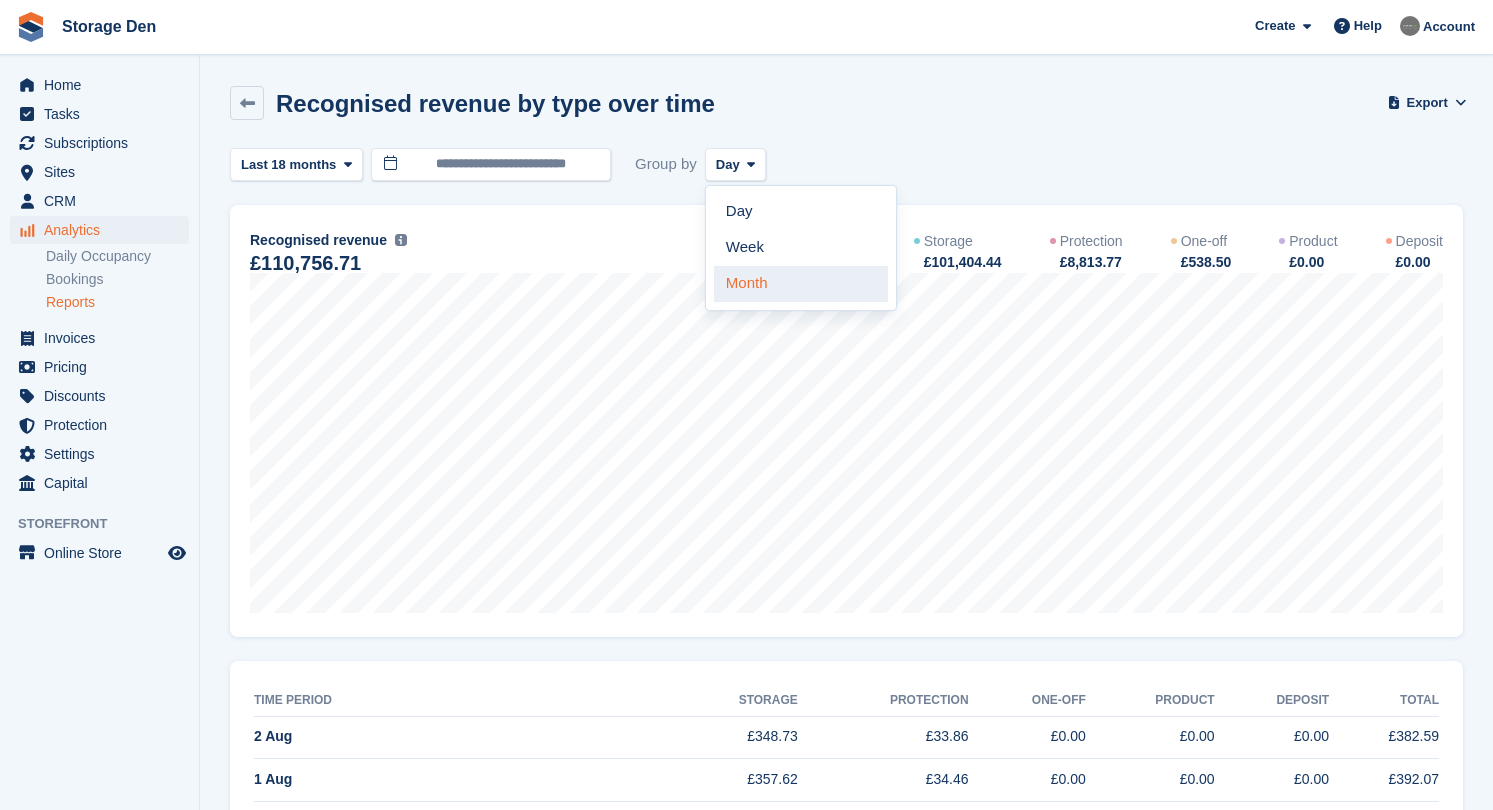 click on "Month" at bounding box center (801, 284) 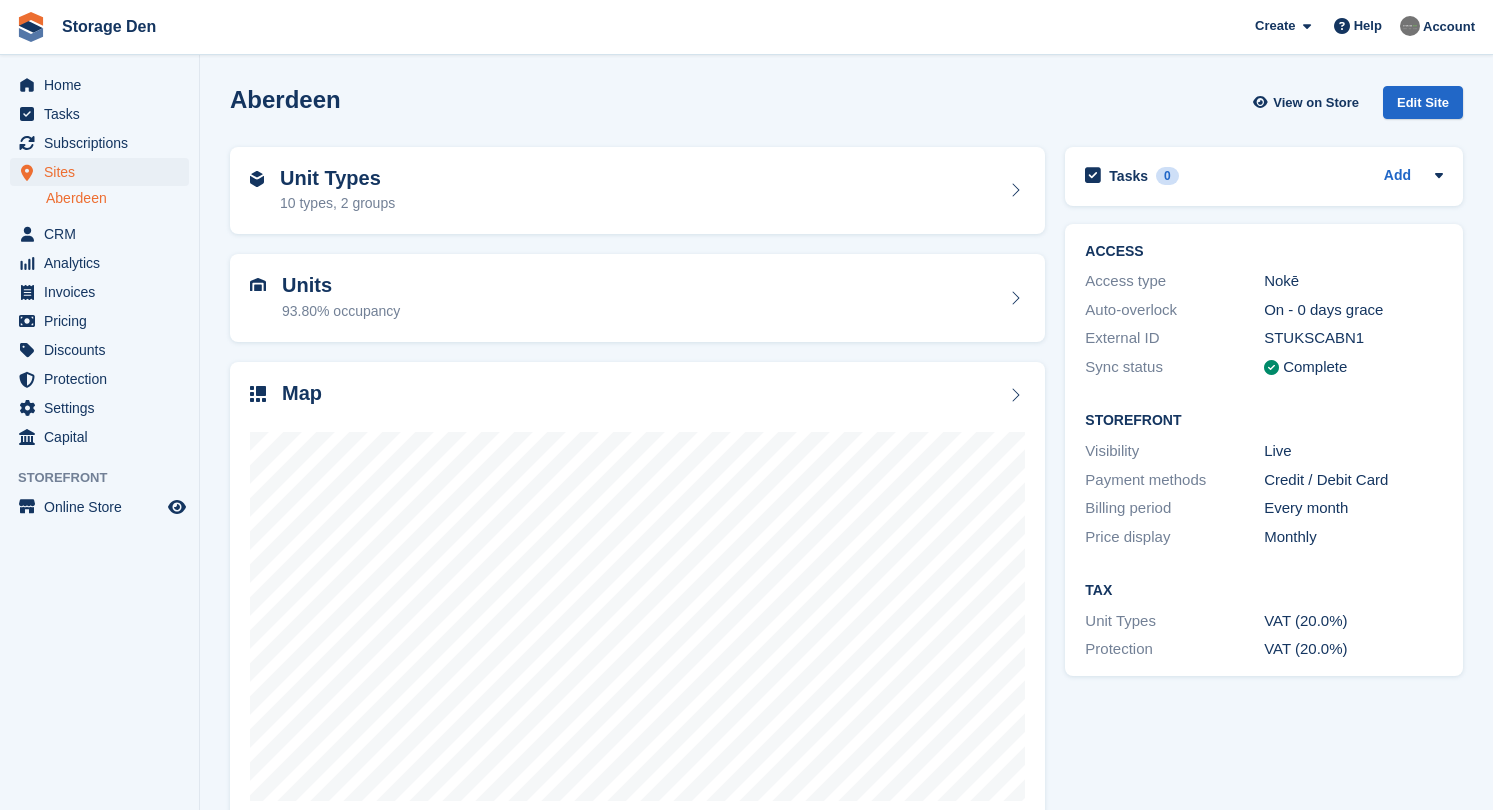 scroll, scrollTop: 0, scrollLeft: 0, axis: both 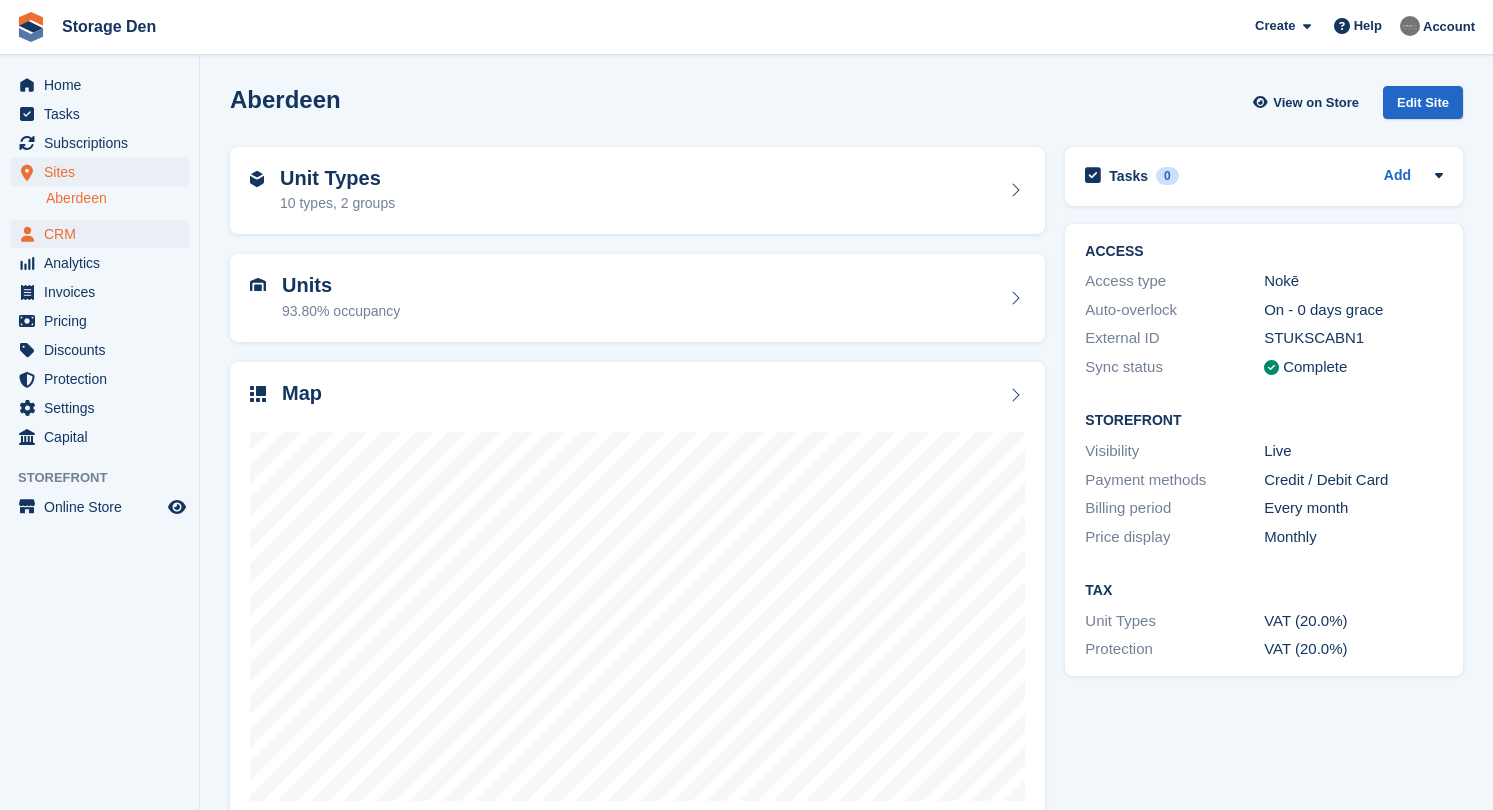 click on "CRM" at bounding box center [104, 234] 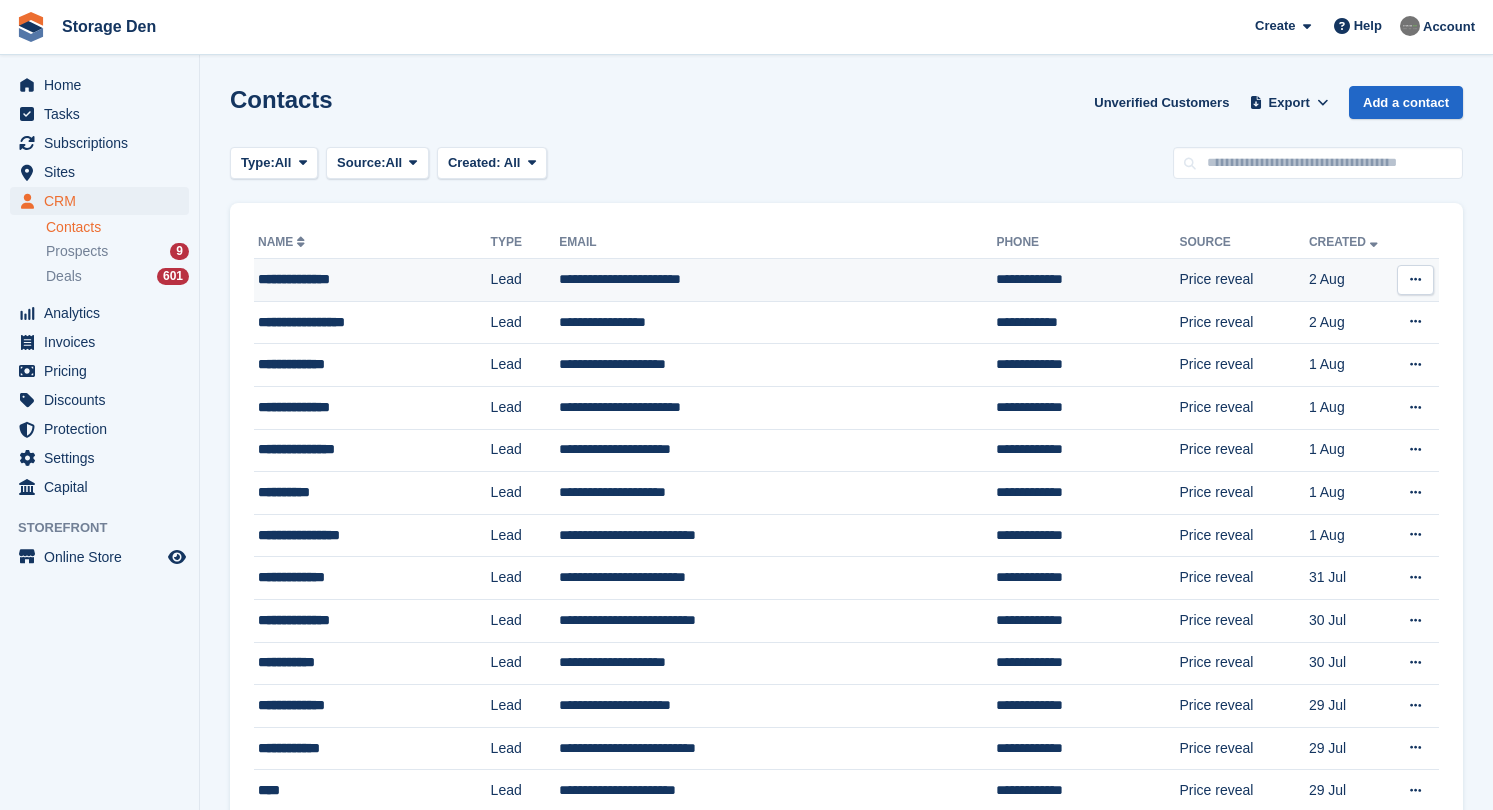 scroll, scrollTop: 0, scrollLeft: 0, axis: both 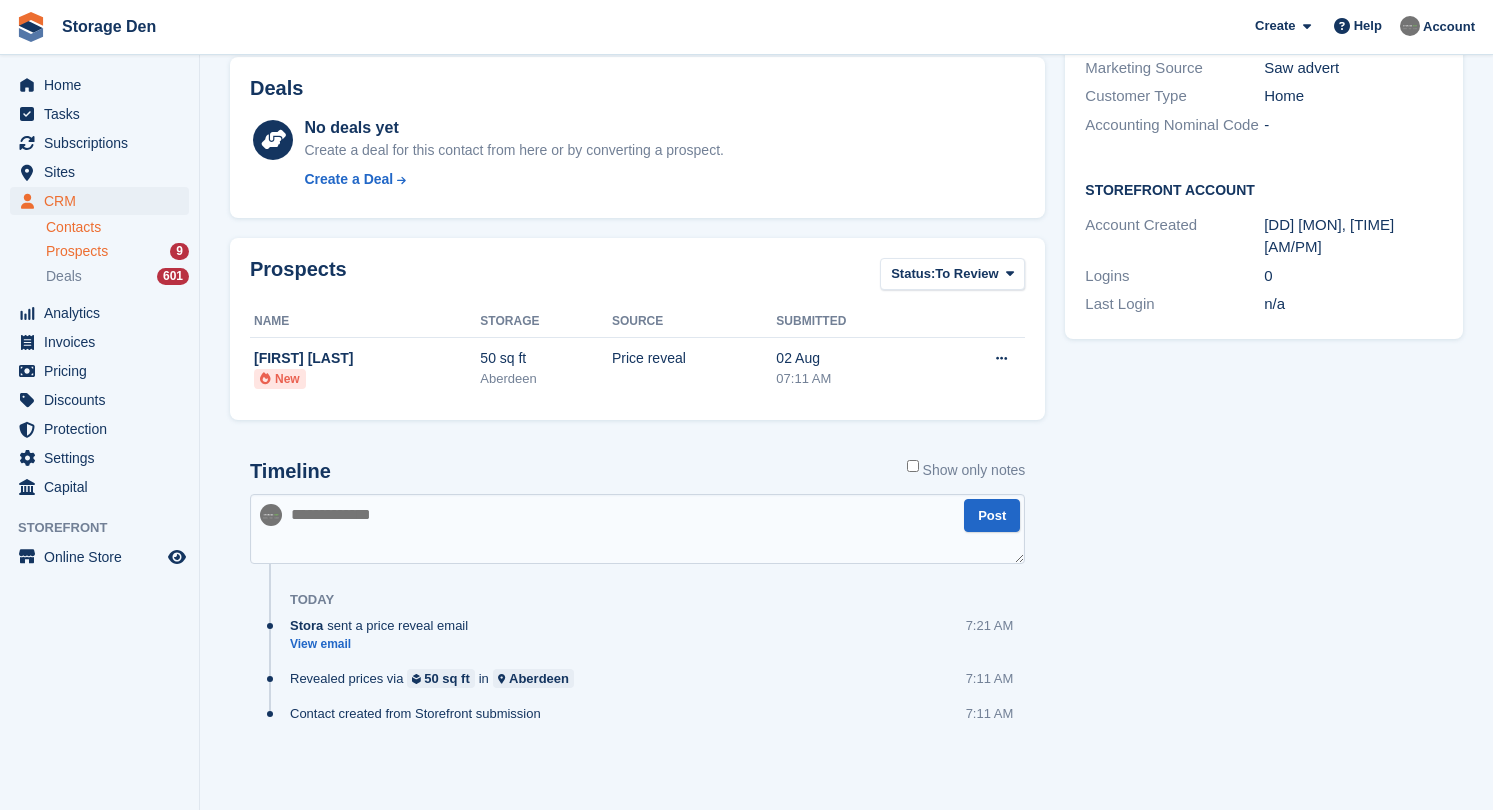 click on "Prospects" at bounding box center [77, 251] 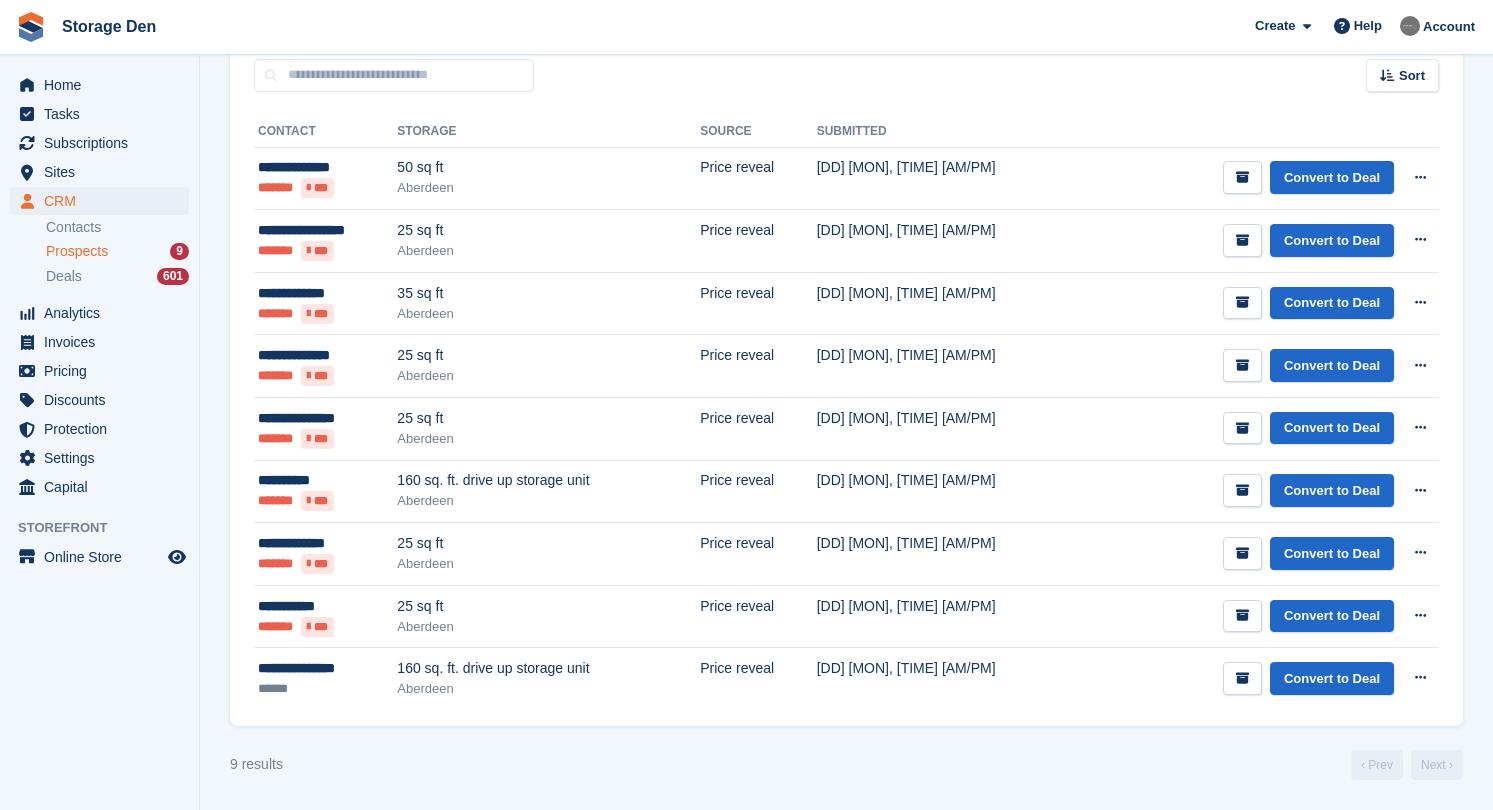 scroll, scrollTop: 0, scrollLeft: 0, axis: both 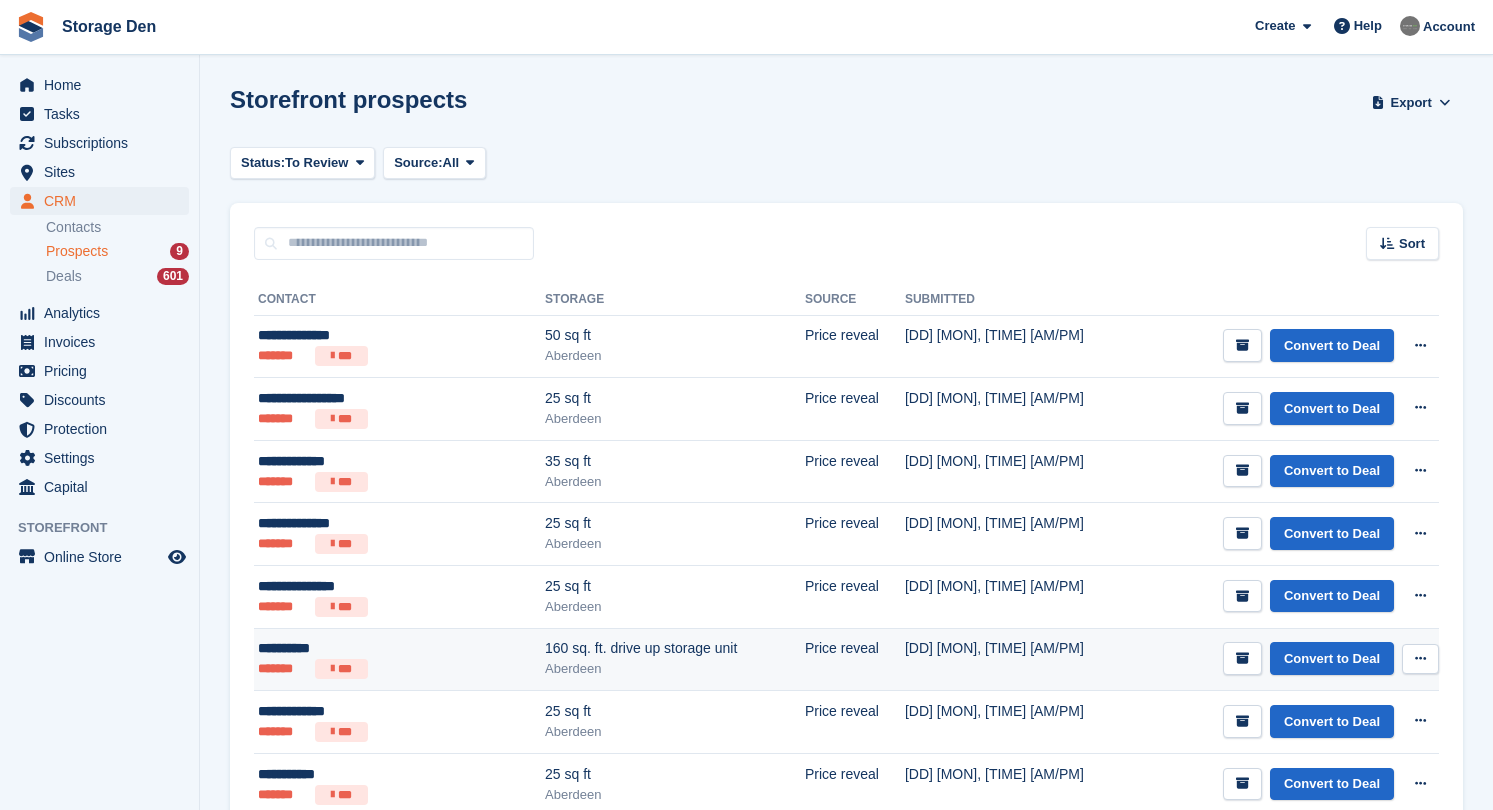 click on "**********" at bounding box center (363, 648) 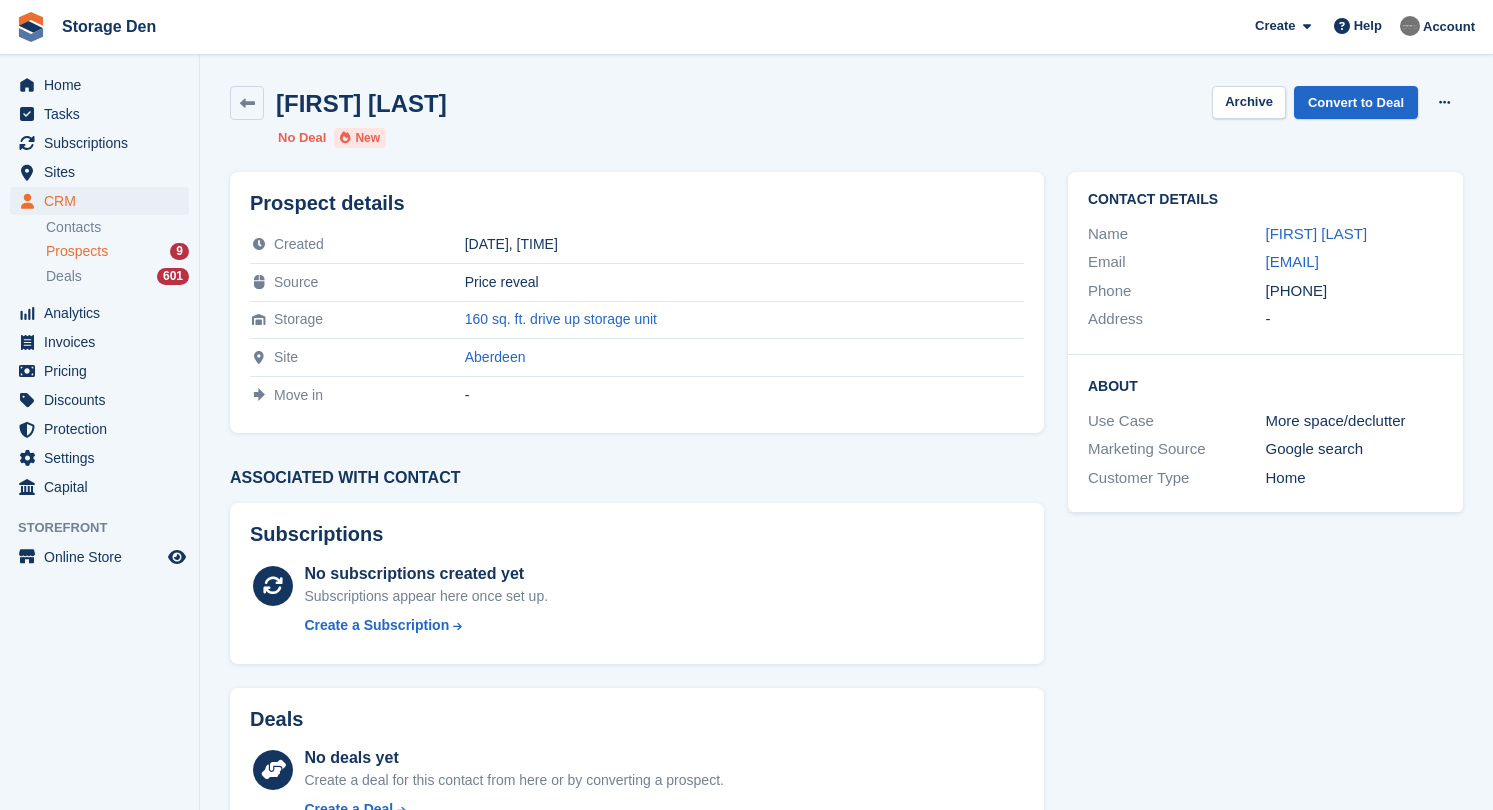 scroll, scrollTop: 0, scrollLeft: 0, axis: both 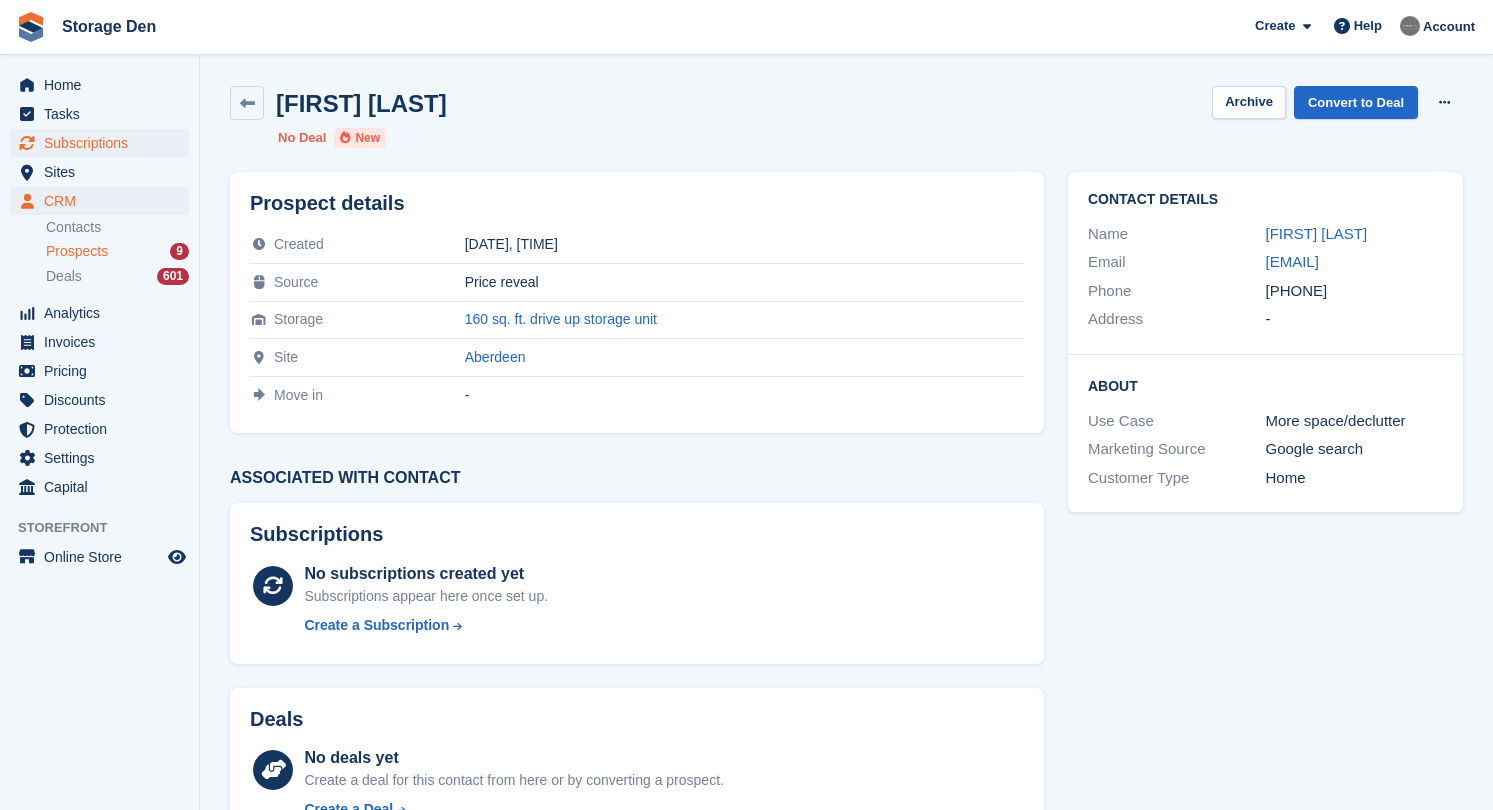 click on "Subscriptions" at bounding box center (104, 143) 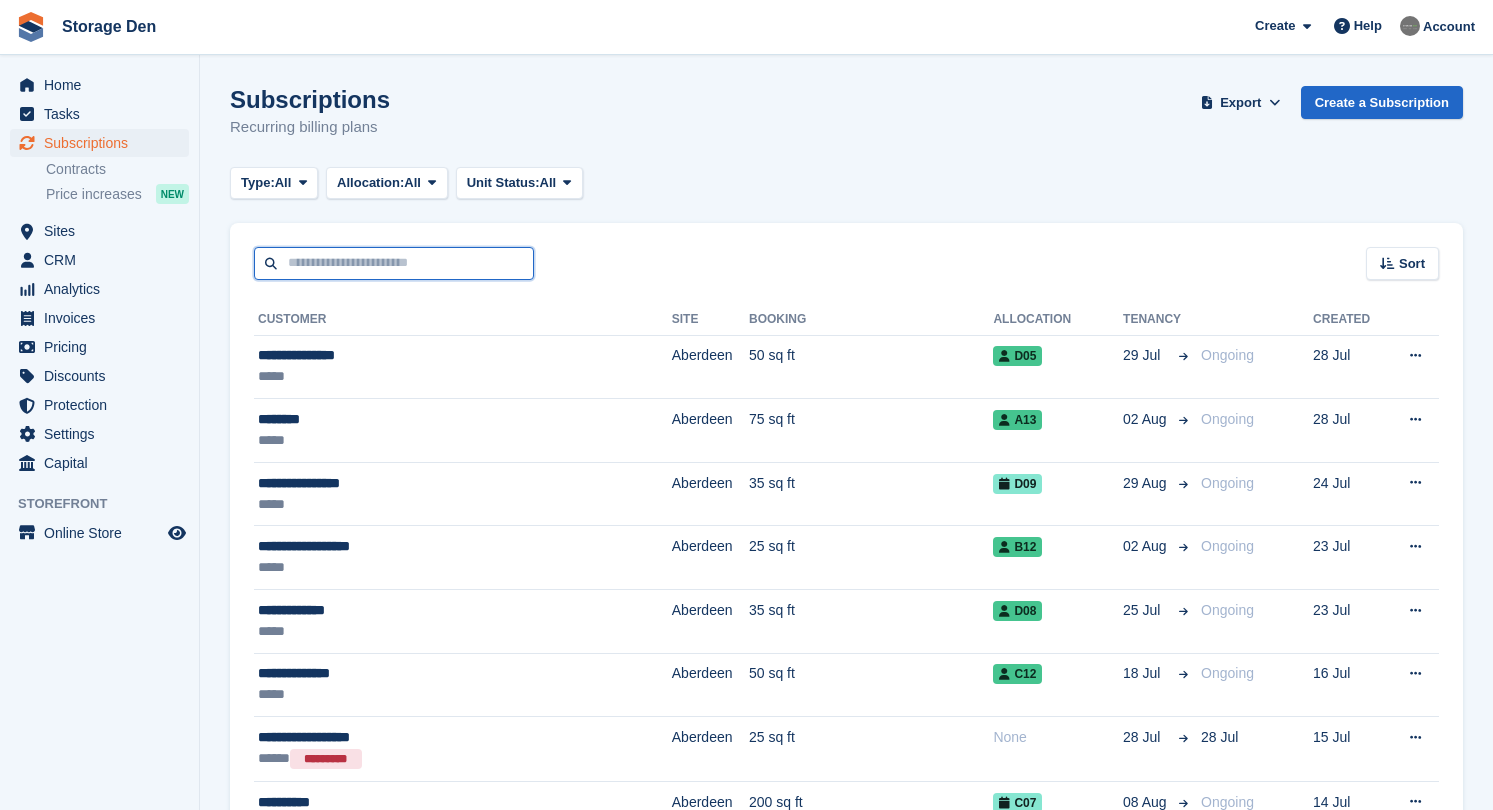 click at bounding box center (394, 263) 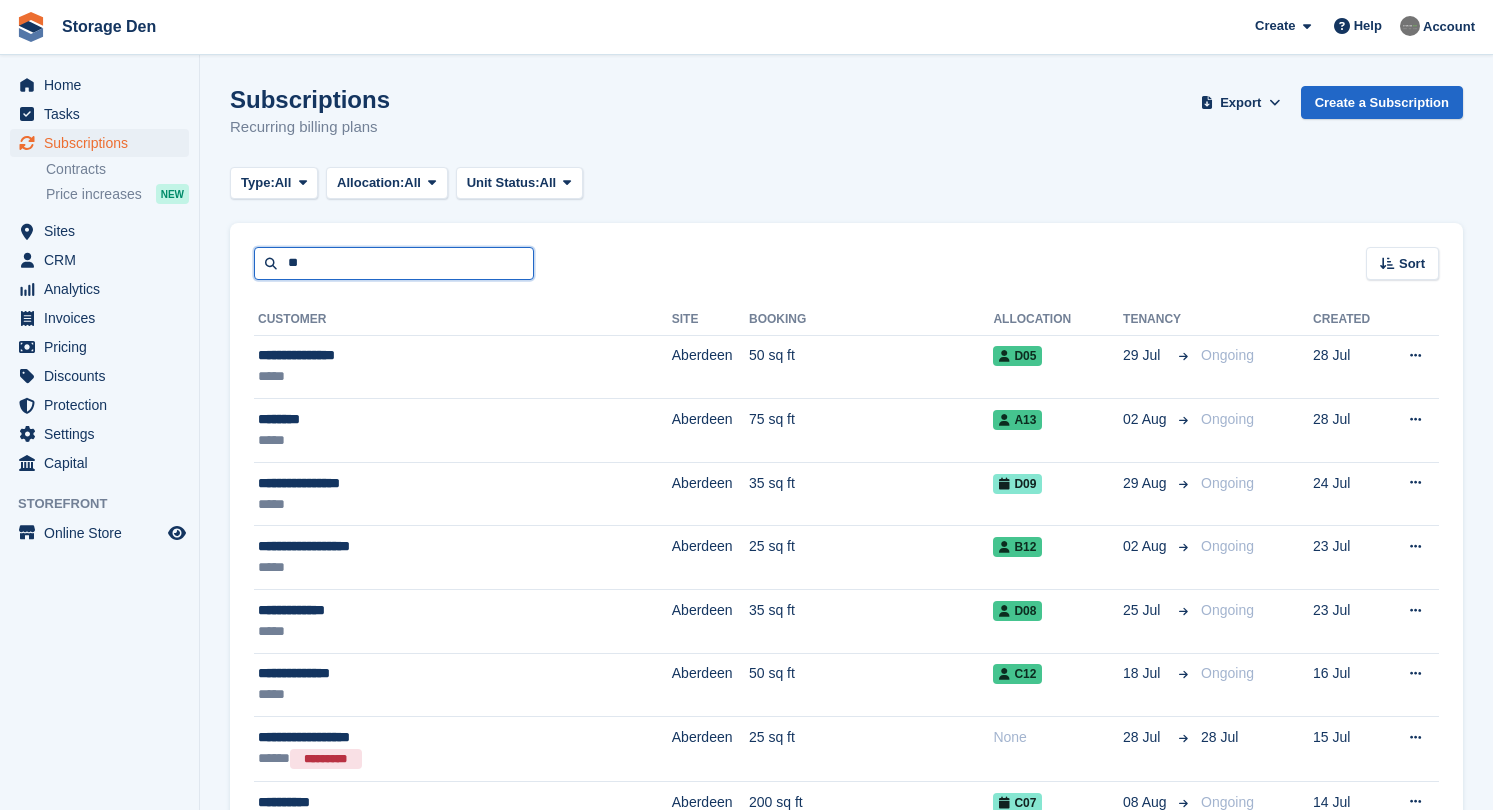 type on "**" 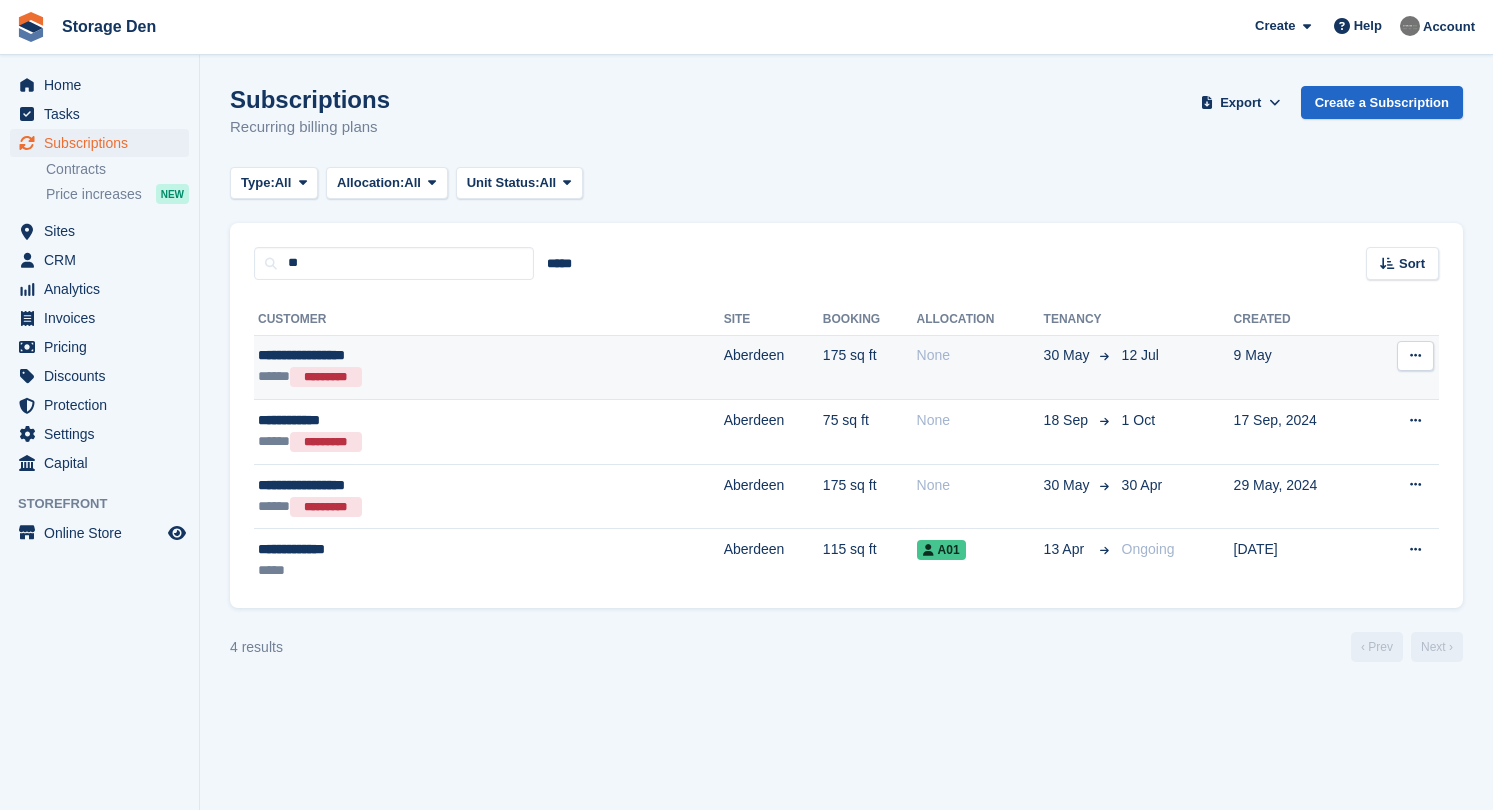 click on "***** *********" at bounding box center [399, 377] 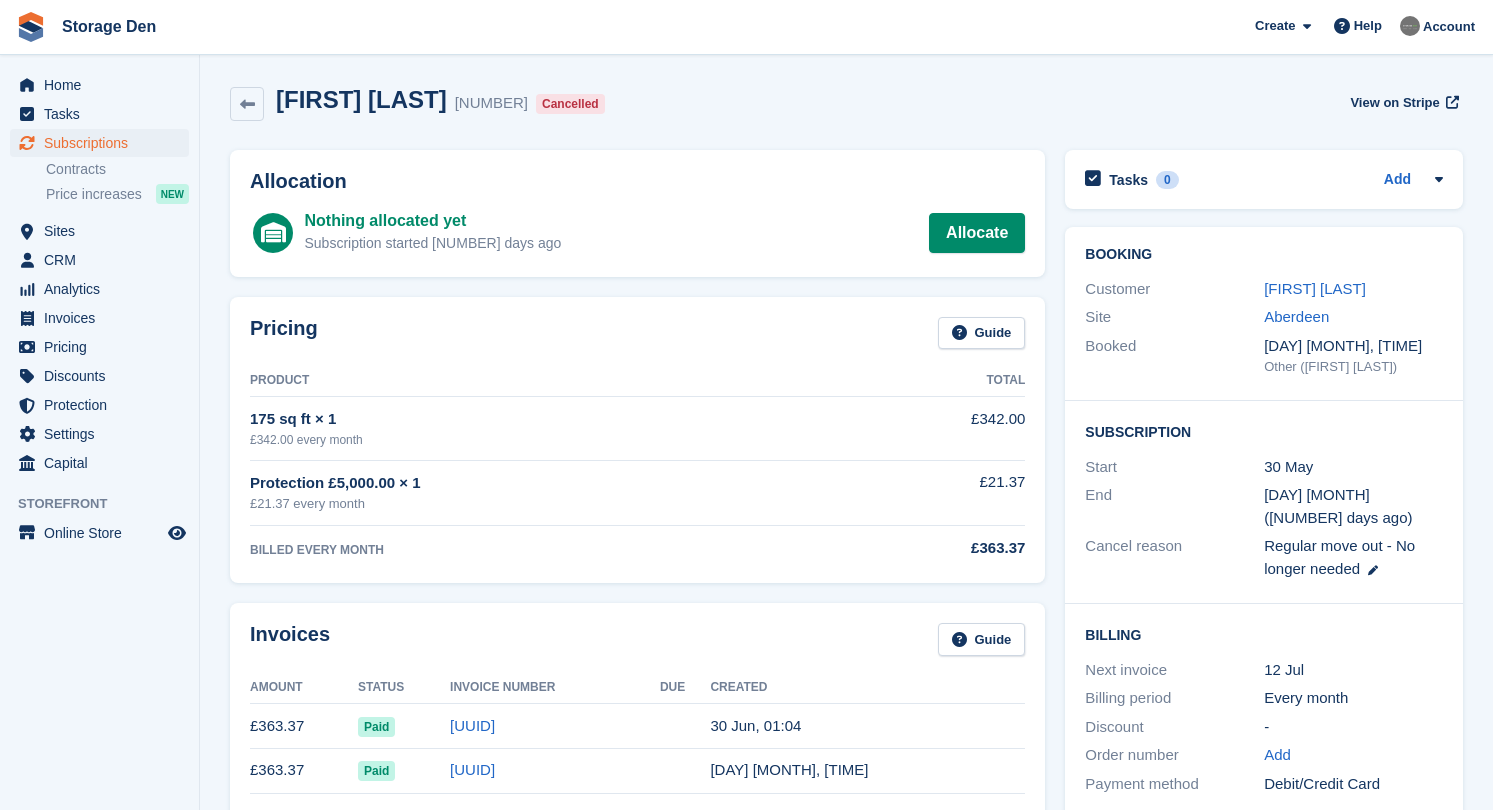 scroll, scrollTop: 0, scrollLeft: 0, axis: both 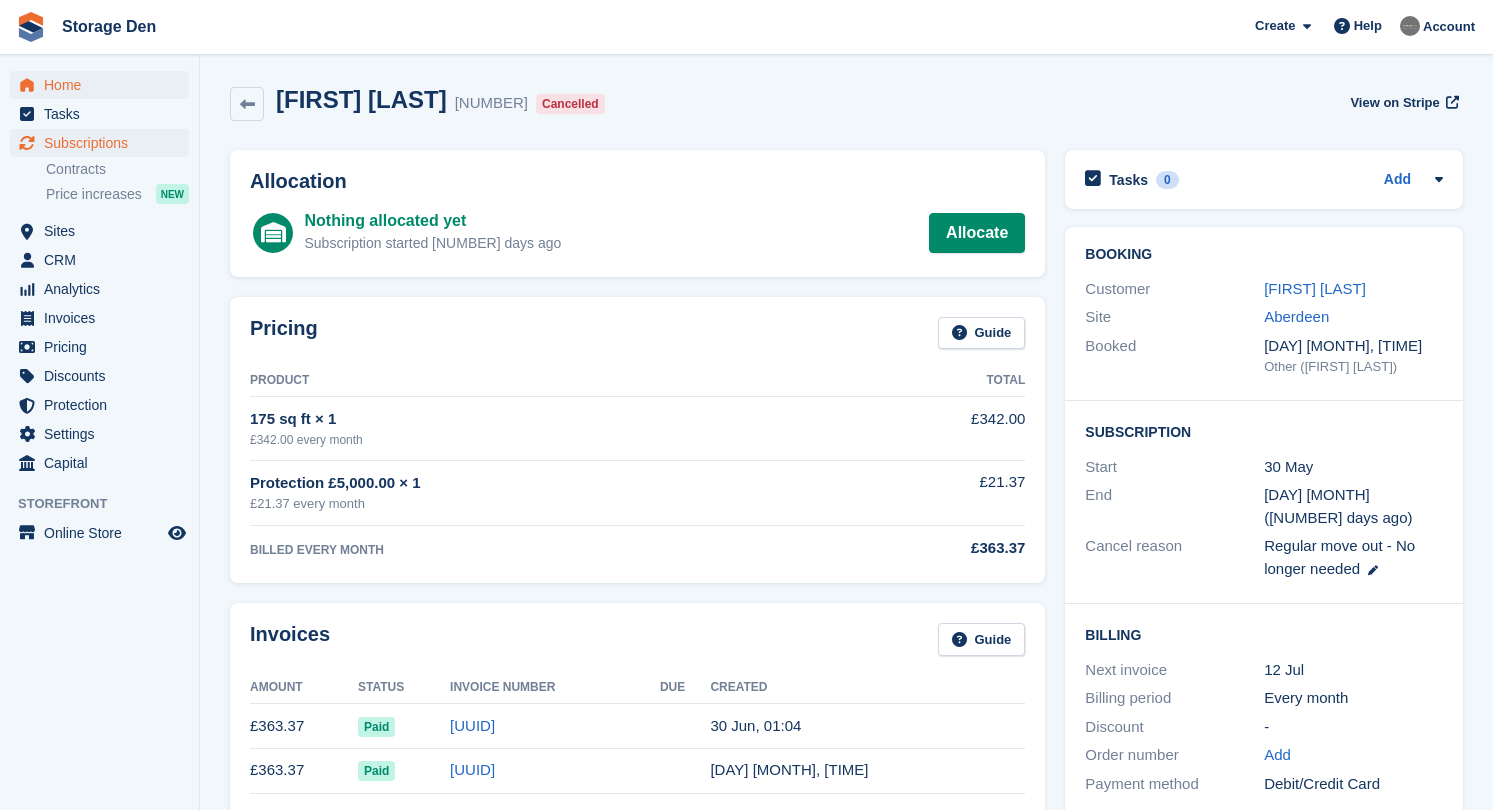 click on "Home" at bounding box center [104, 85] 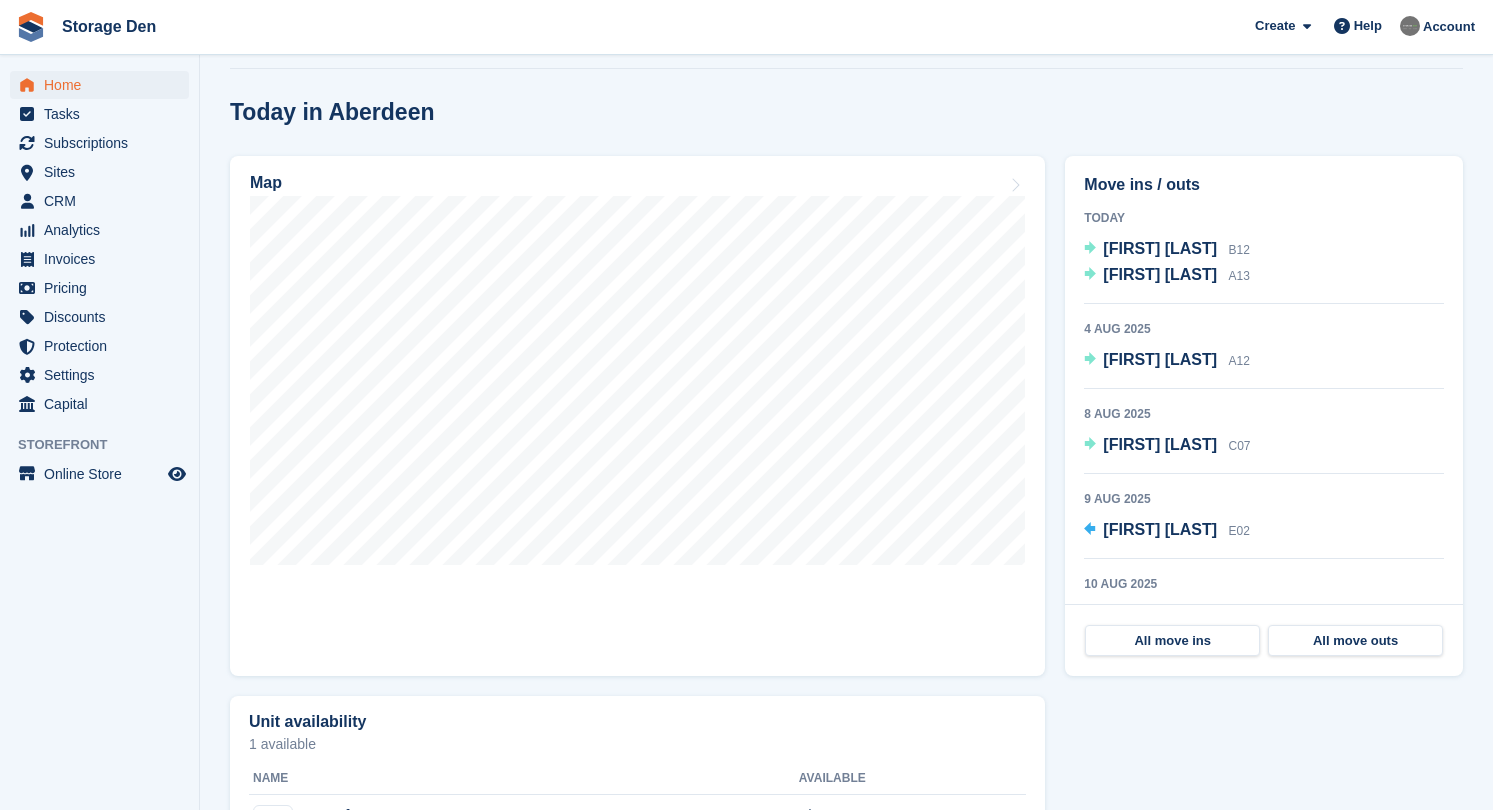 scroll, scrollTop: 494, scrollLeft: 0, axis: vertical 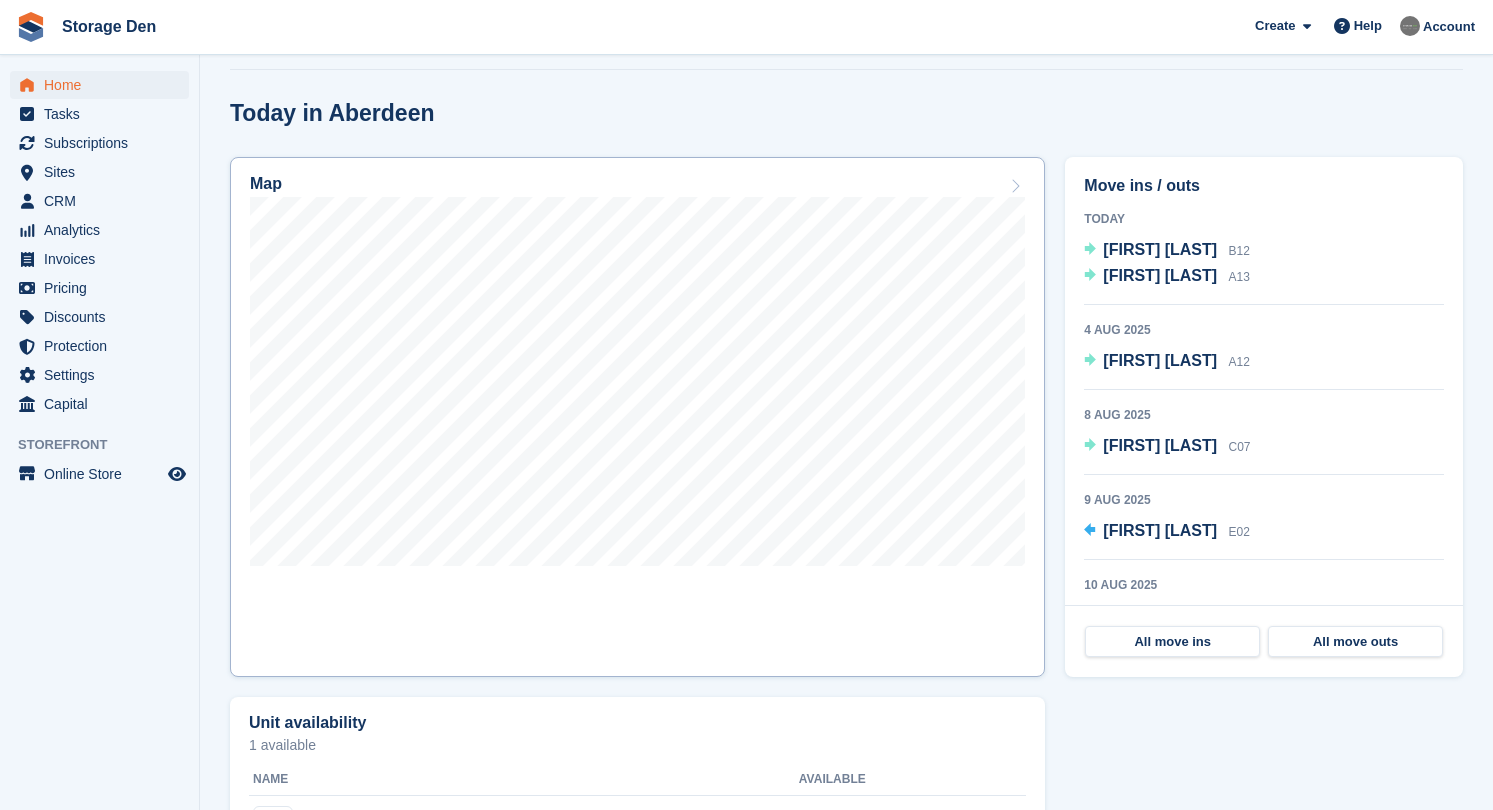 click on "Map" at bounding box center (637, 417) 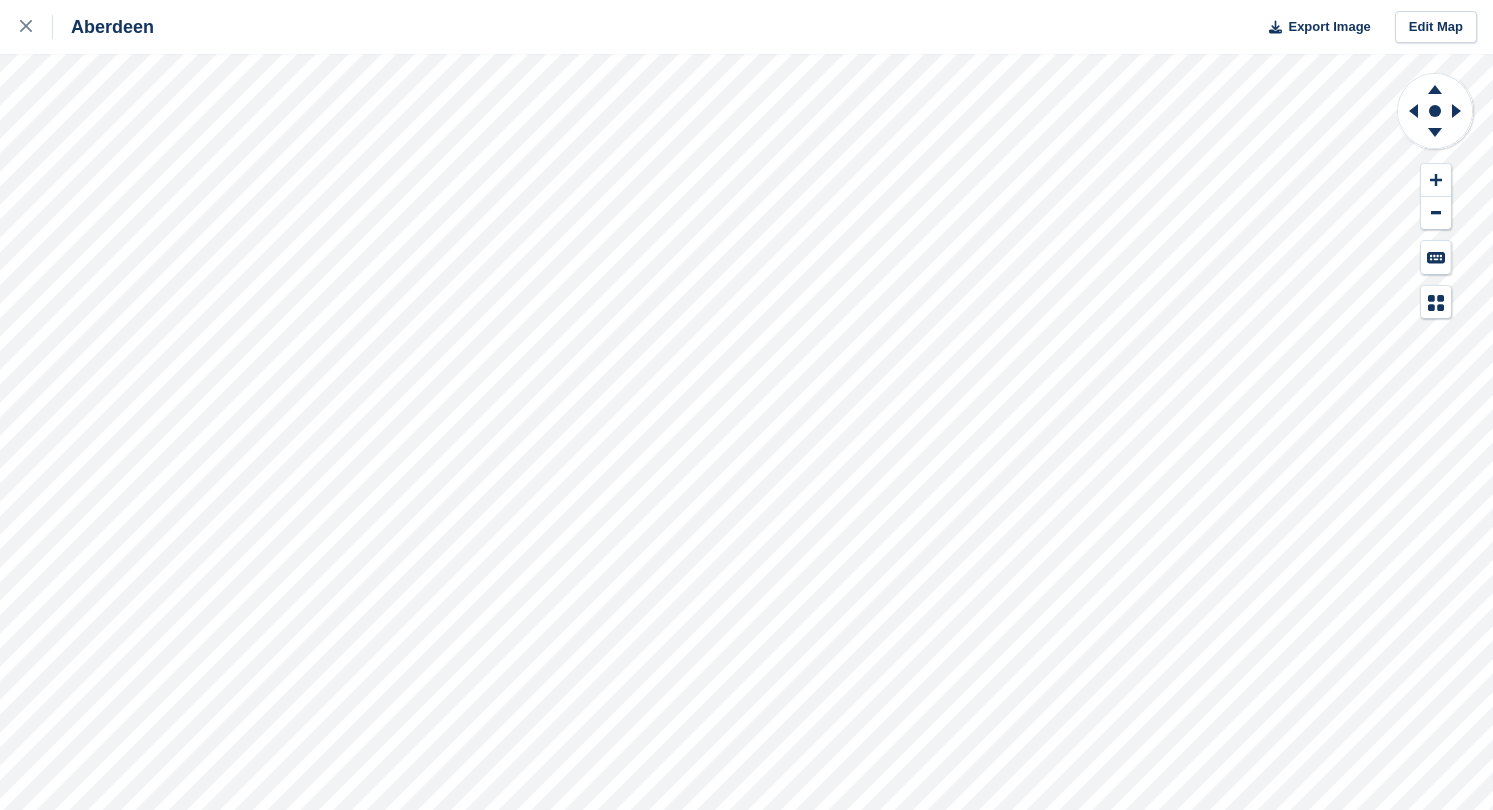 scroll, scrollTop: 0, scrollLeft: 0, axis: both 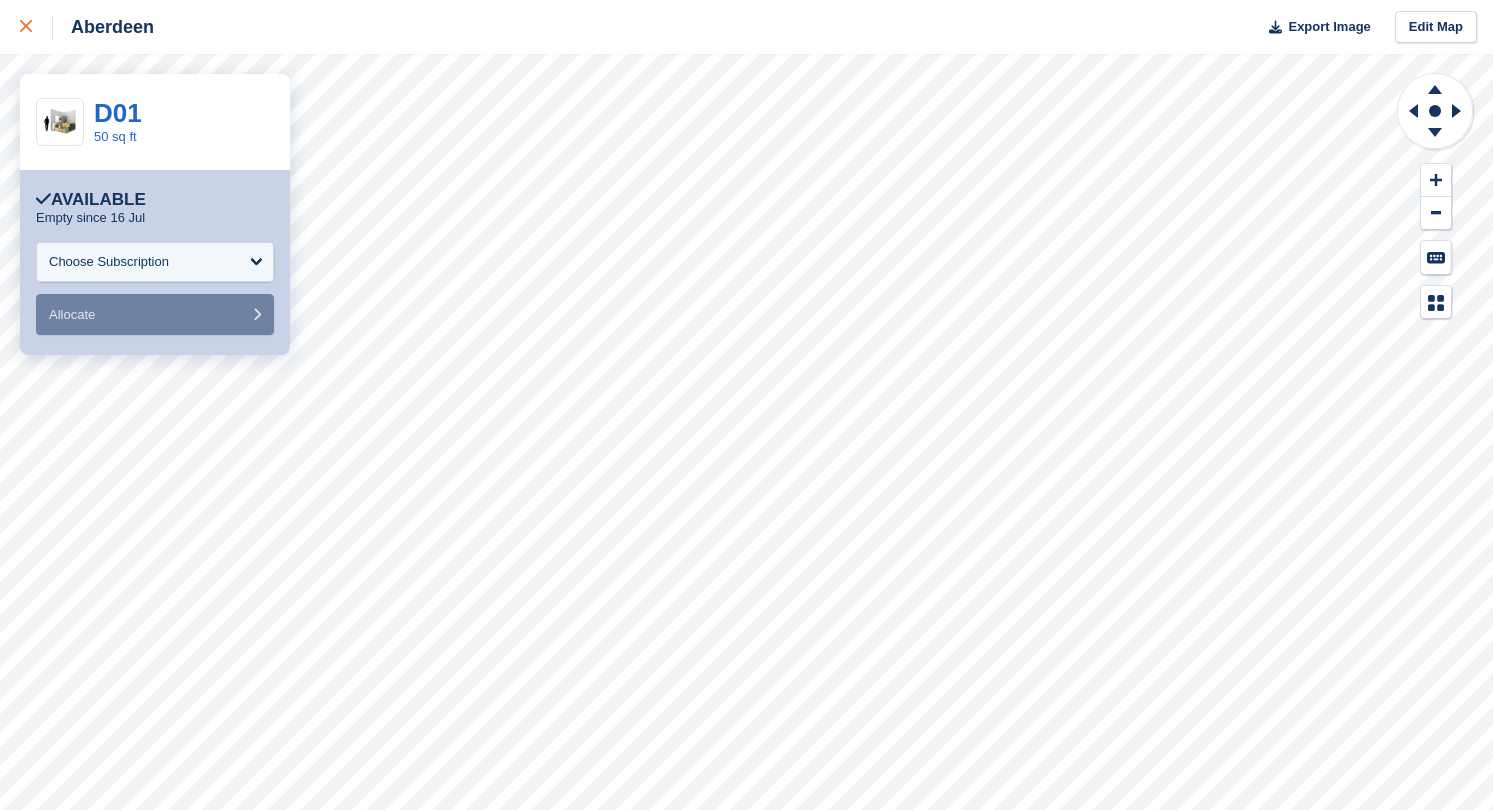 click at bounding box center (36, 27) 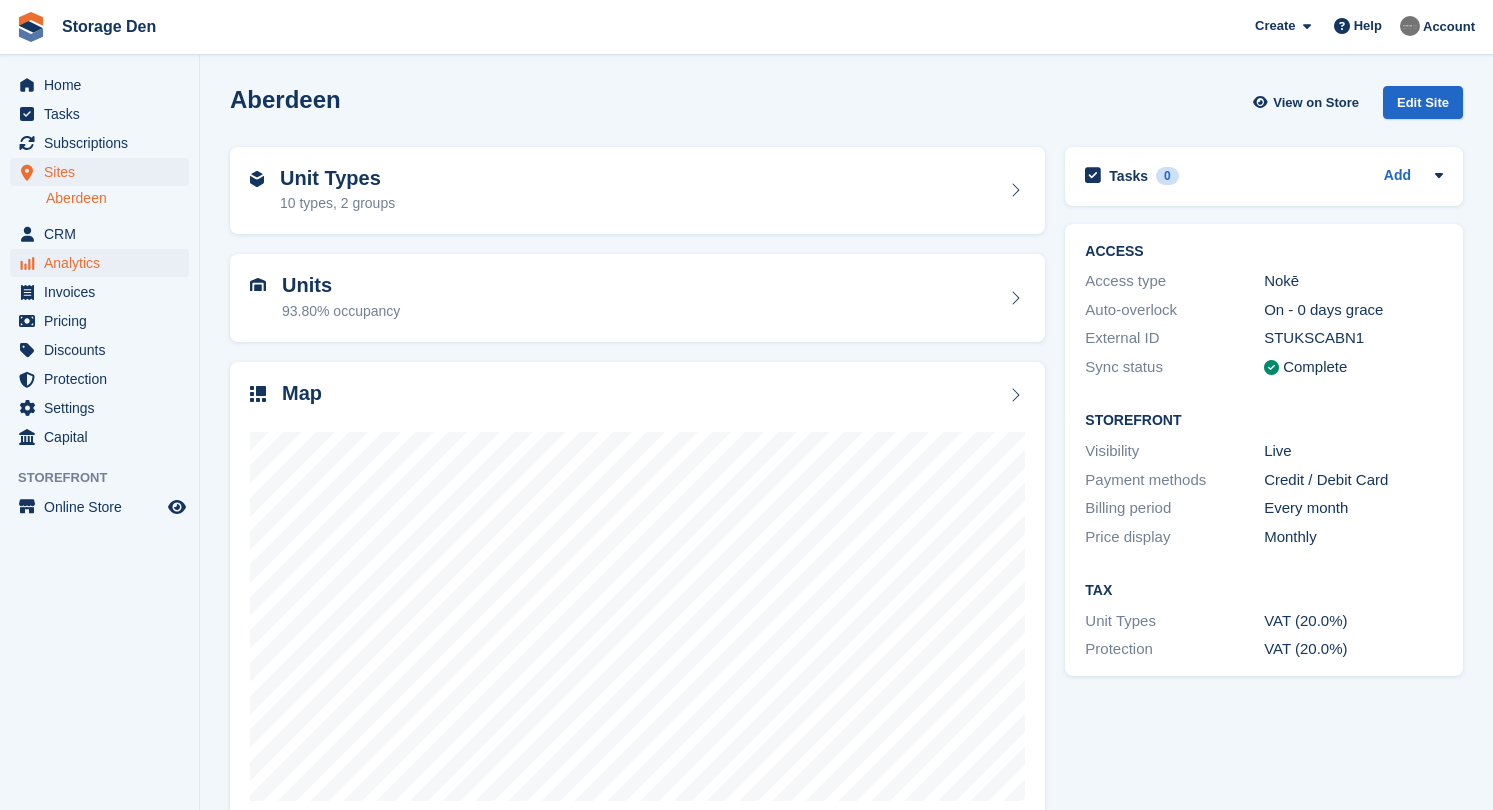 scroll, scrollTop: 0, scrollLeft: 0, axis: both 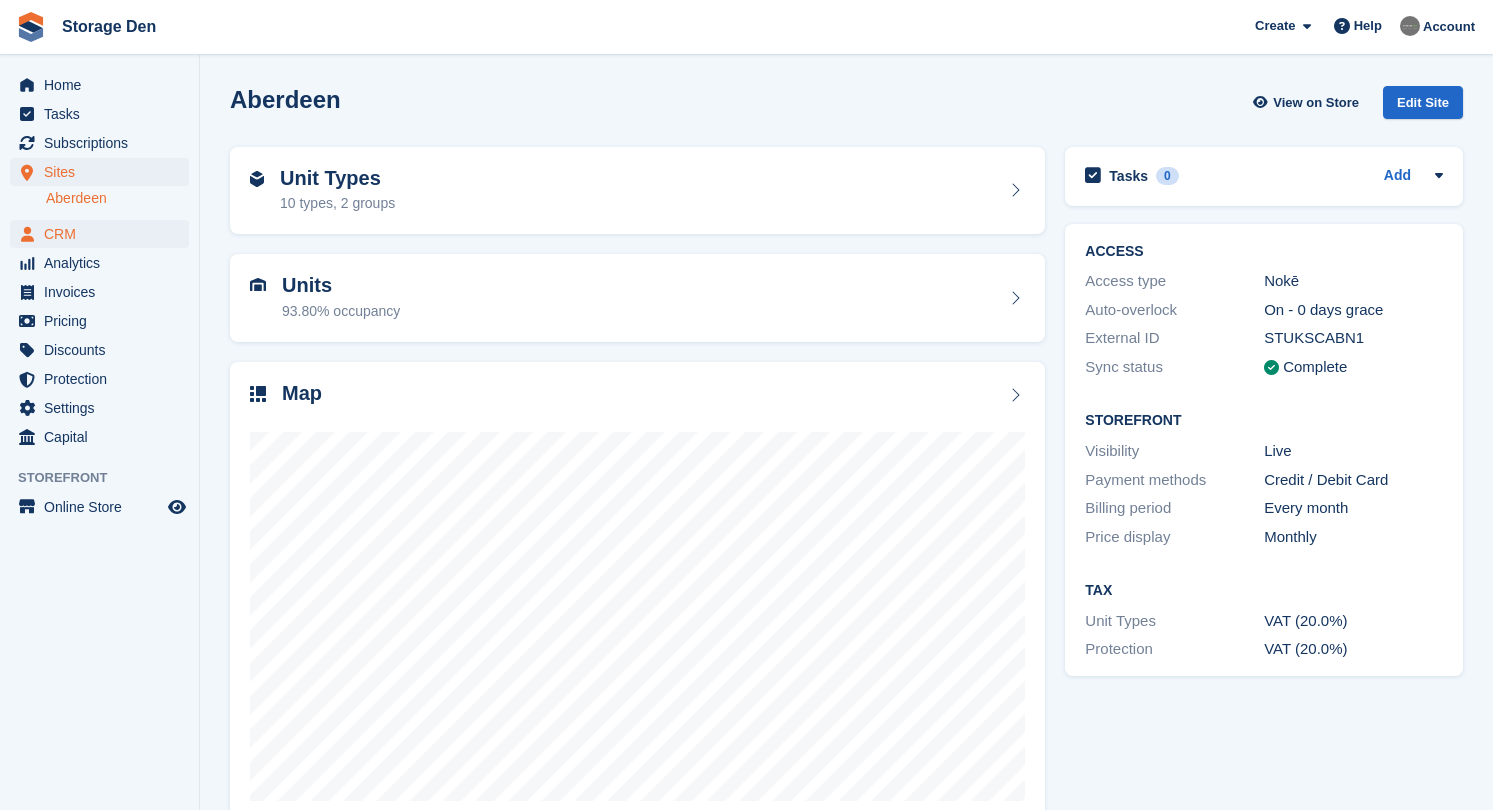 click on "CRM" at bounding box center (104, 234) 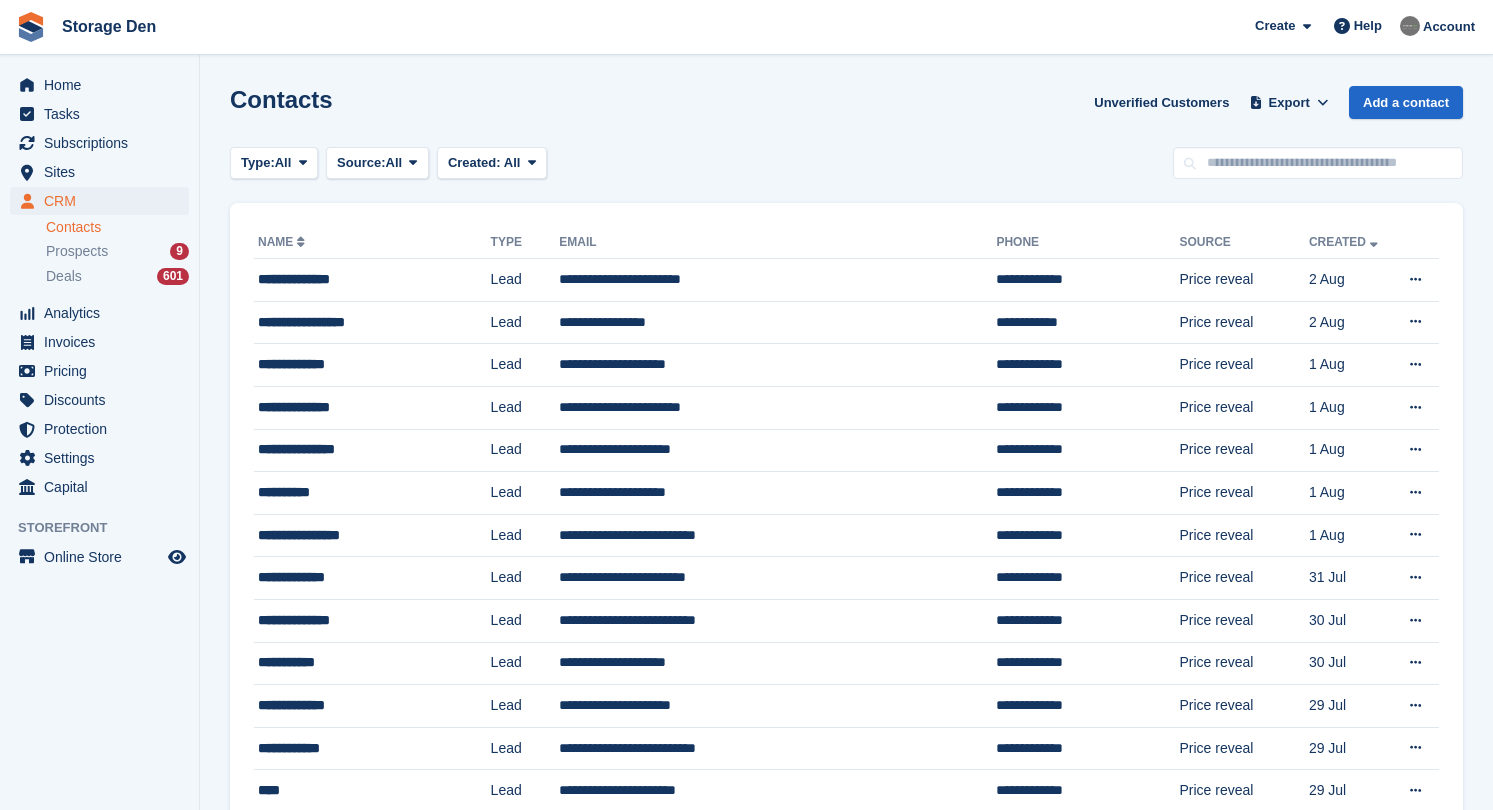 scroll, scrollTop: 0, scrollLeft: 0, axis: both 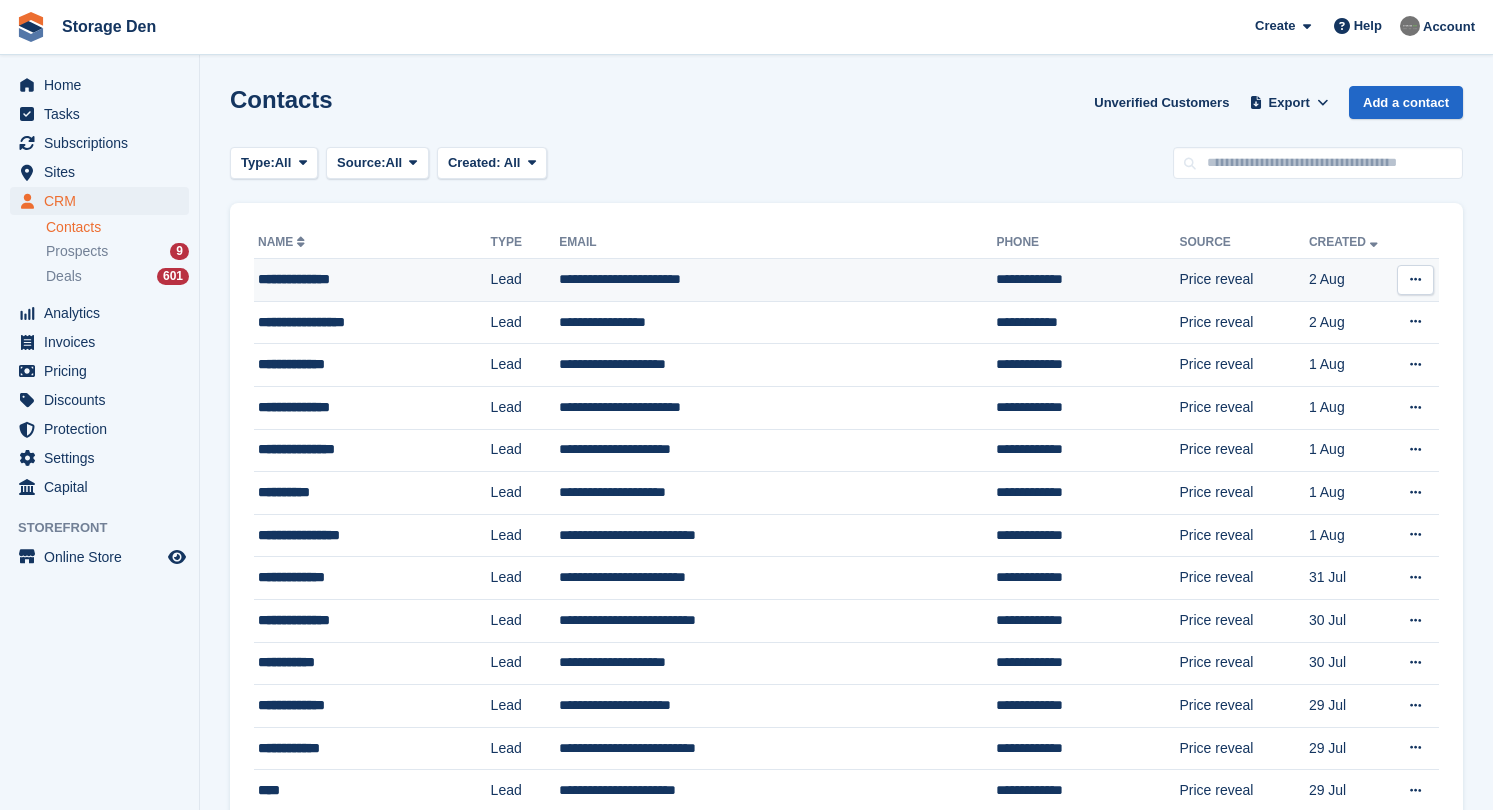 click on "**********" at bounding box center [360, 279] 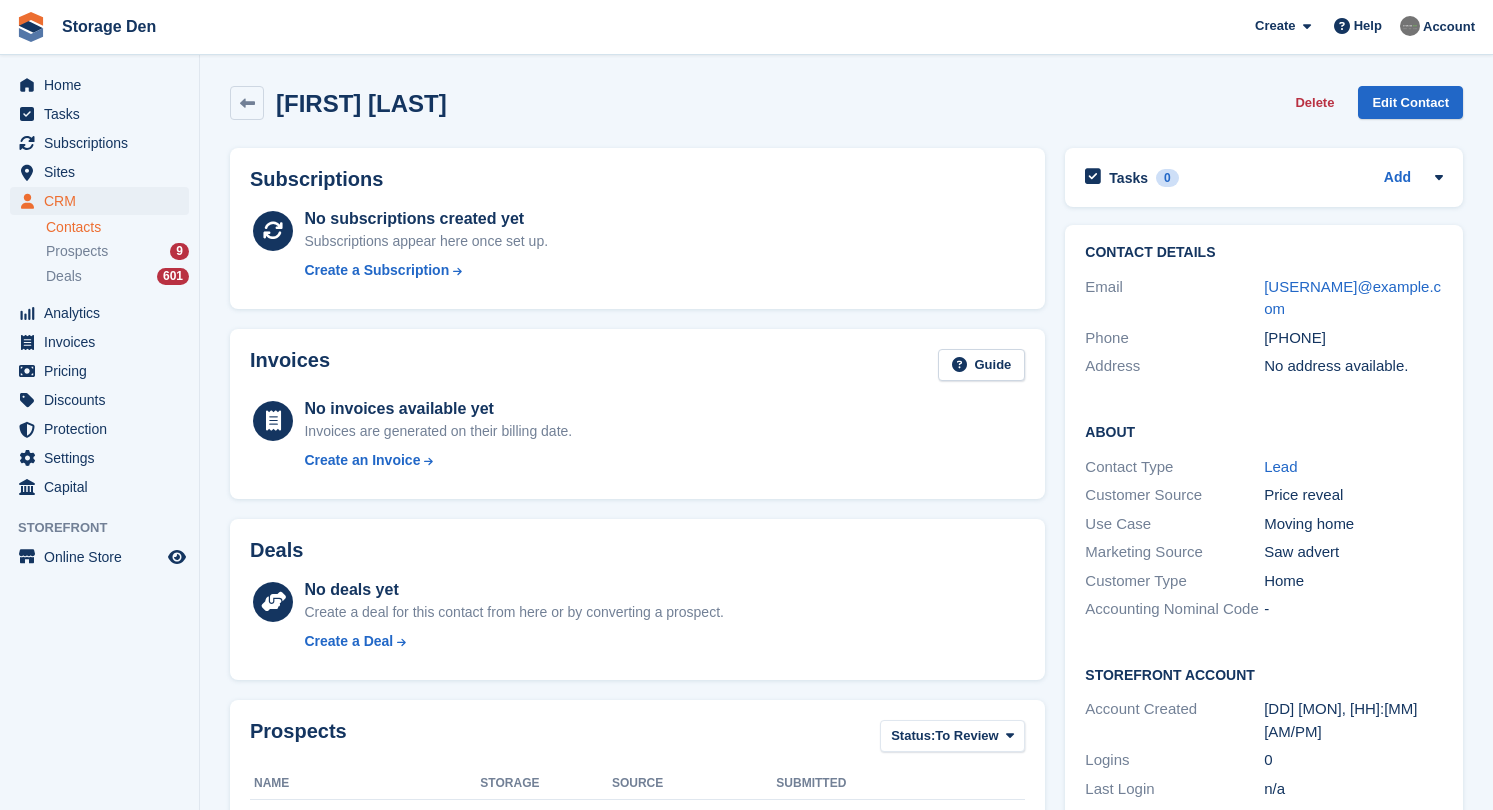 scroll, scrollTop: 0, scrollLeft: 0, axis: both 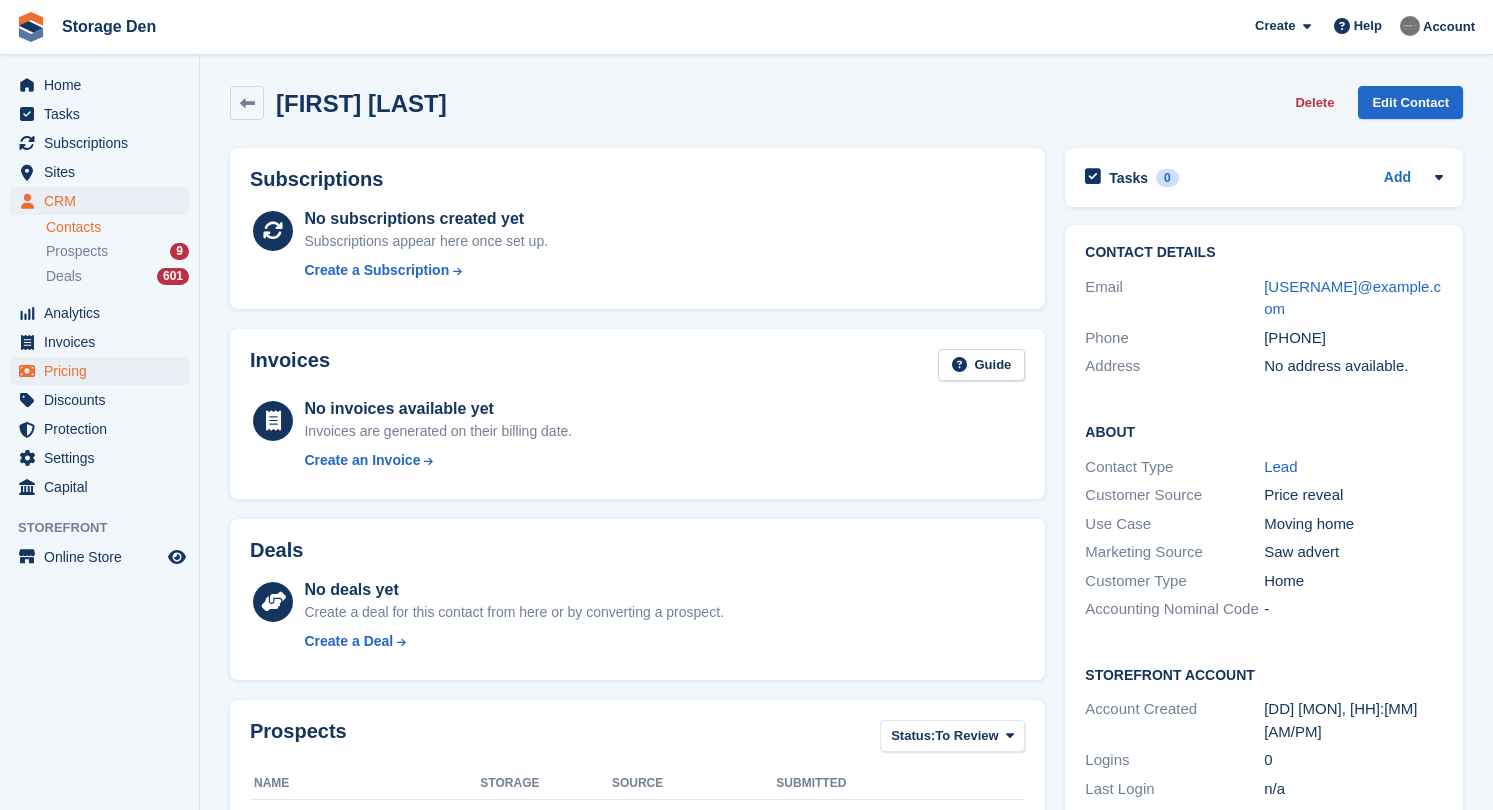 click on "Pricing" at bounding box center (104, 371) 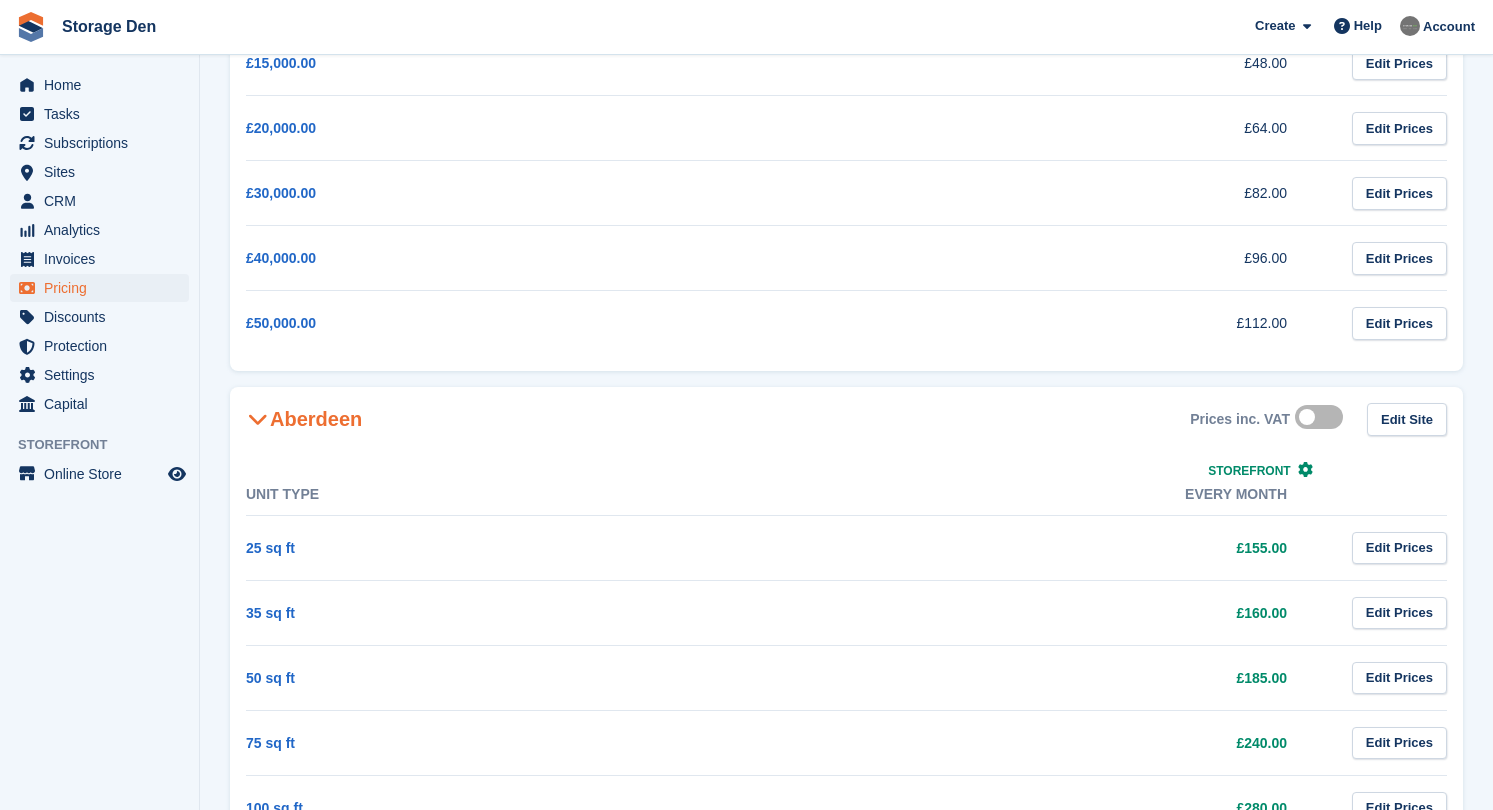 scroll, scrollTop: 537, scrollLeft: 0, axis: vertical 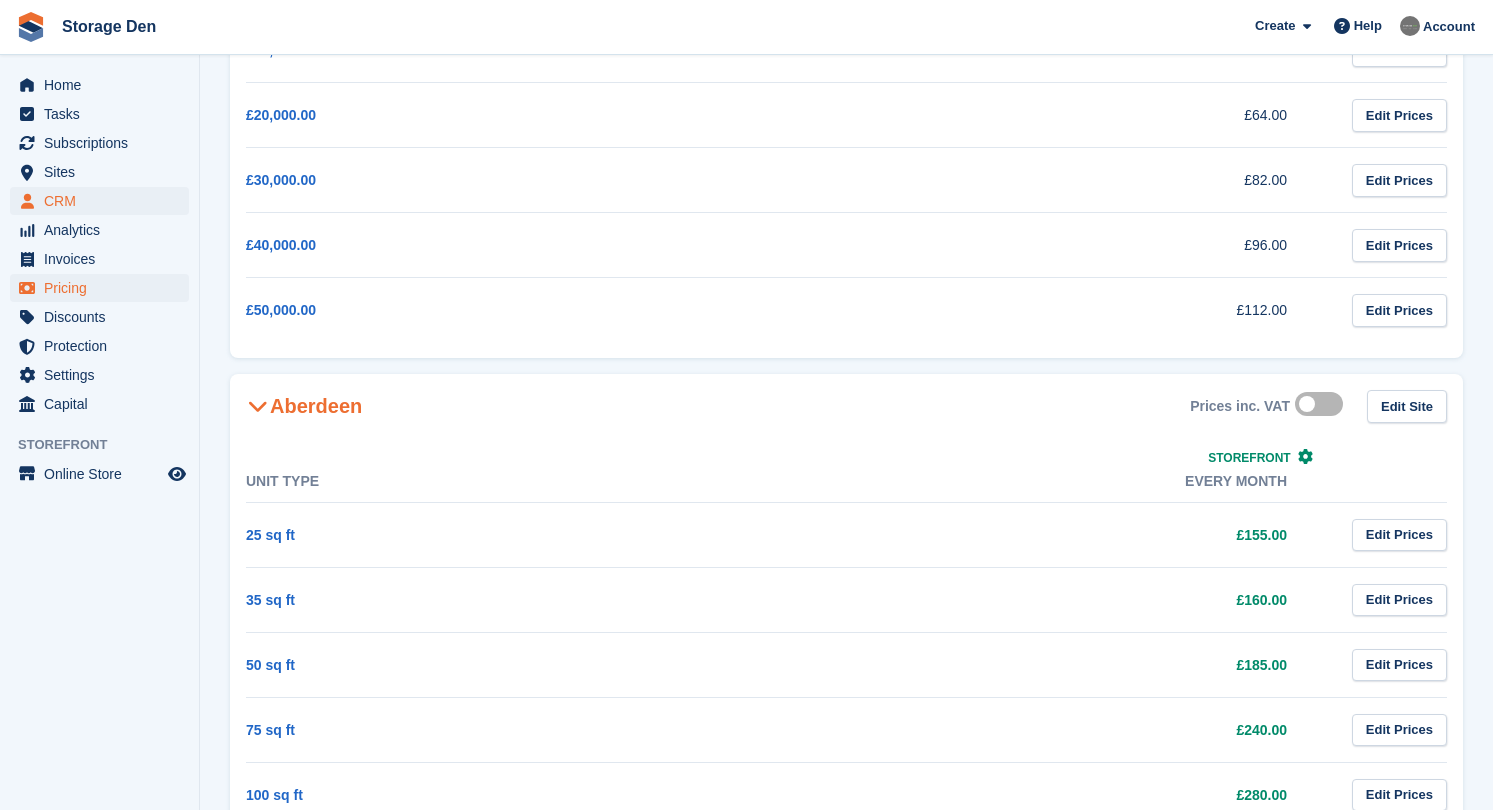 click on "CRM" at bounding box center [104, 201] 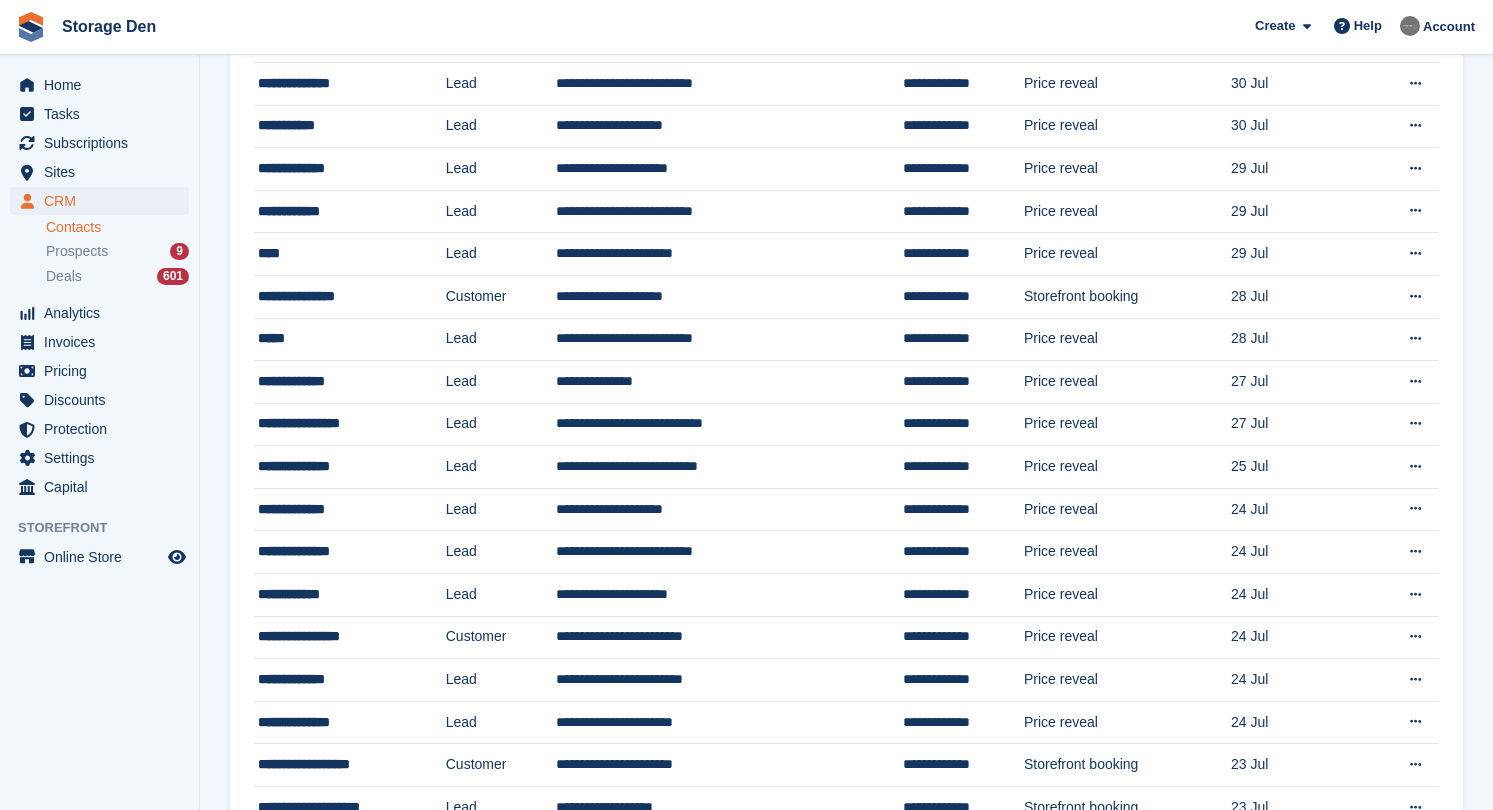 scroll, scrollTop: 0, scrollLeft: 0, axis: both 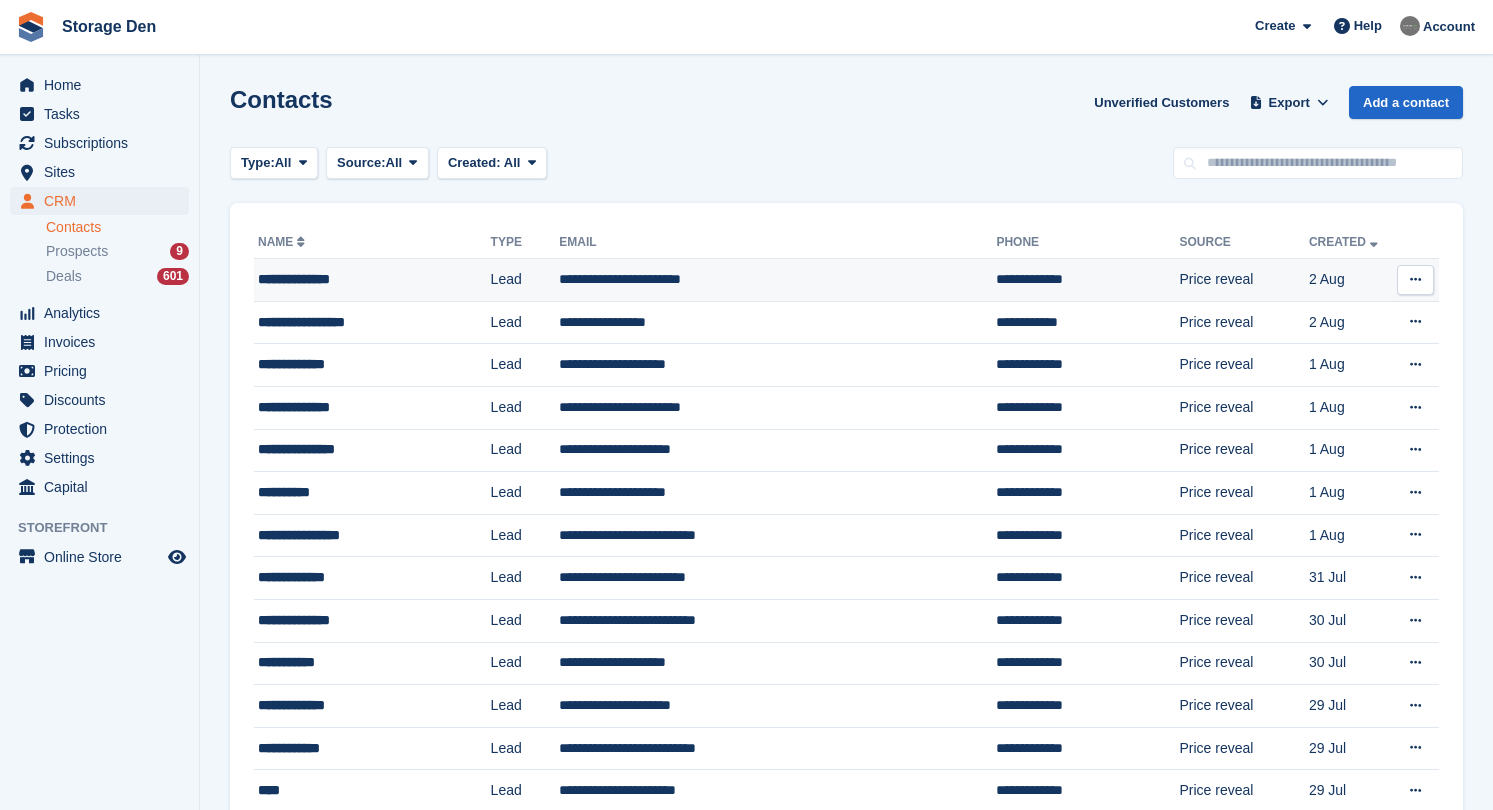 click on "**********" at bounding box center [360, 279] 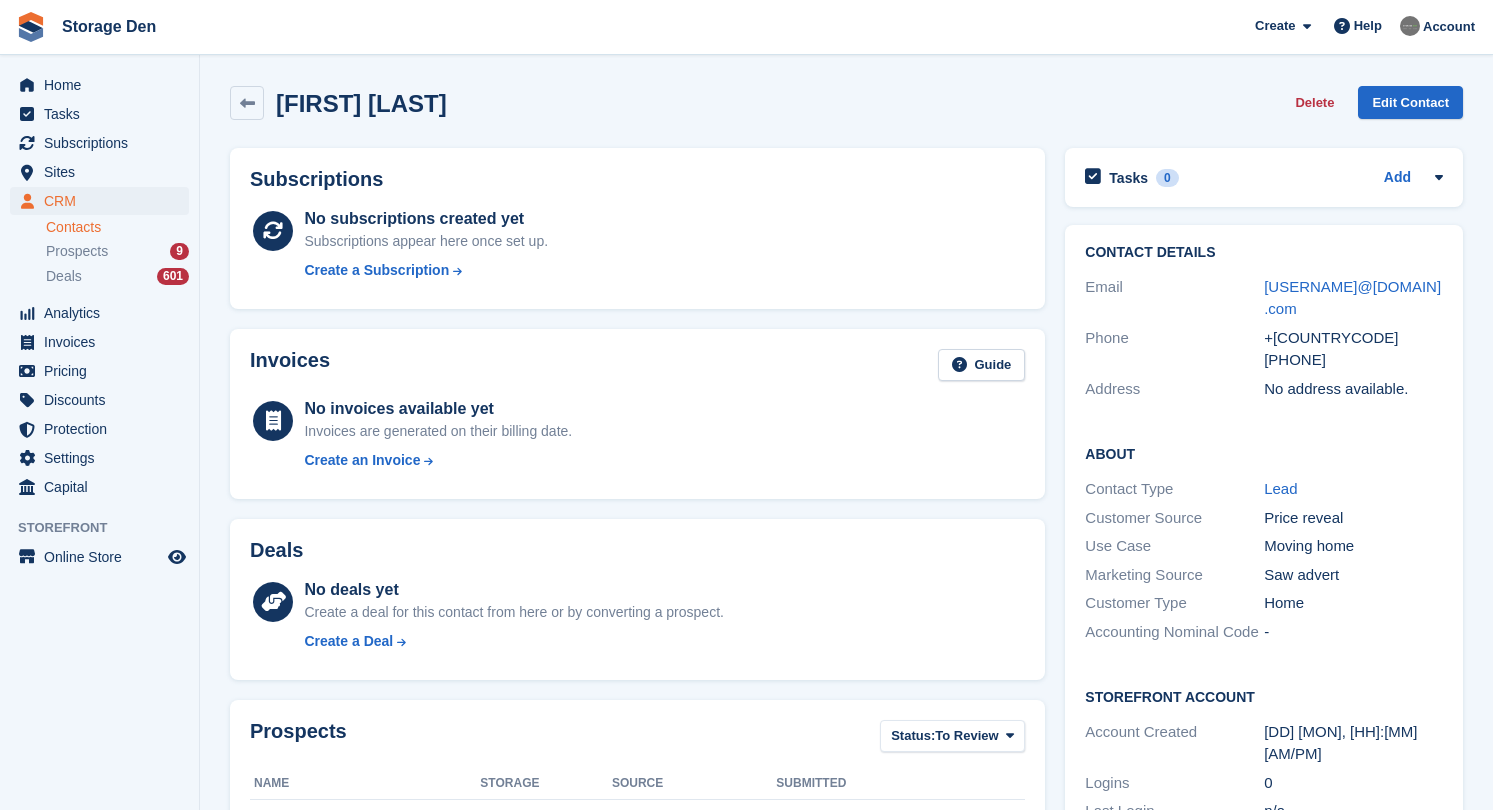 scroll, scrollTop: 0, scrollLeft: 0, axis: both 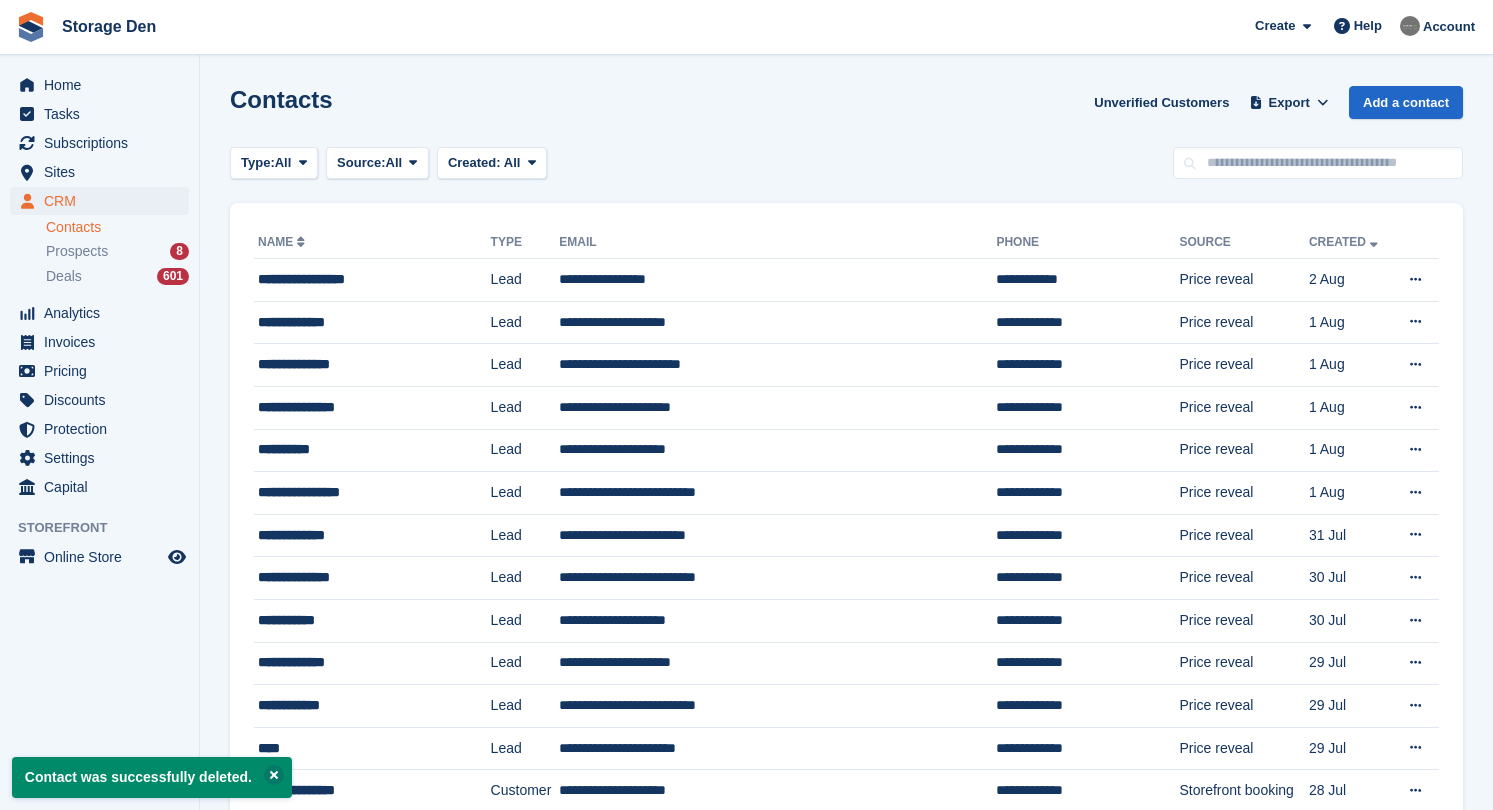 click on "Prospects
8" at bounding box center (122, 251) 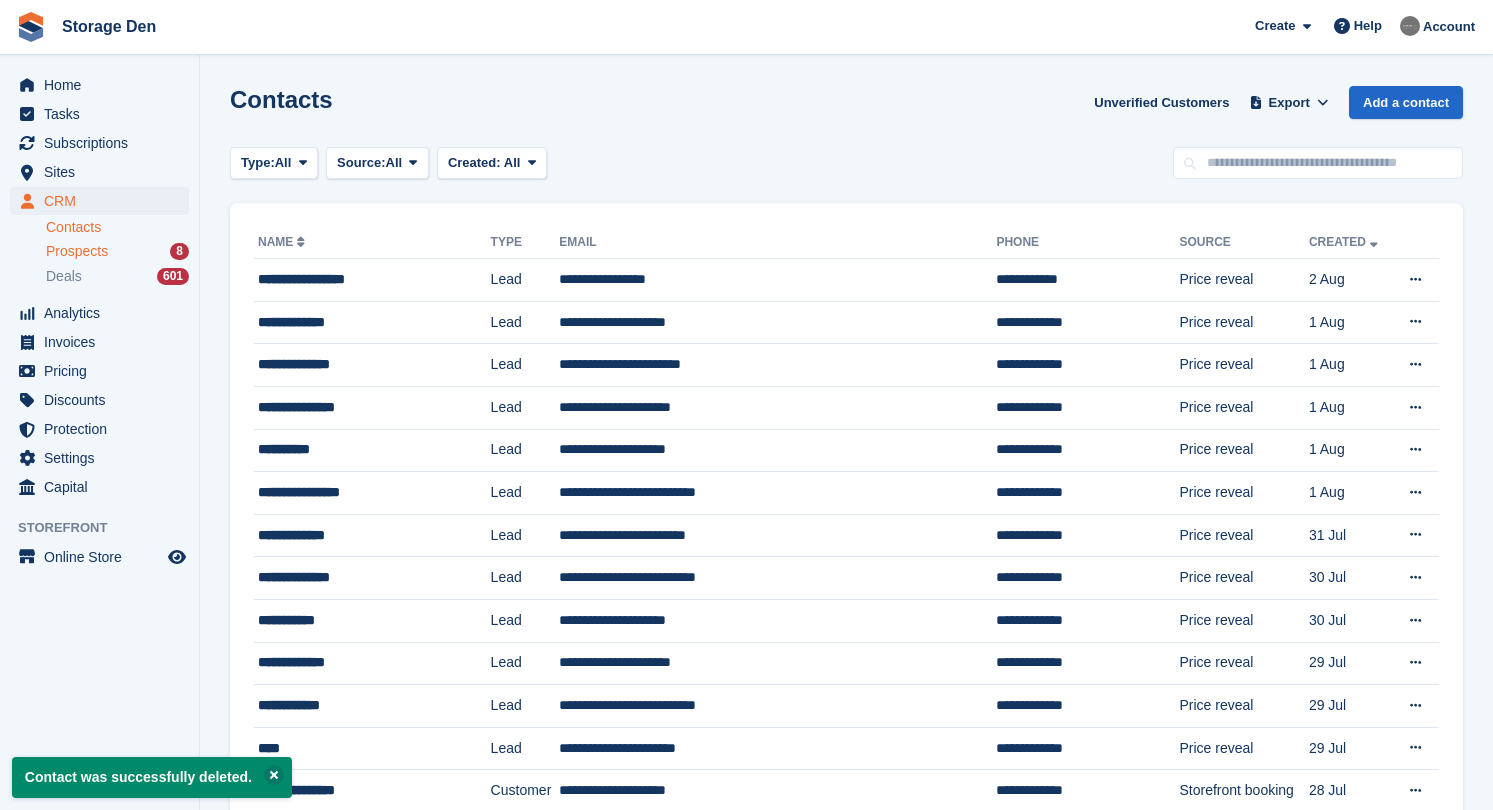 click on "Prospects" at bounding box center (77, 251) 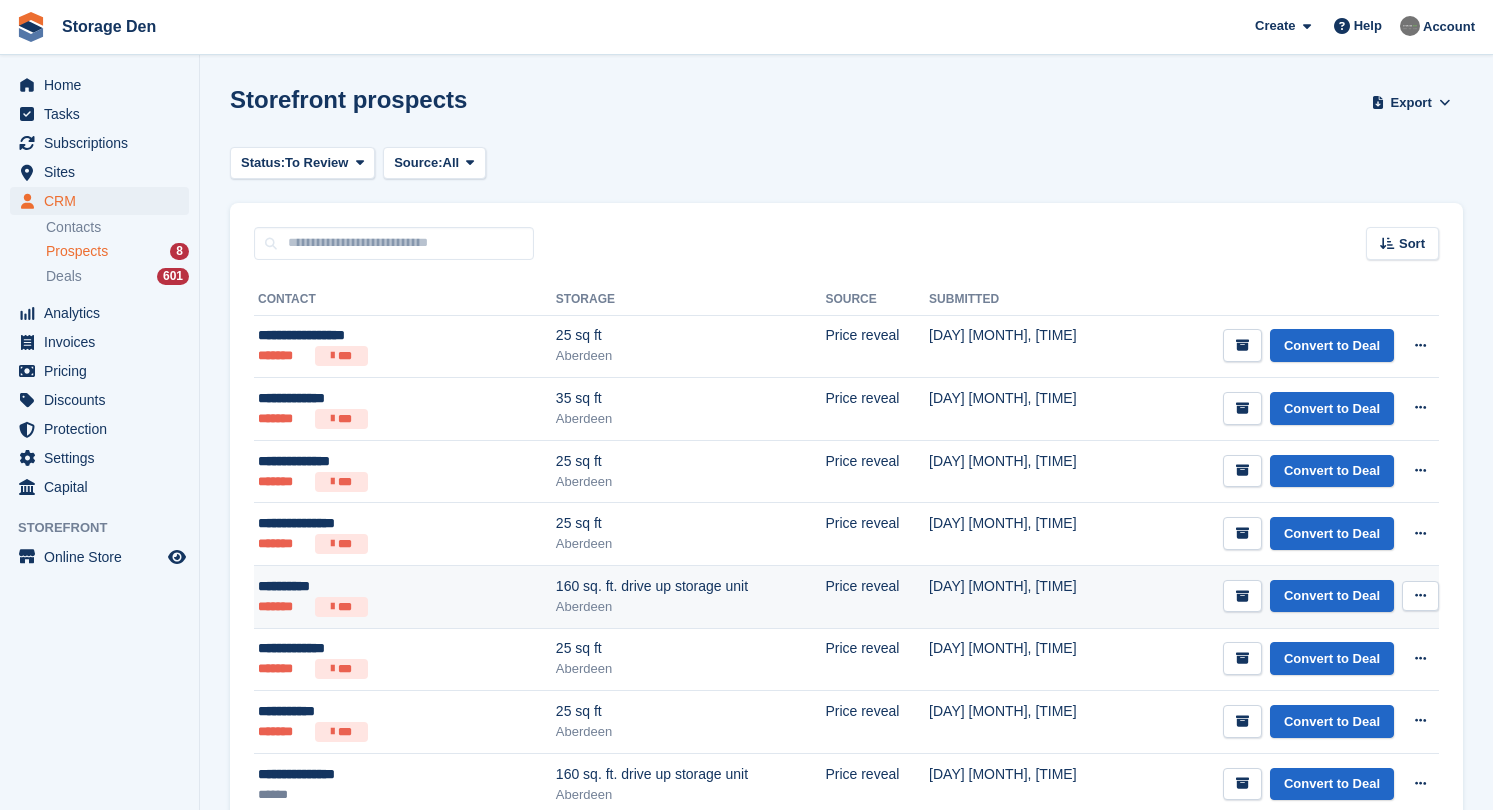 click on "*******
***" at bounding box center (363, 607) 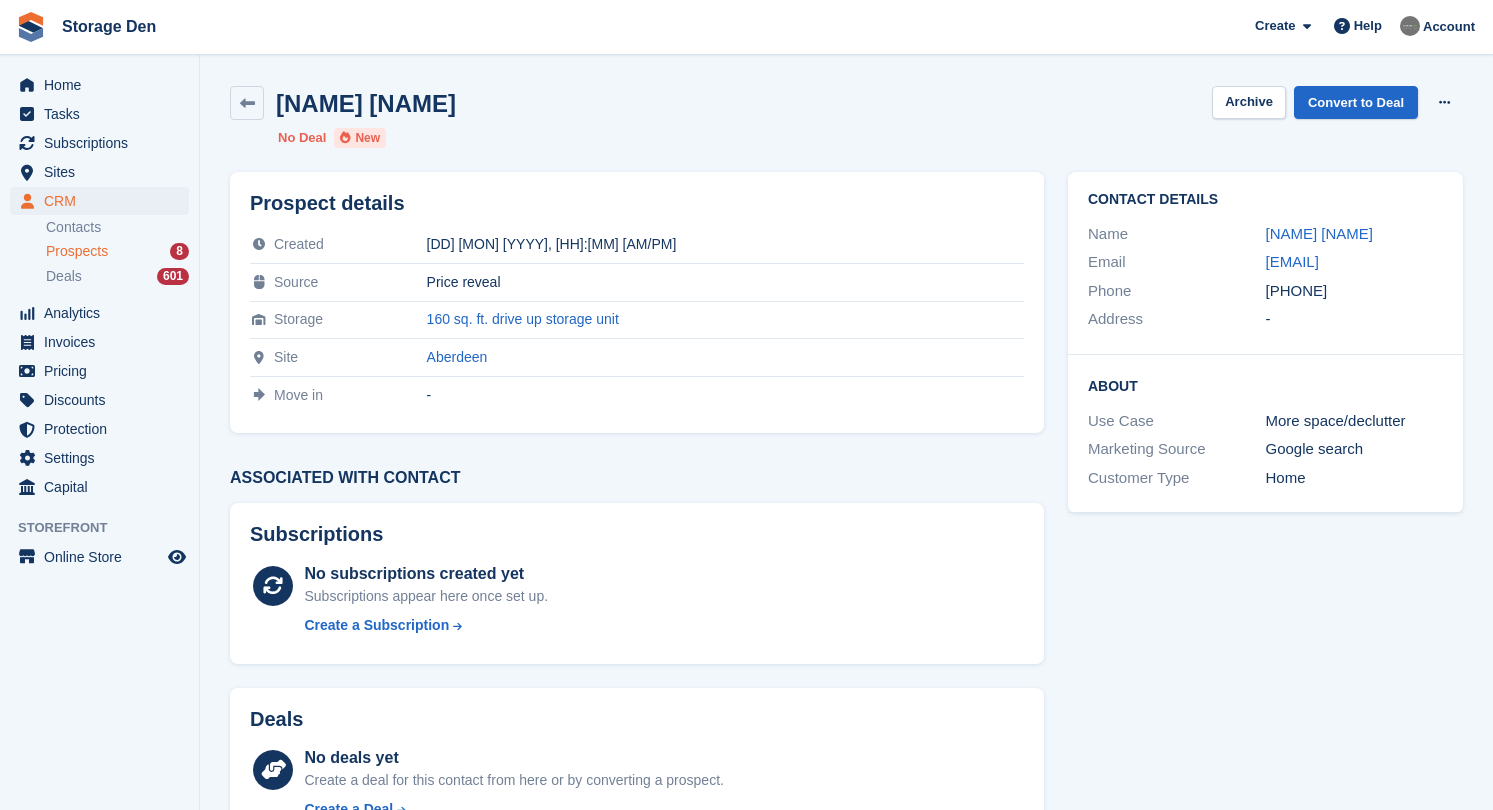 scroll, scrollTop: 0, scrollLeft: 0, axis: both 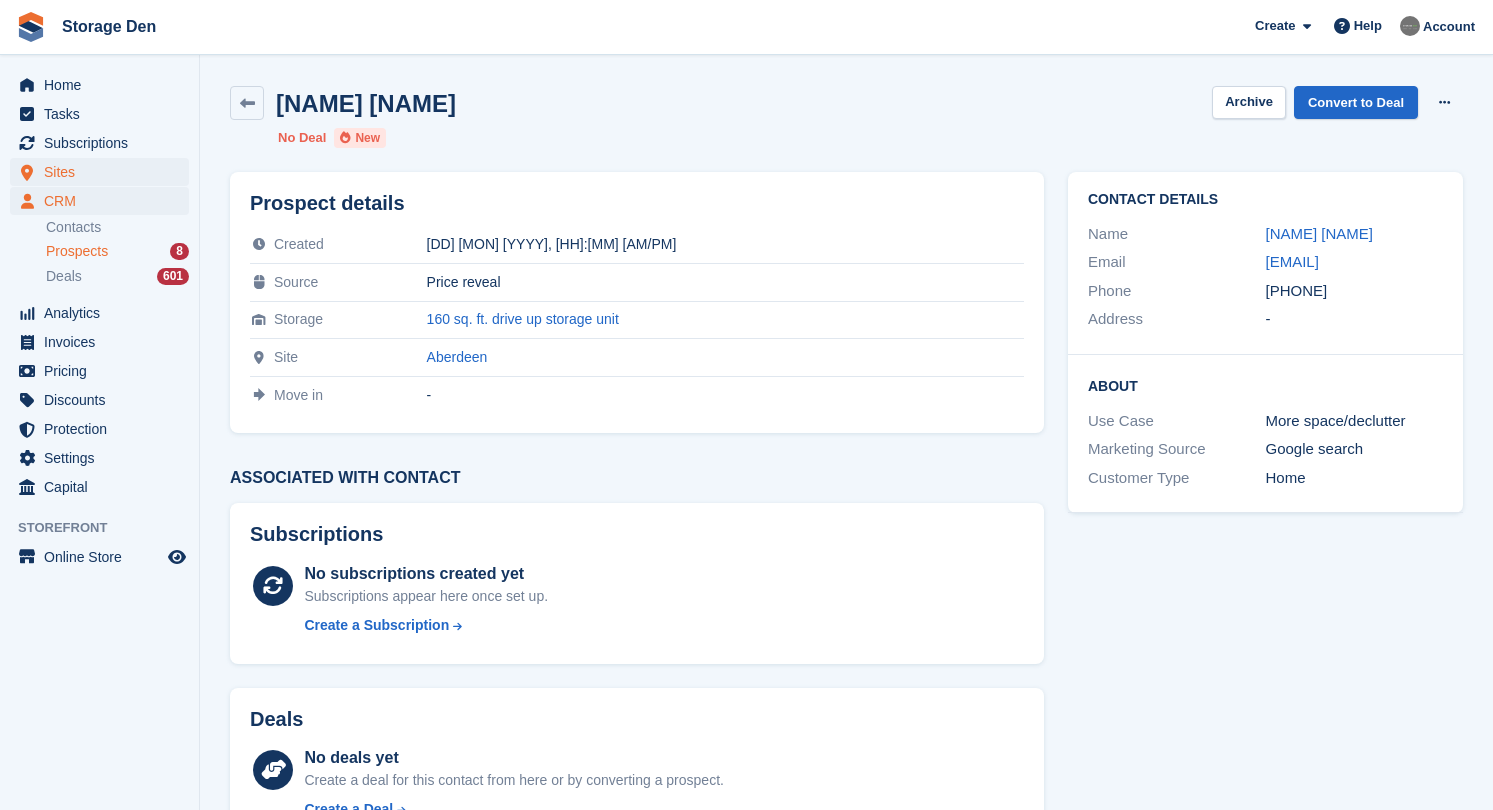 click on "Sites" at bounding box center [104, 172] 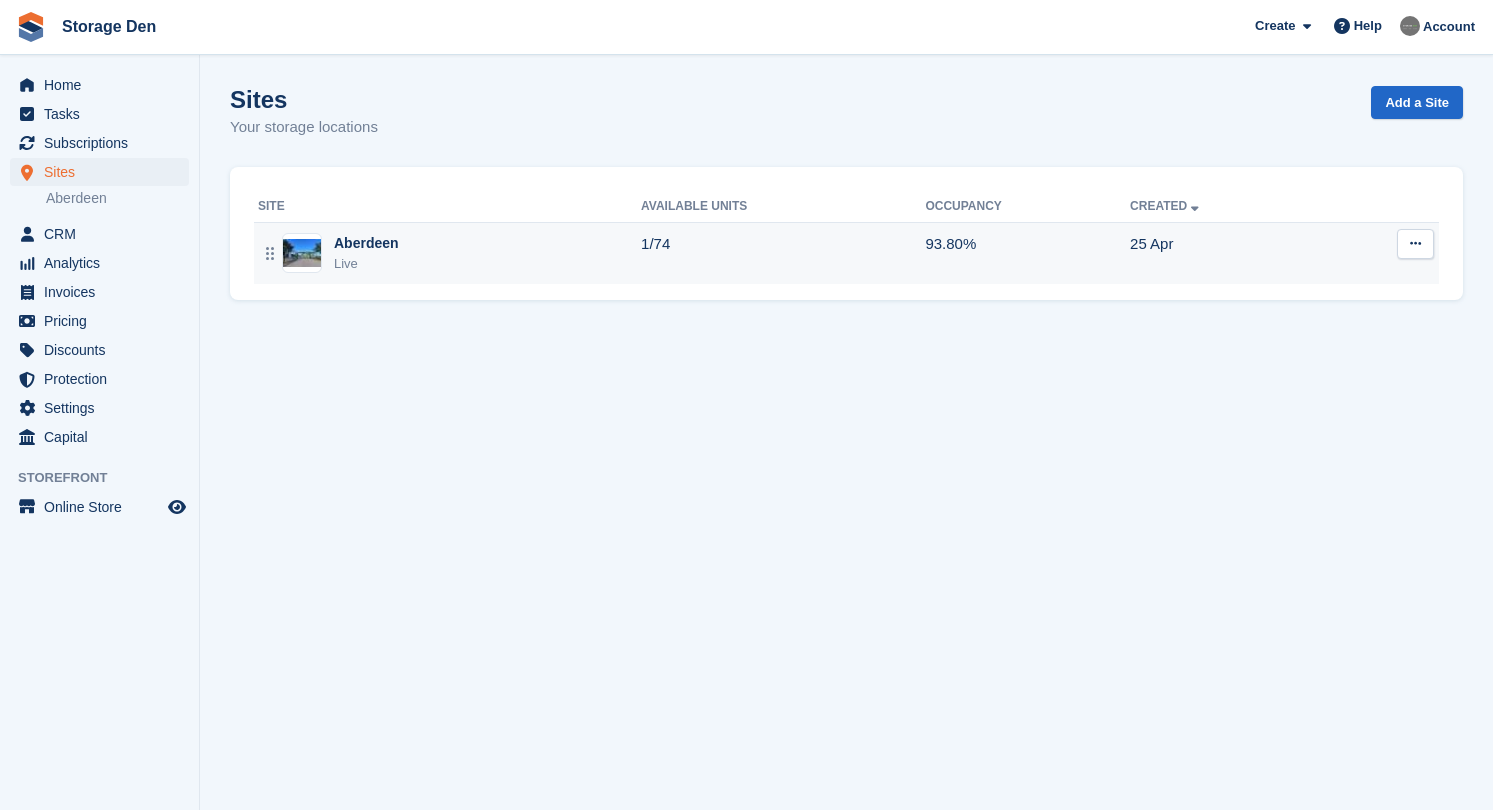 click on "Aberdeen" at bounding box center (366, 243) 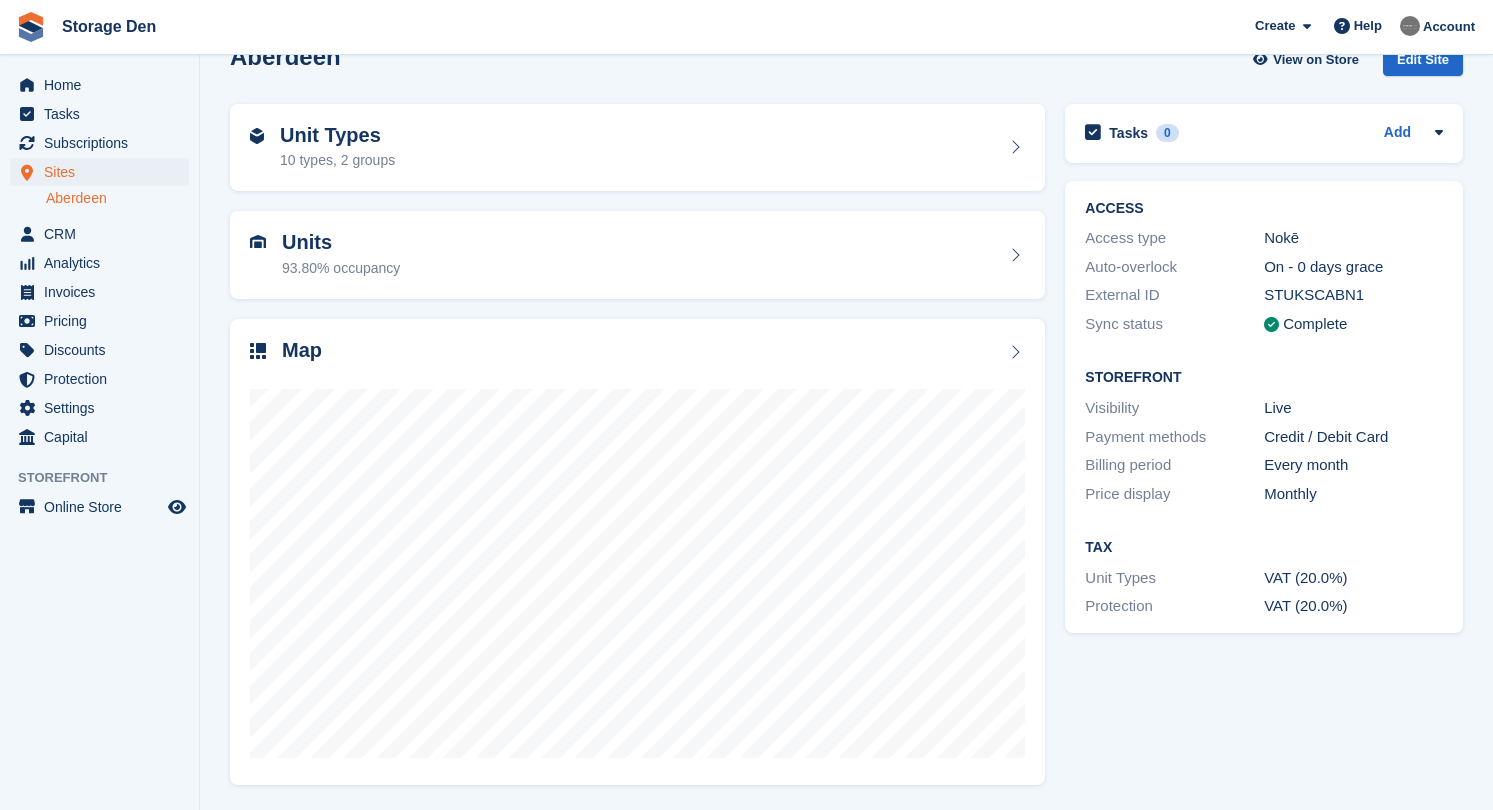 scroll, scrollTop: 42, scrollLeft: 0, axis: vertical 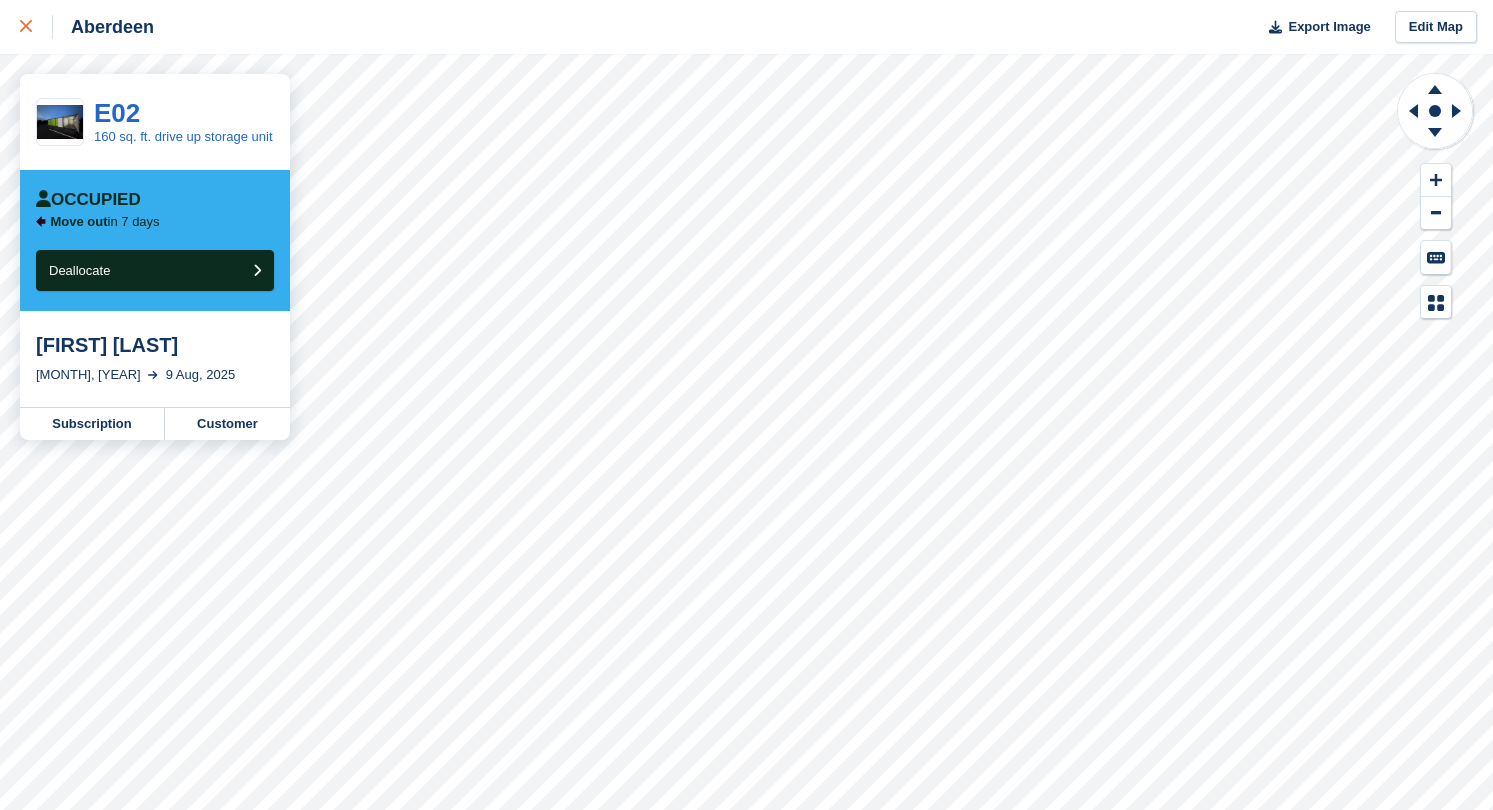 click at bounding box center [36, 27] 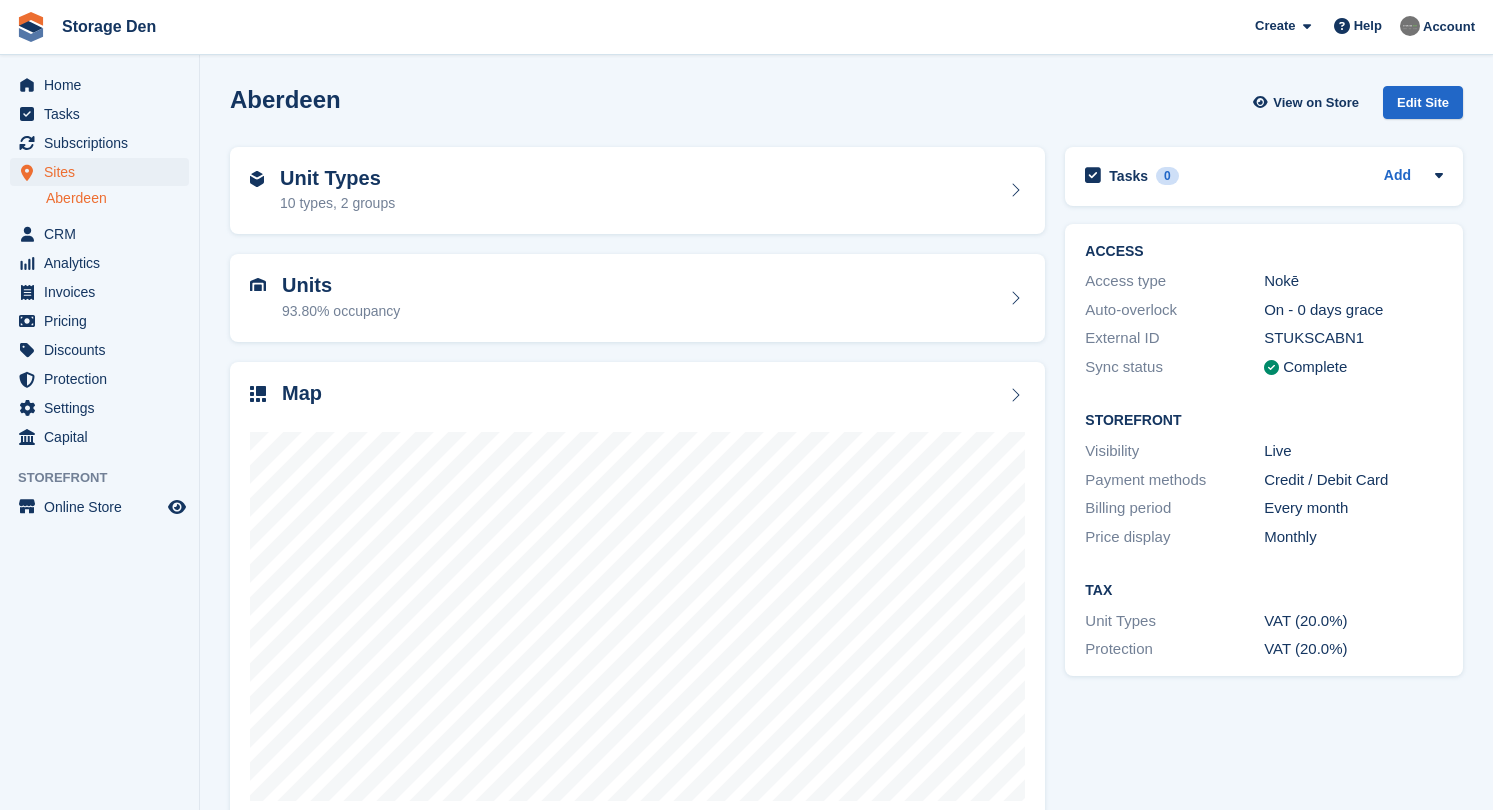 scroll, scrollTop: 0, scrollLeft: 0, axis: both 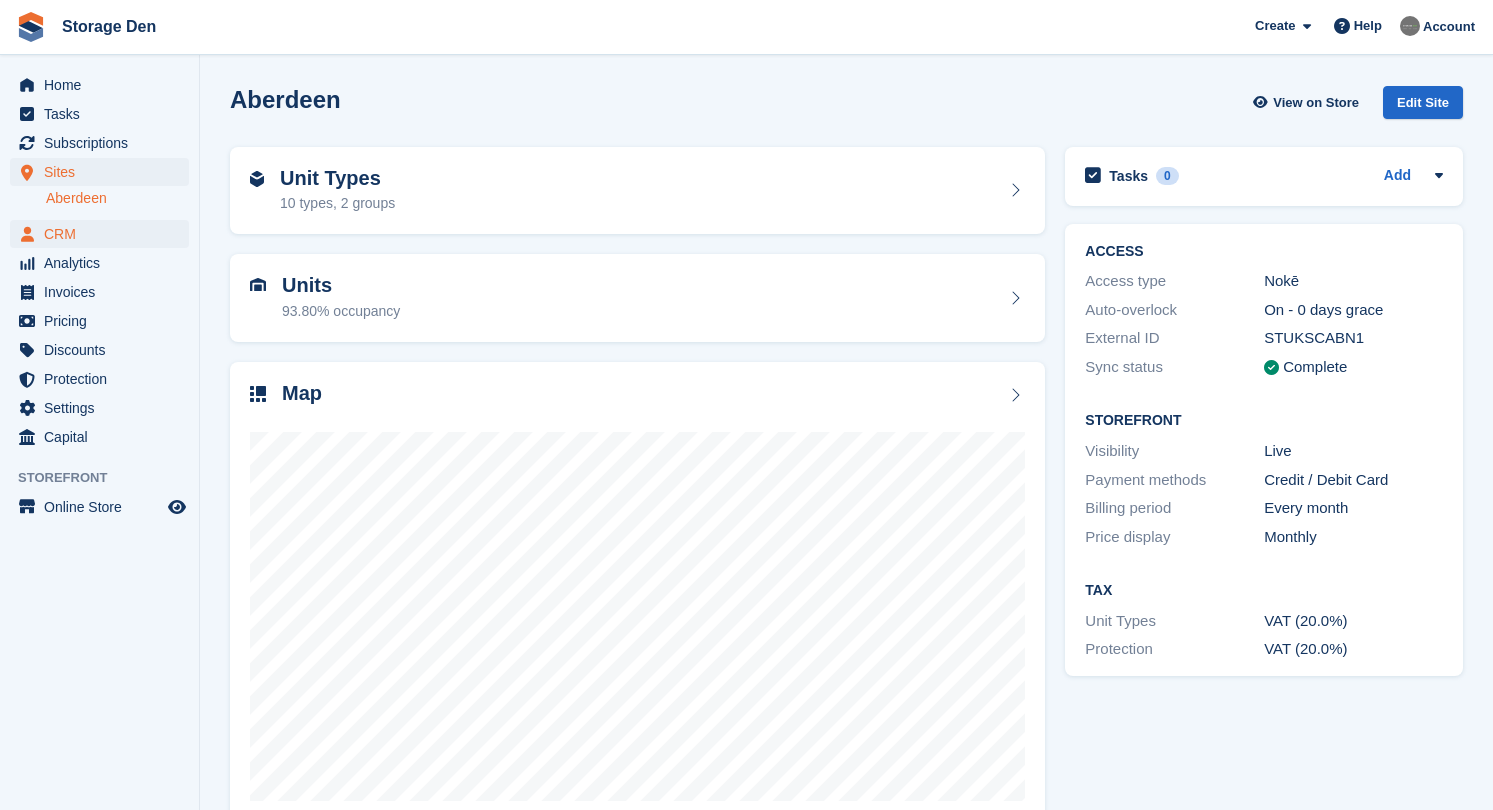 click on "CRM" at bounding box center [104, 234] 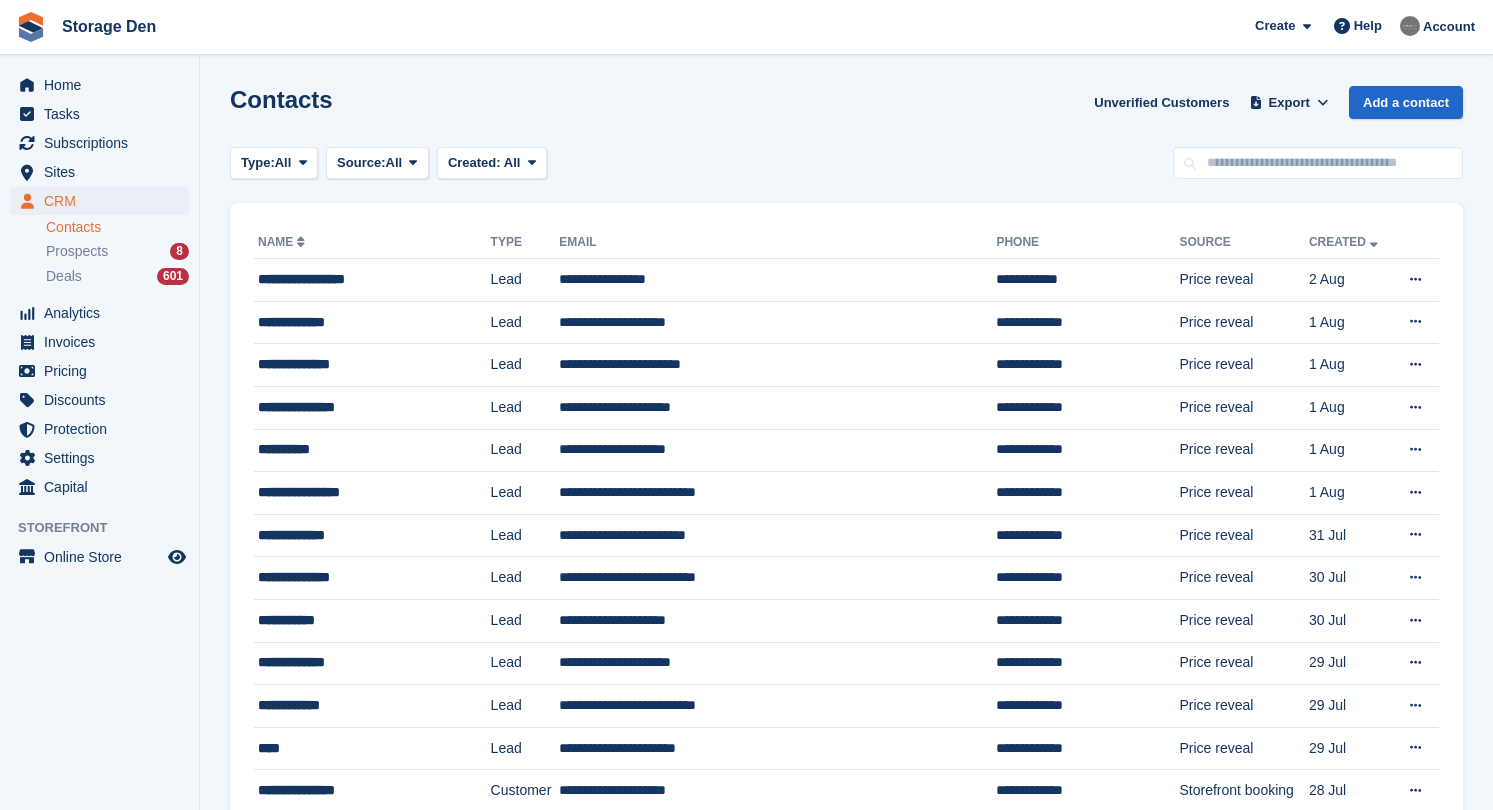 scroll, scrollTop: 0, scrollLeft: 0, axis: both 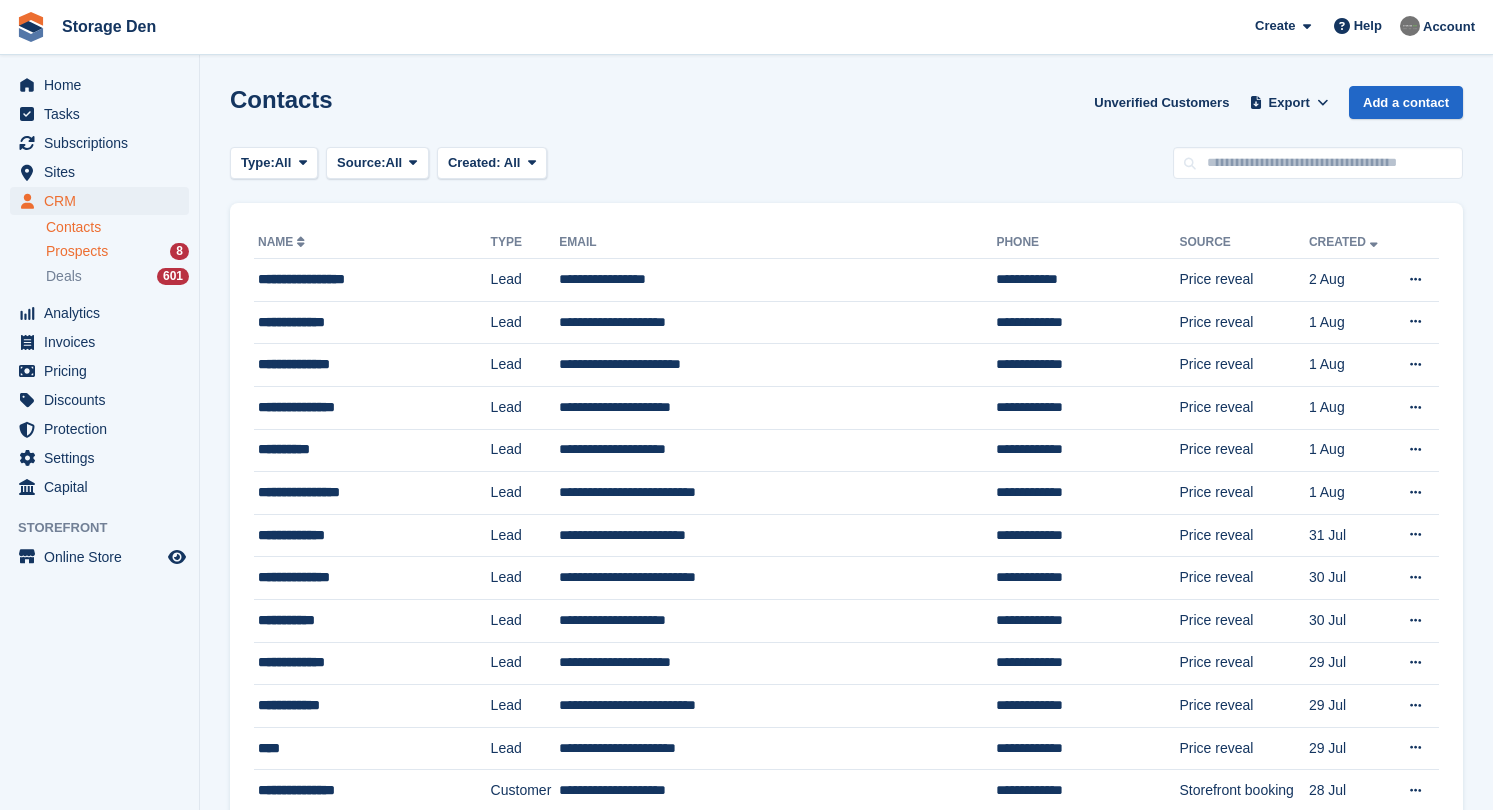 click on "Prospects" at bounding box center (77, 251) 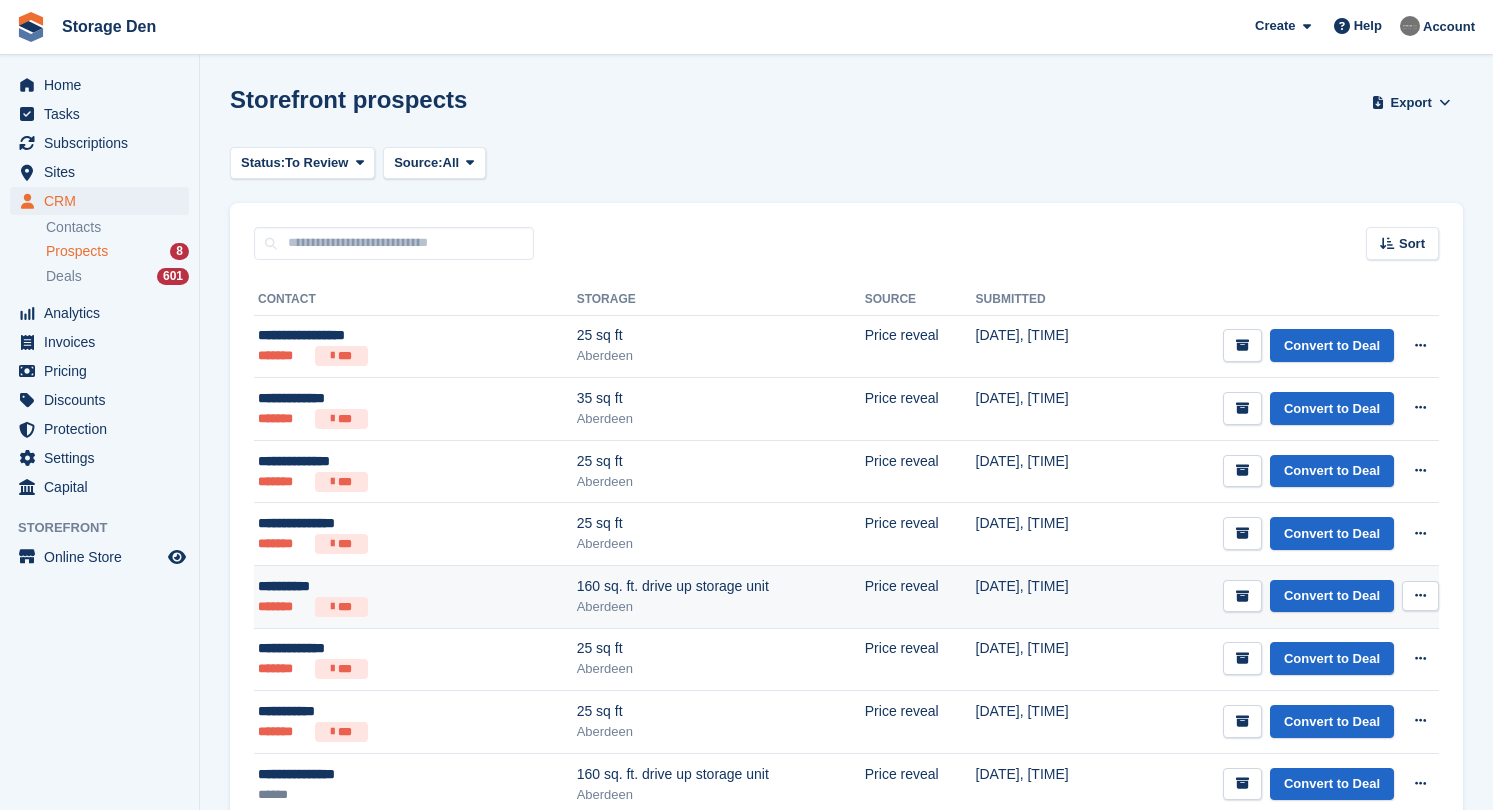 click on "160 sq. ft. drive up storage unit" at bounding box center (721, 586) 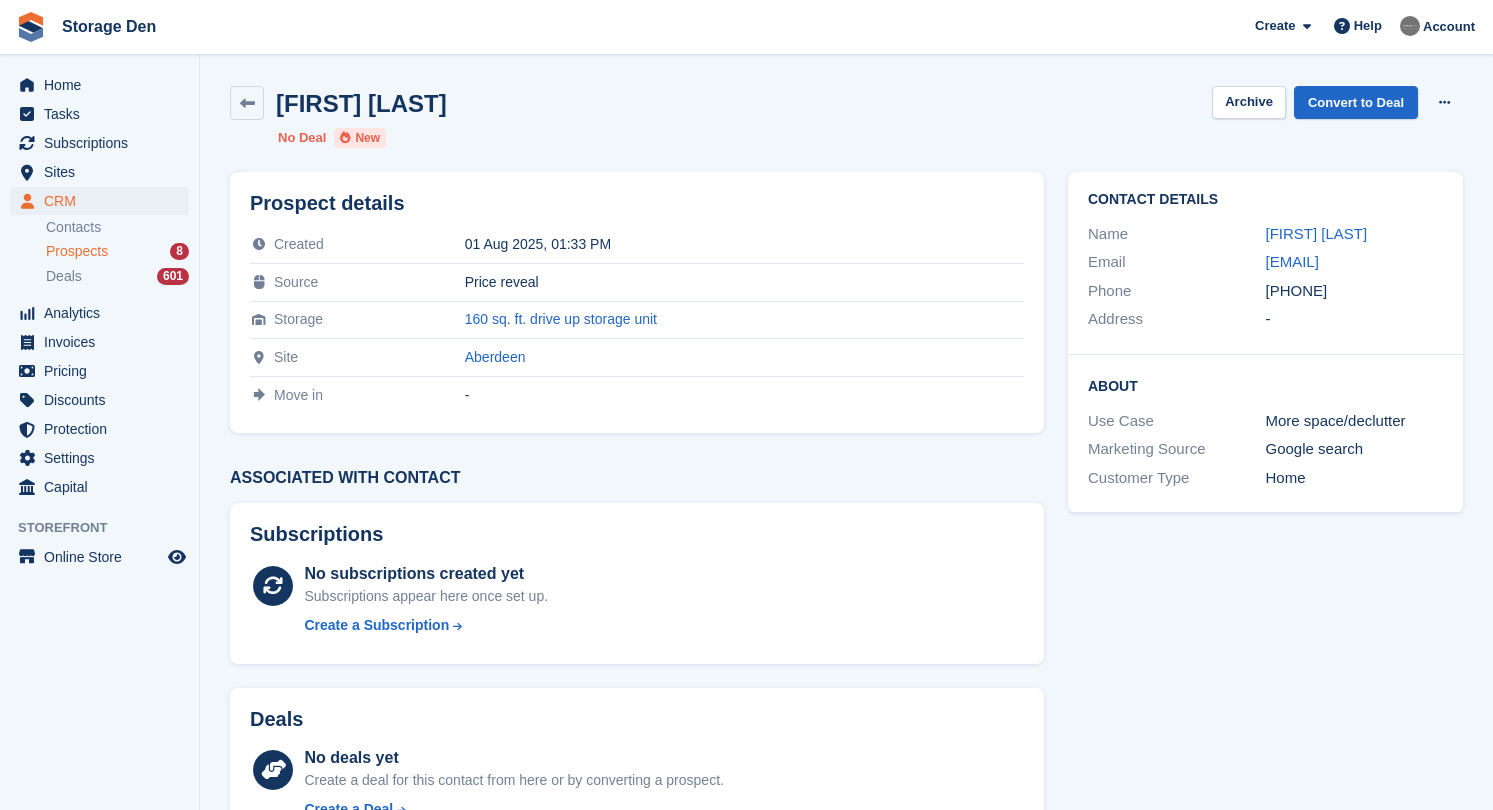 scroll, scrollTop: 0, scrollLeft: 0, axis: both 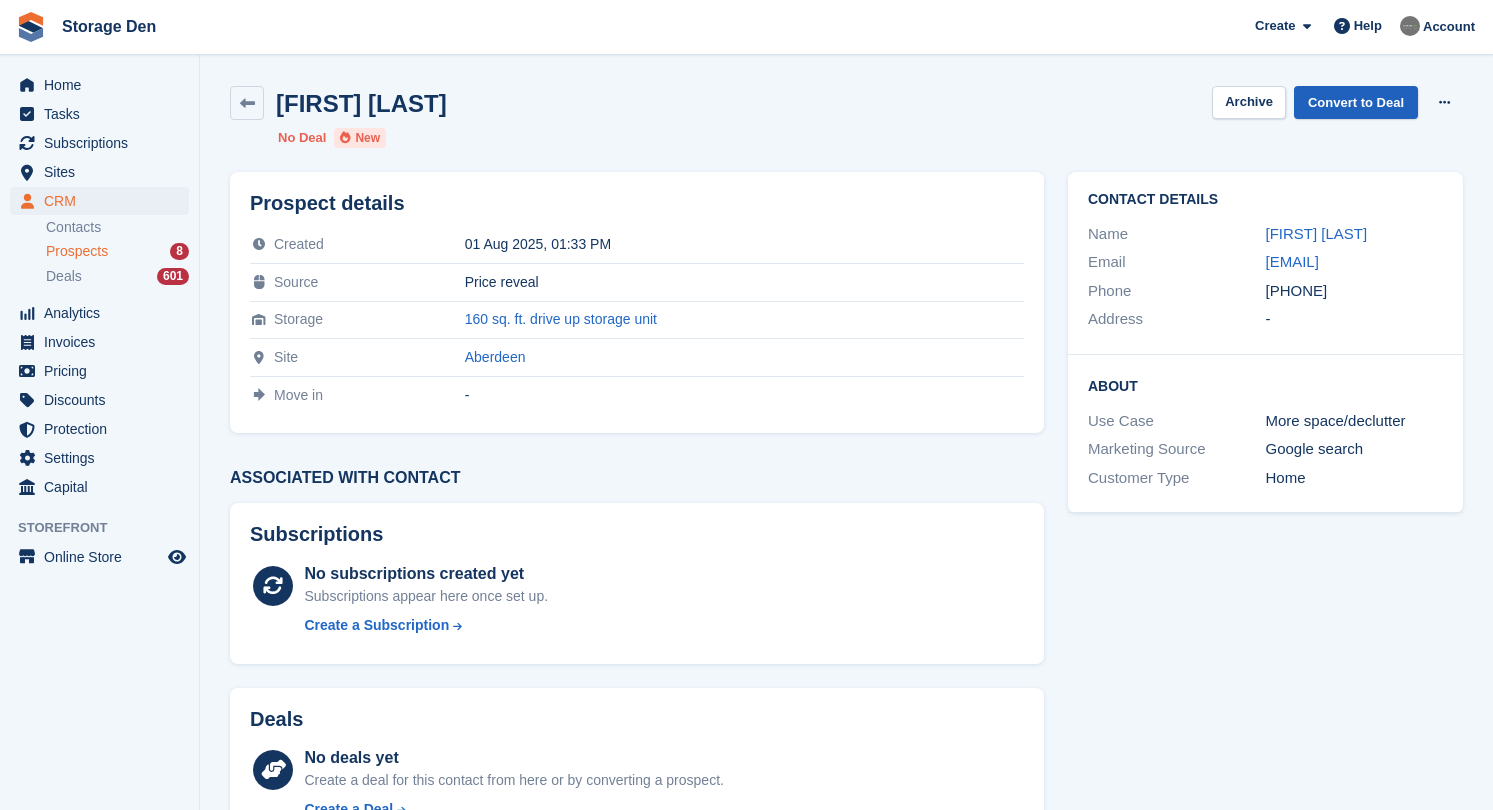click on "Convert to Deal" at bounding box center [1356, 102] 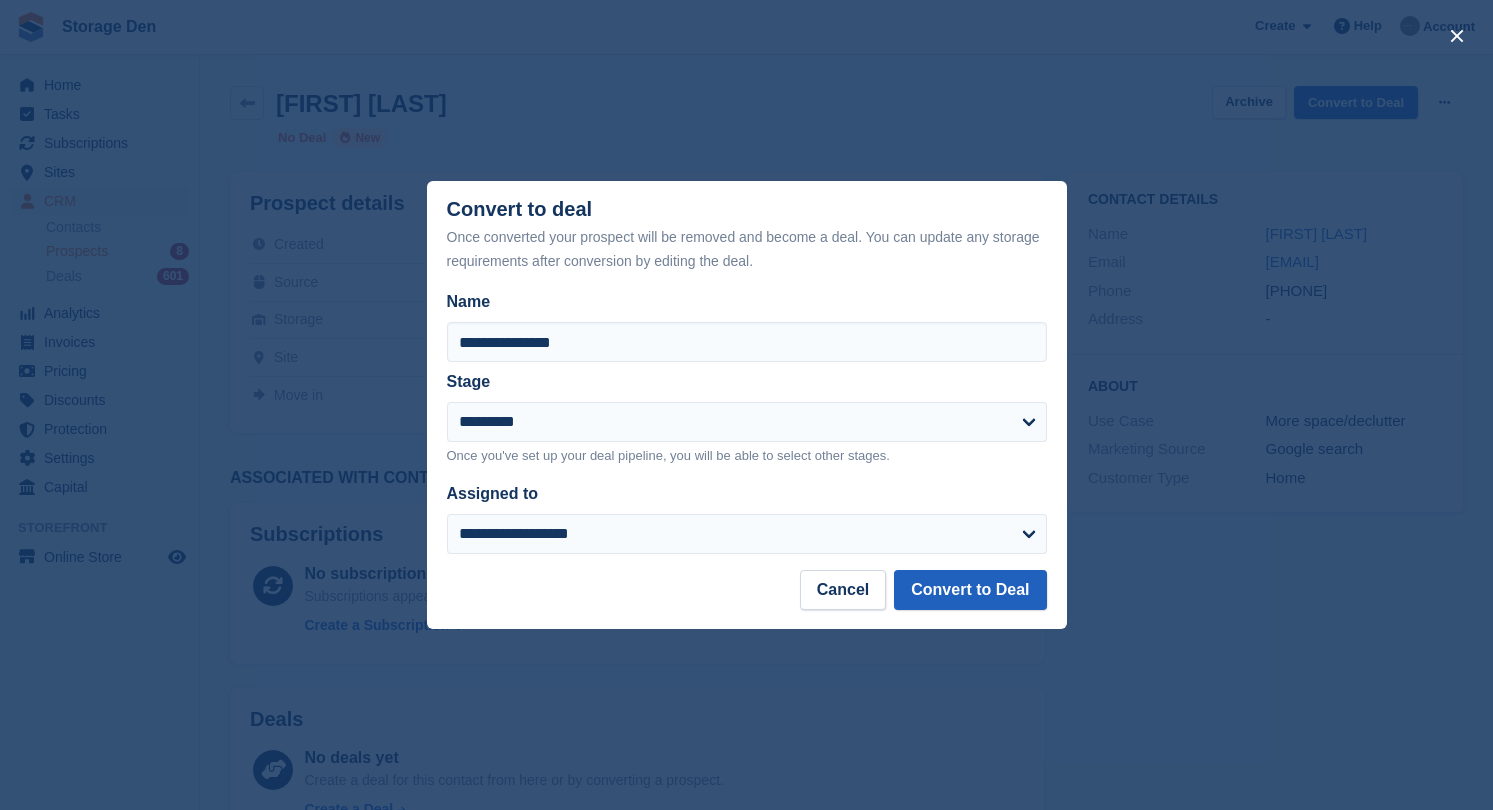 click on "Convert to Deal" at bounding box center [970, 590] 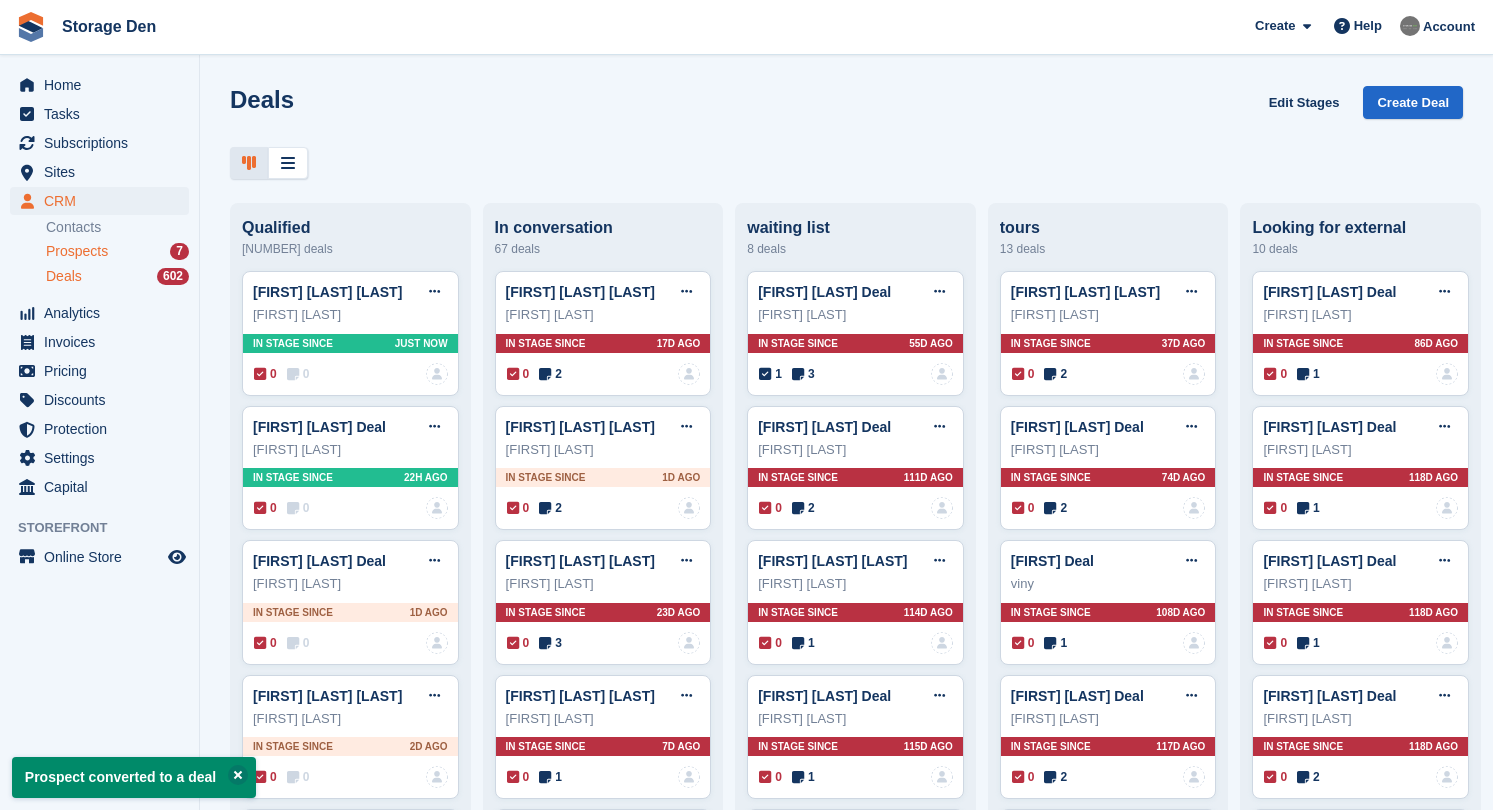 click on "Prospects
7" at bounding box center [117, 251] 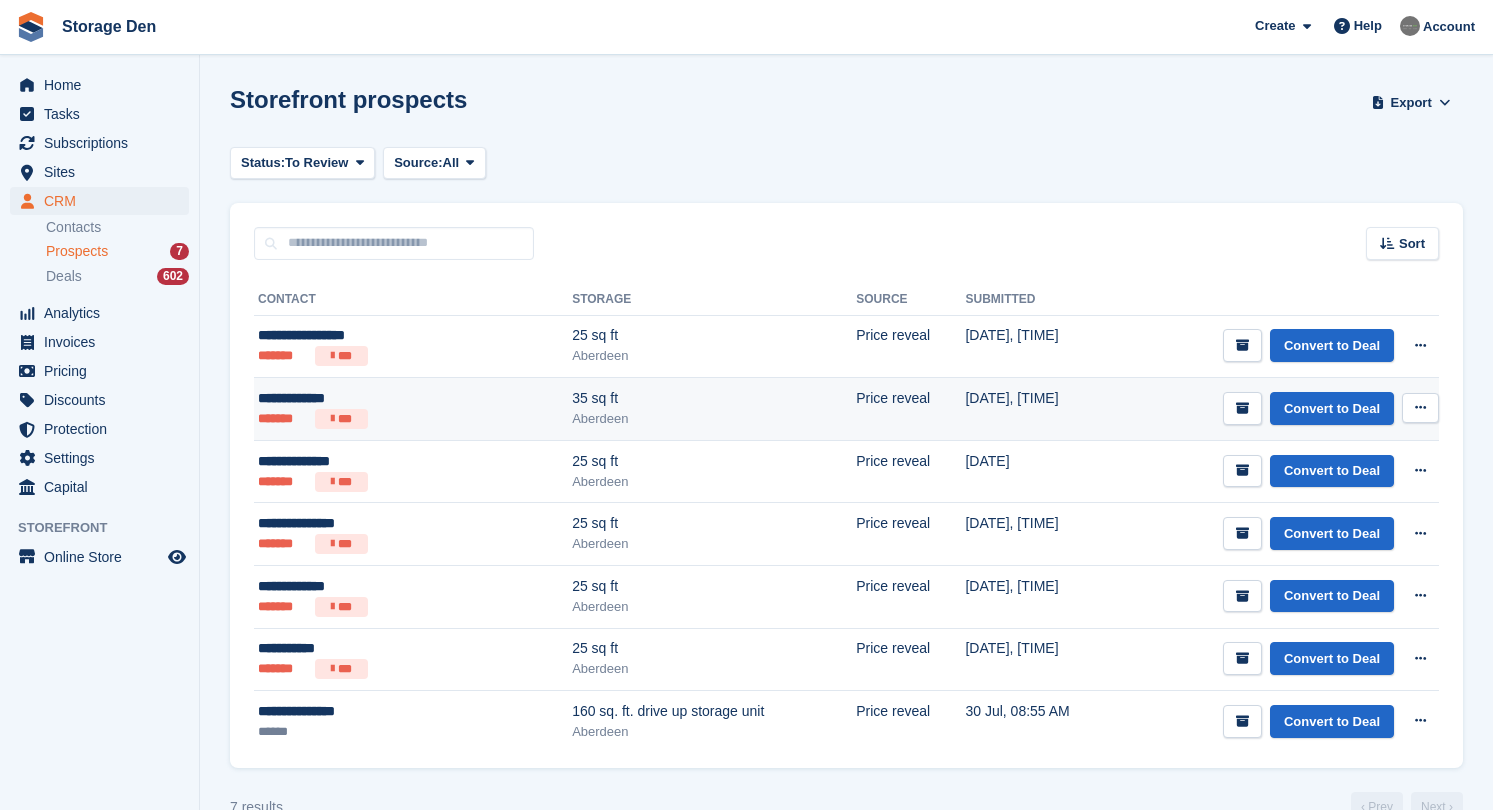 click on "*******
***" at bounding box center [363, 419] 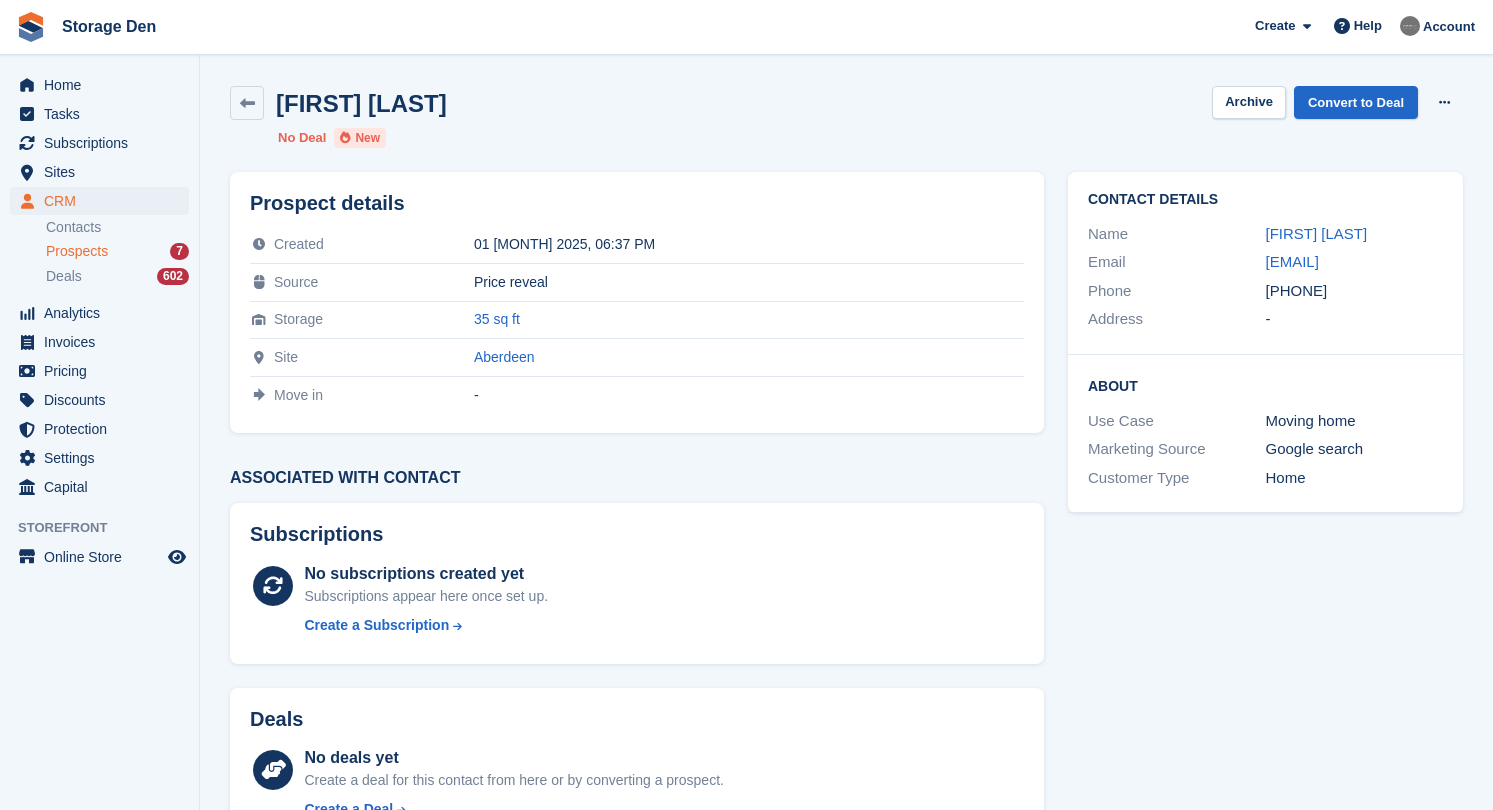 scroll, scrollTop: 0, scrollLeft: 0, axis: both 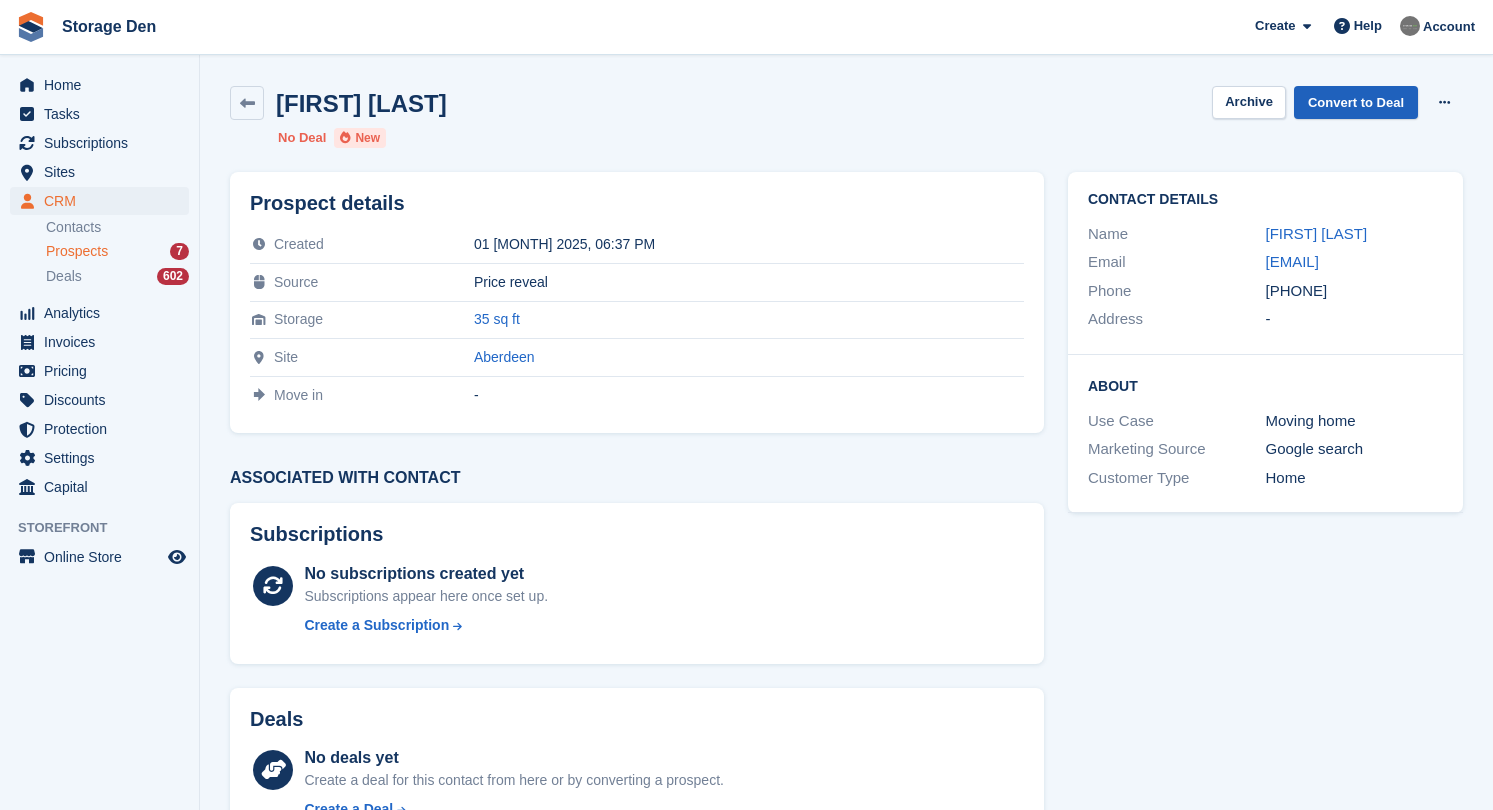 click on "Convert to Deal" at bounding box center [1356, 102] 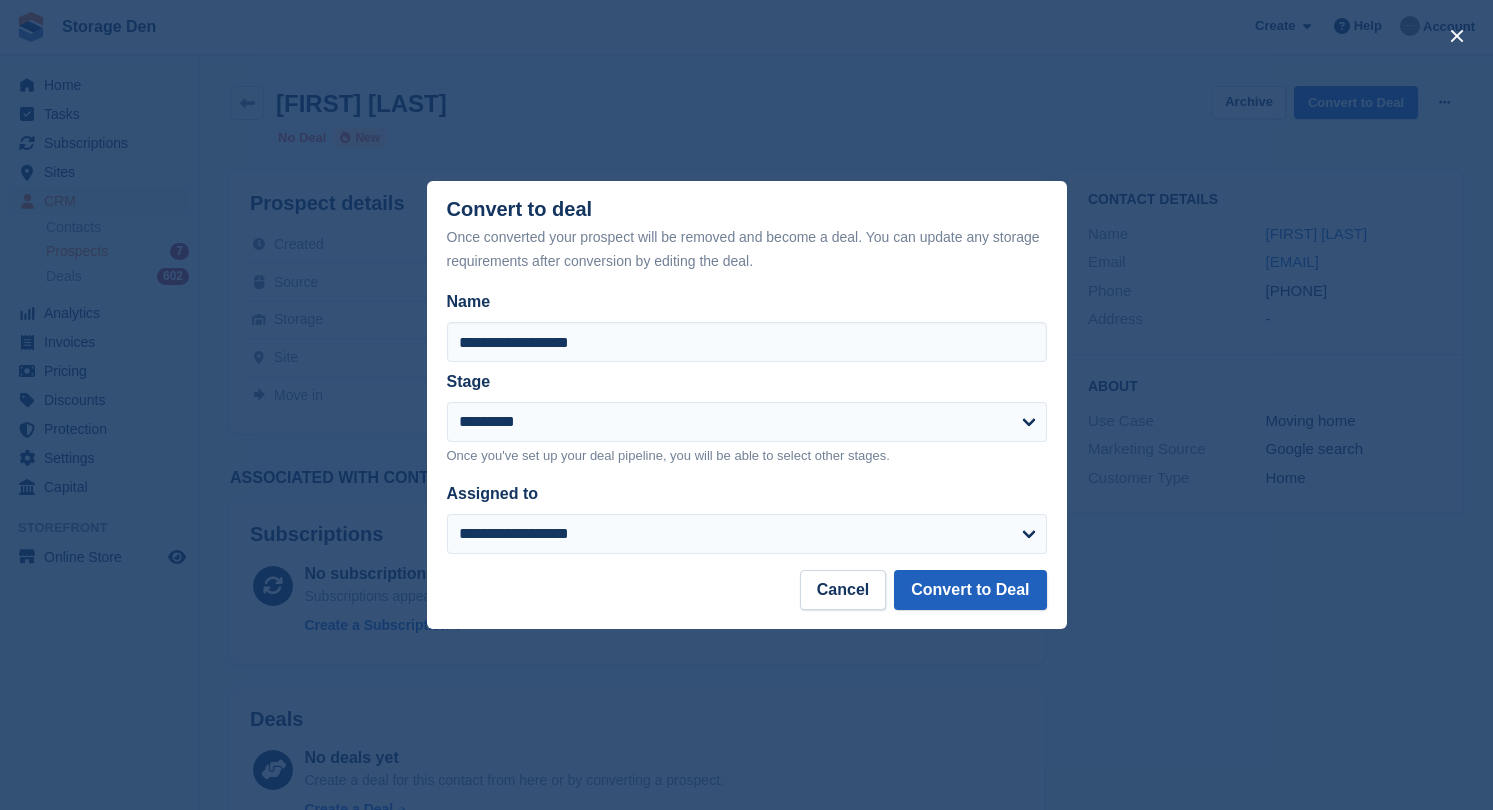 click on "Convert to Deal" at bounding box center [970, 590] 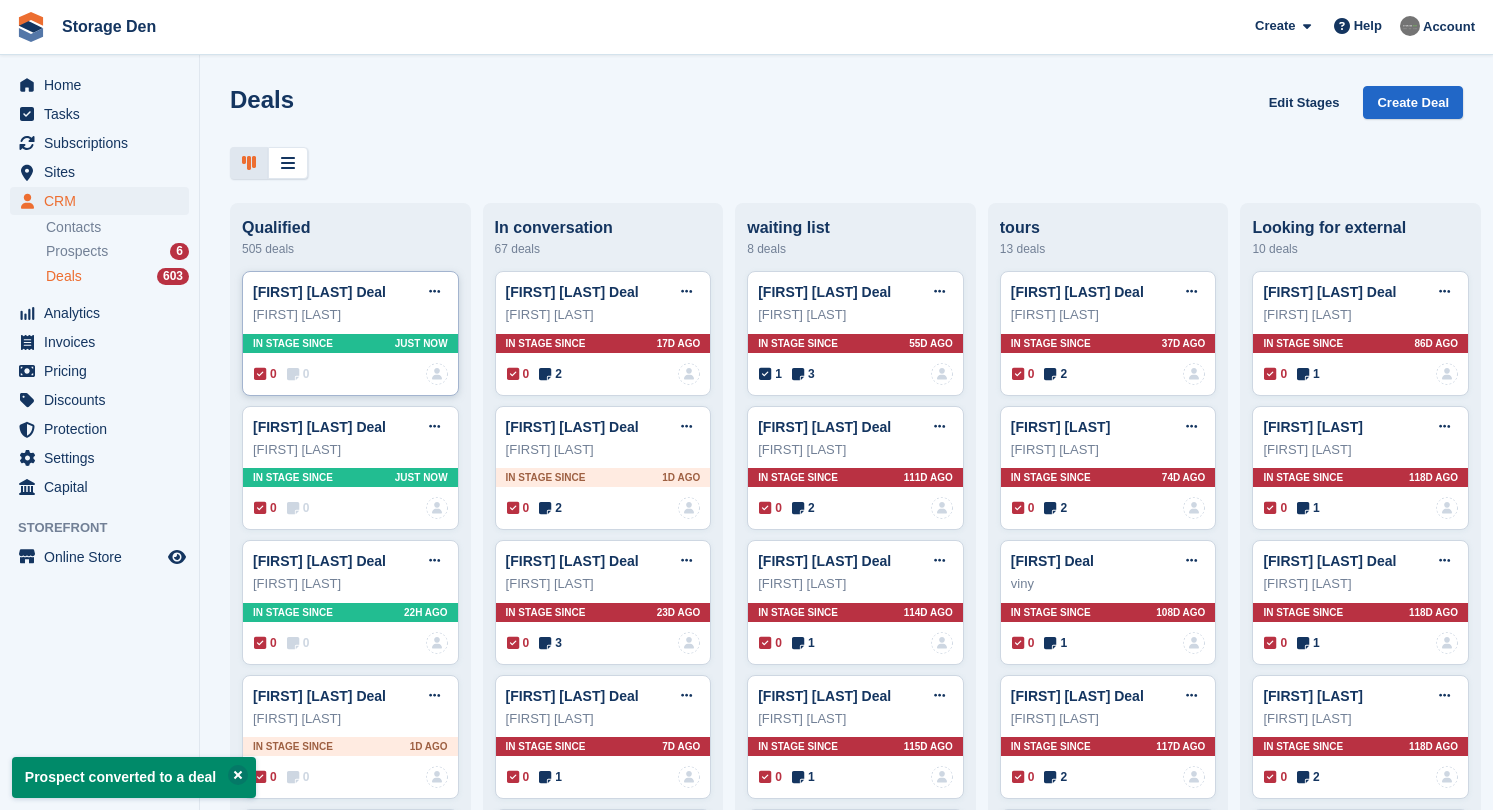 click at bounding box center (293, 374) 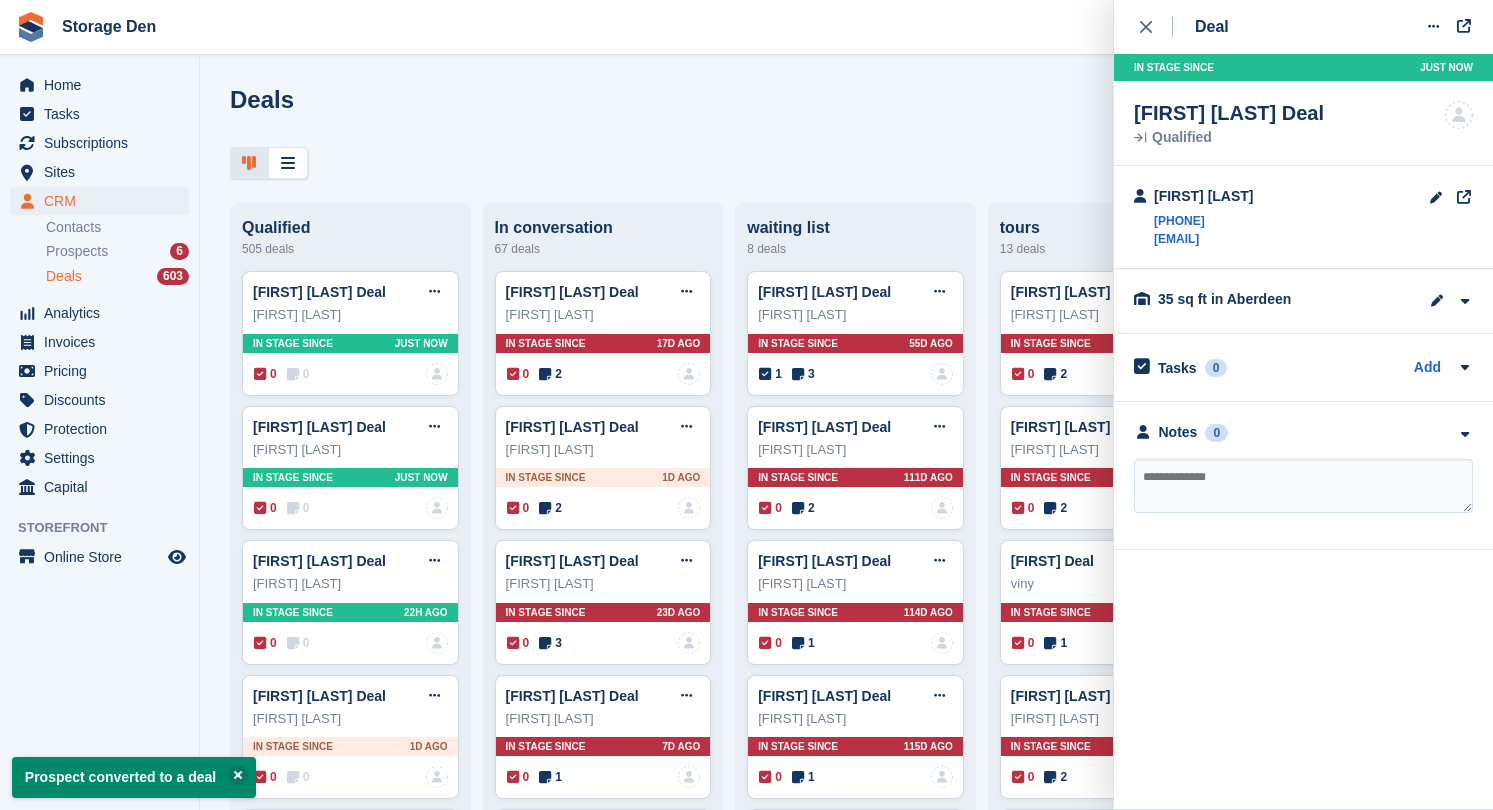 click at bounding box center [1303, 486] 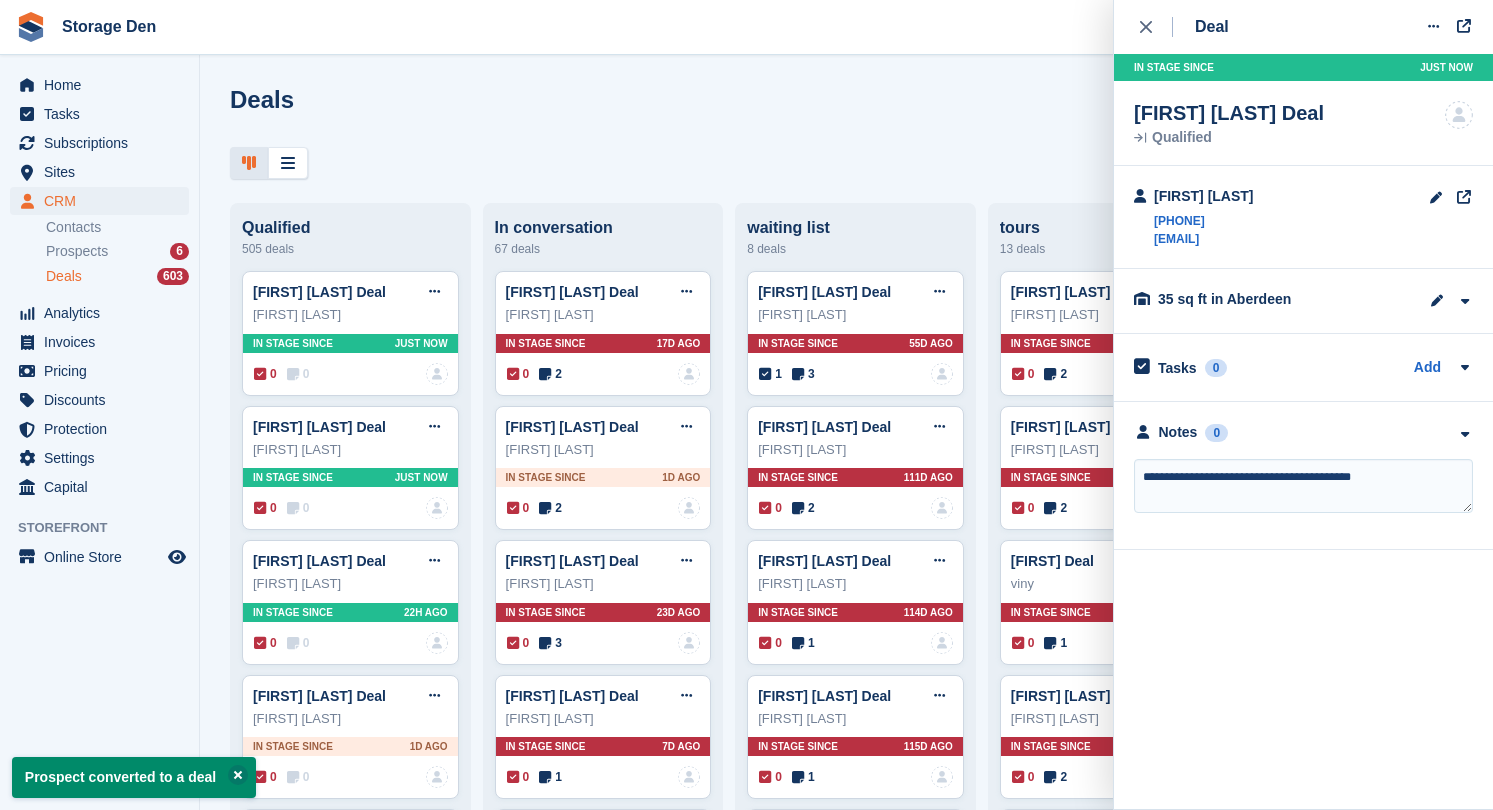 type on "**********" 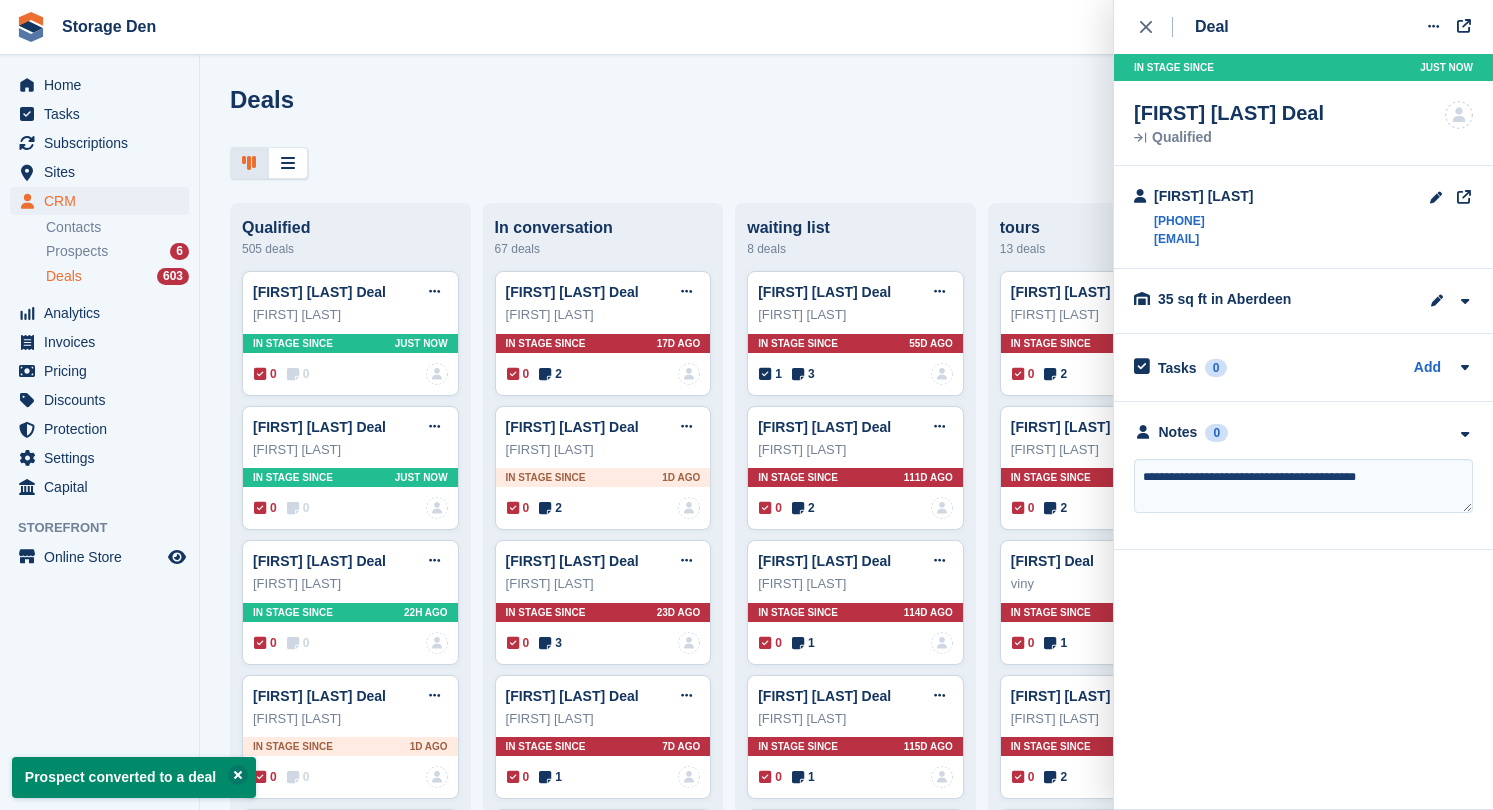 type 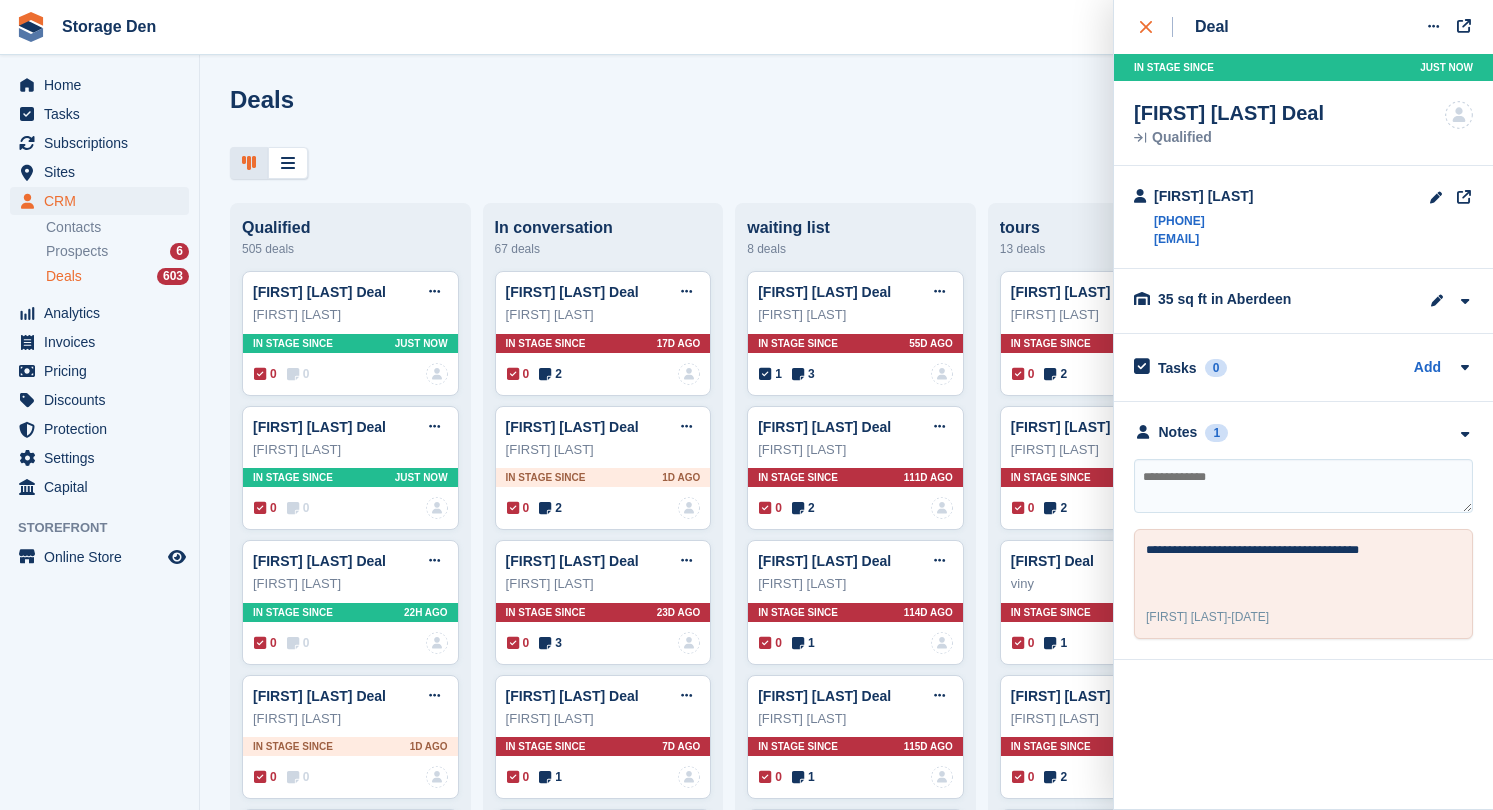 click 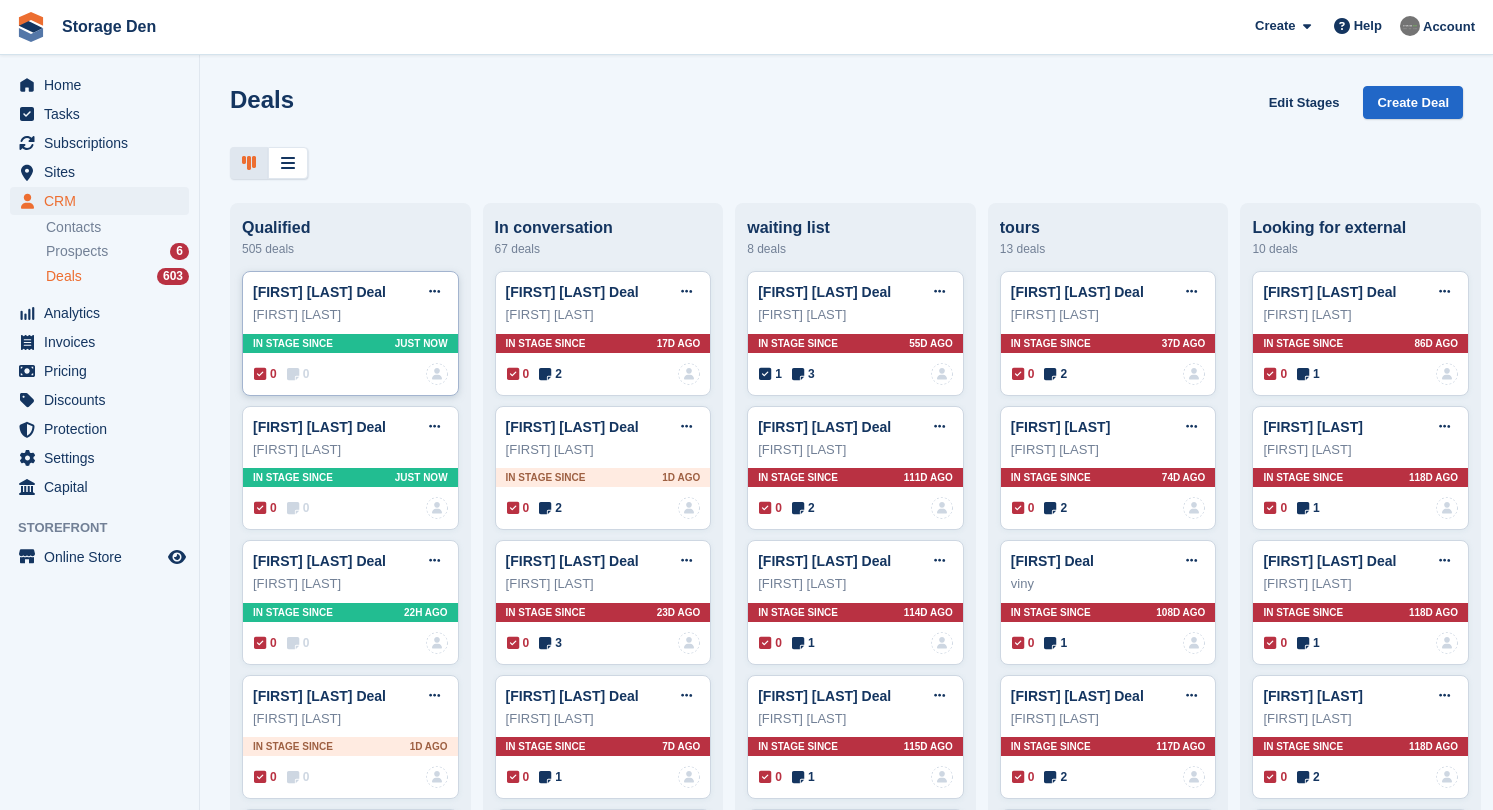 type 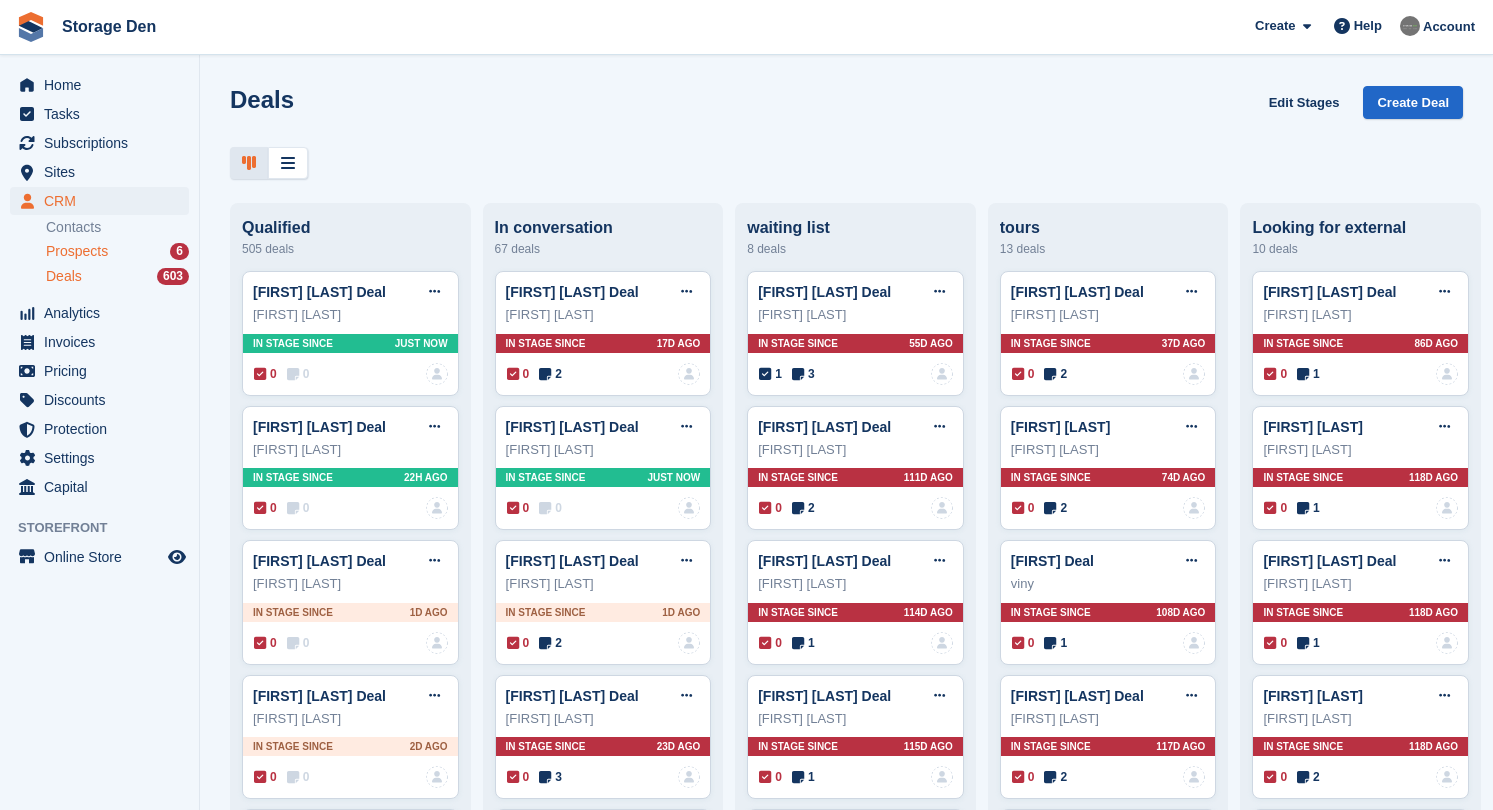 click on "Prospects" at bounding box center (77, 251) 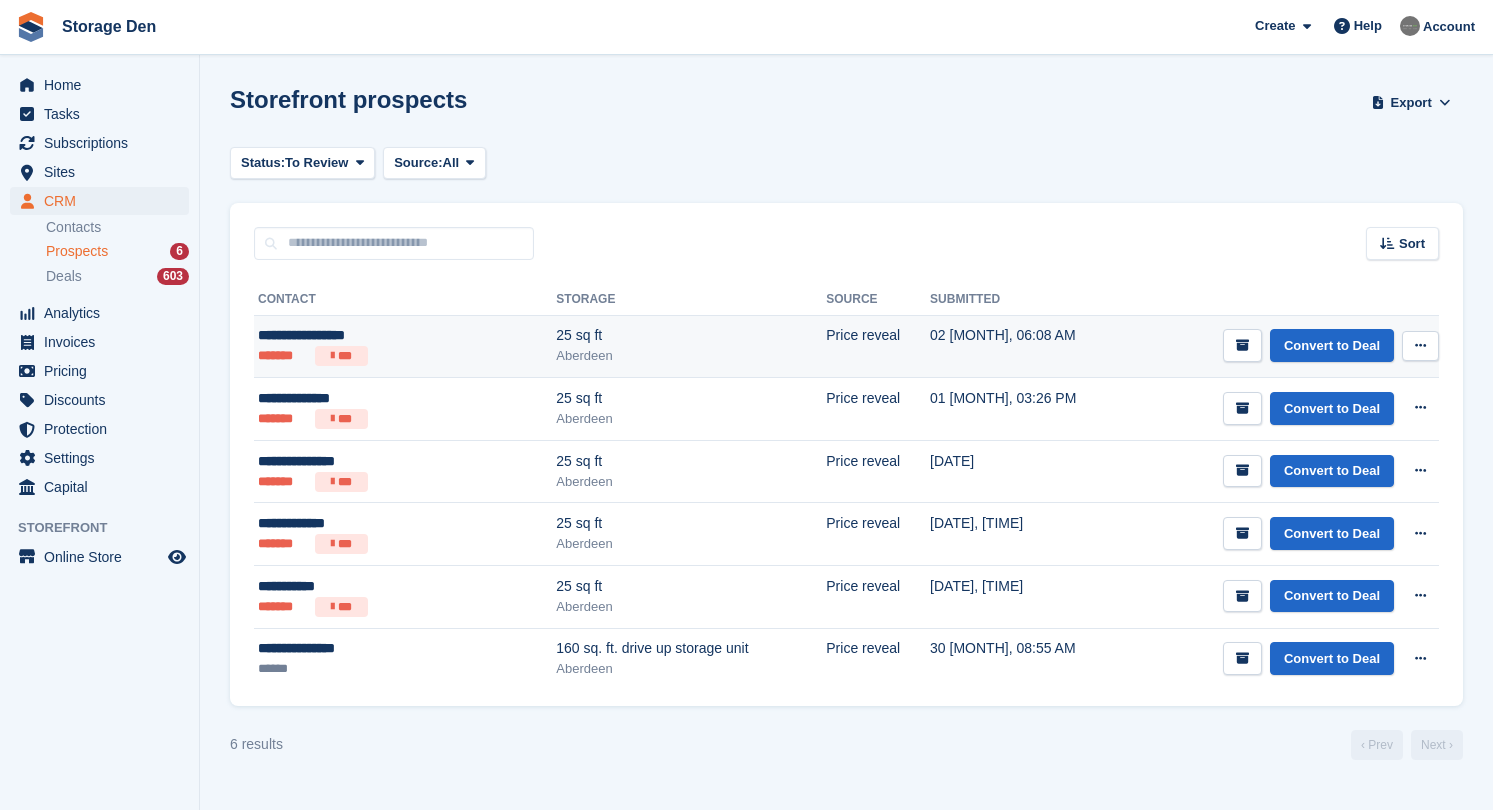 click on "Aberdeen" at bounding box center (691, 356) 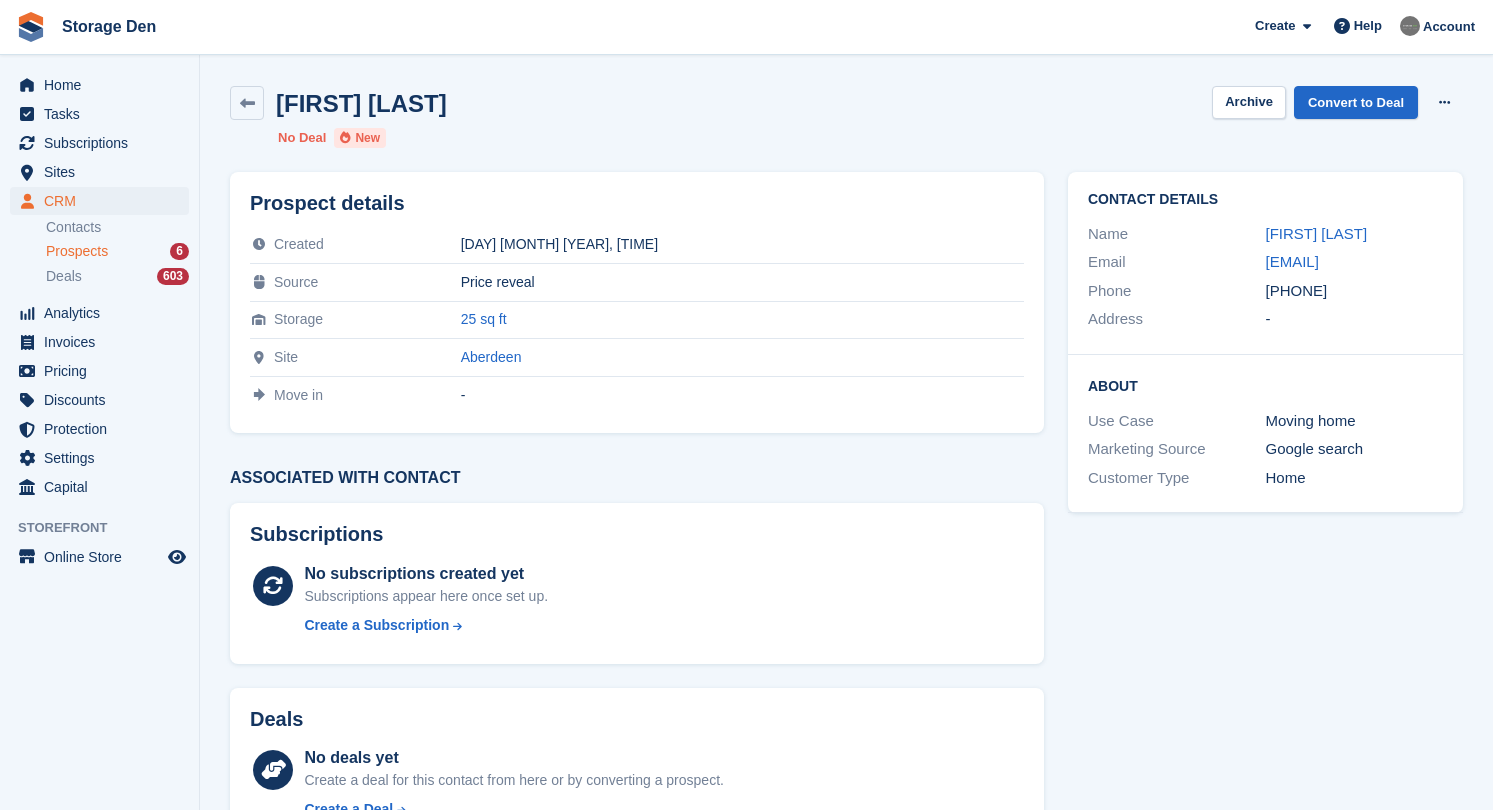 scroll, scrollTop: 0, scrollLeft: 0, axis: both 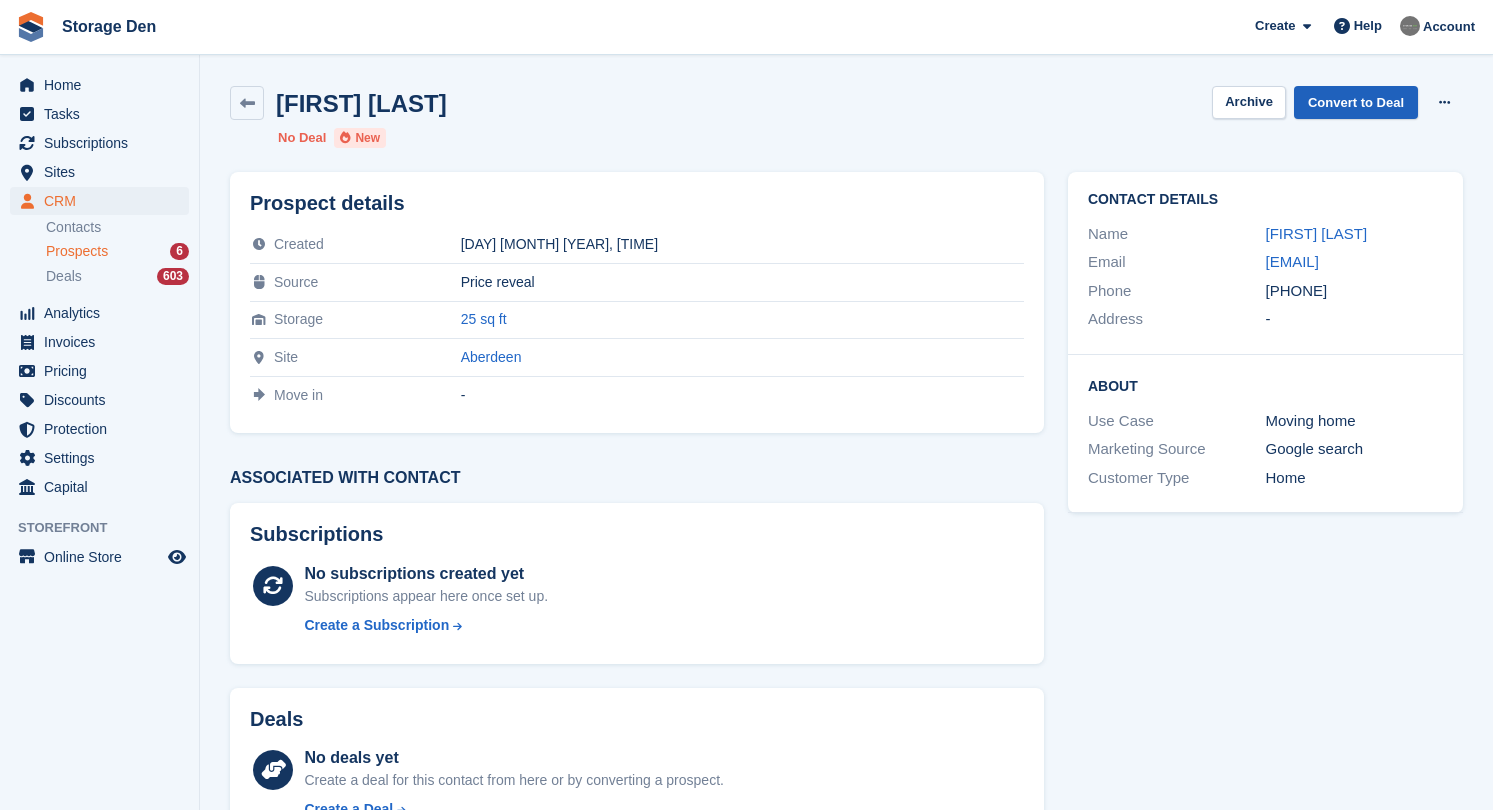 click on "Convert to Deal" at bounding box center (1356, 102) 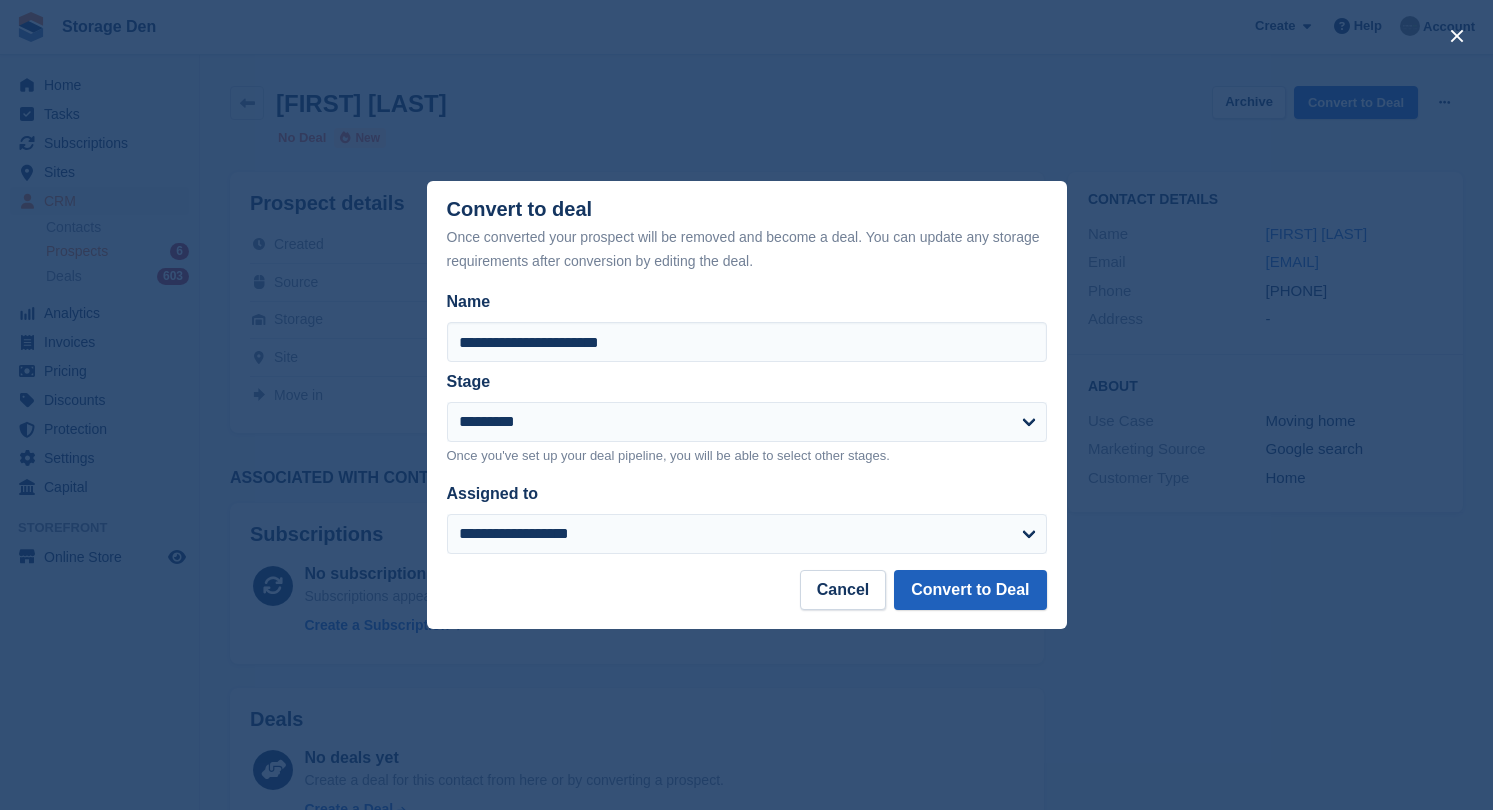 click on "Convert to Deal" at bounding box center [970, 590] 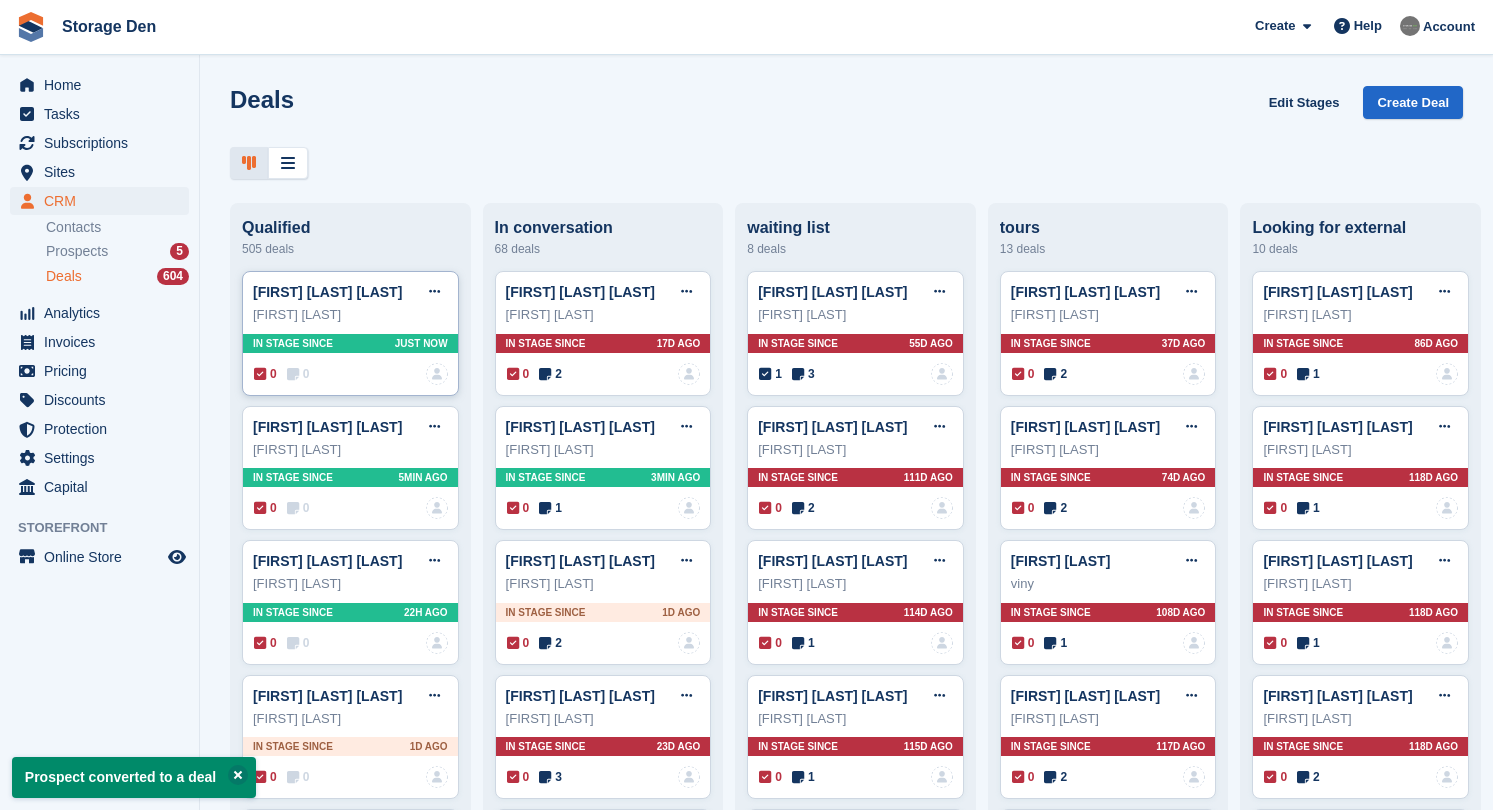 click on "No one is assigned to this deal" at bounding box center [351, 374] 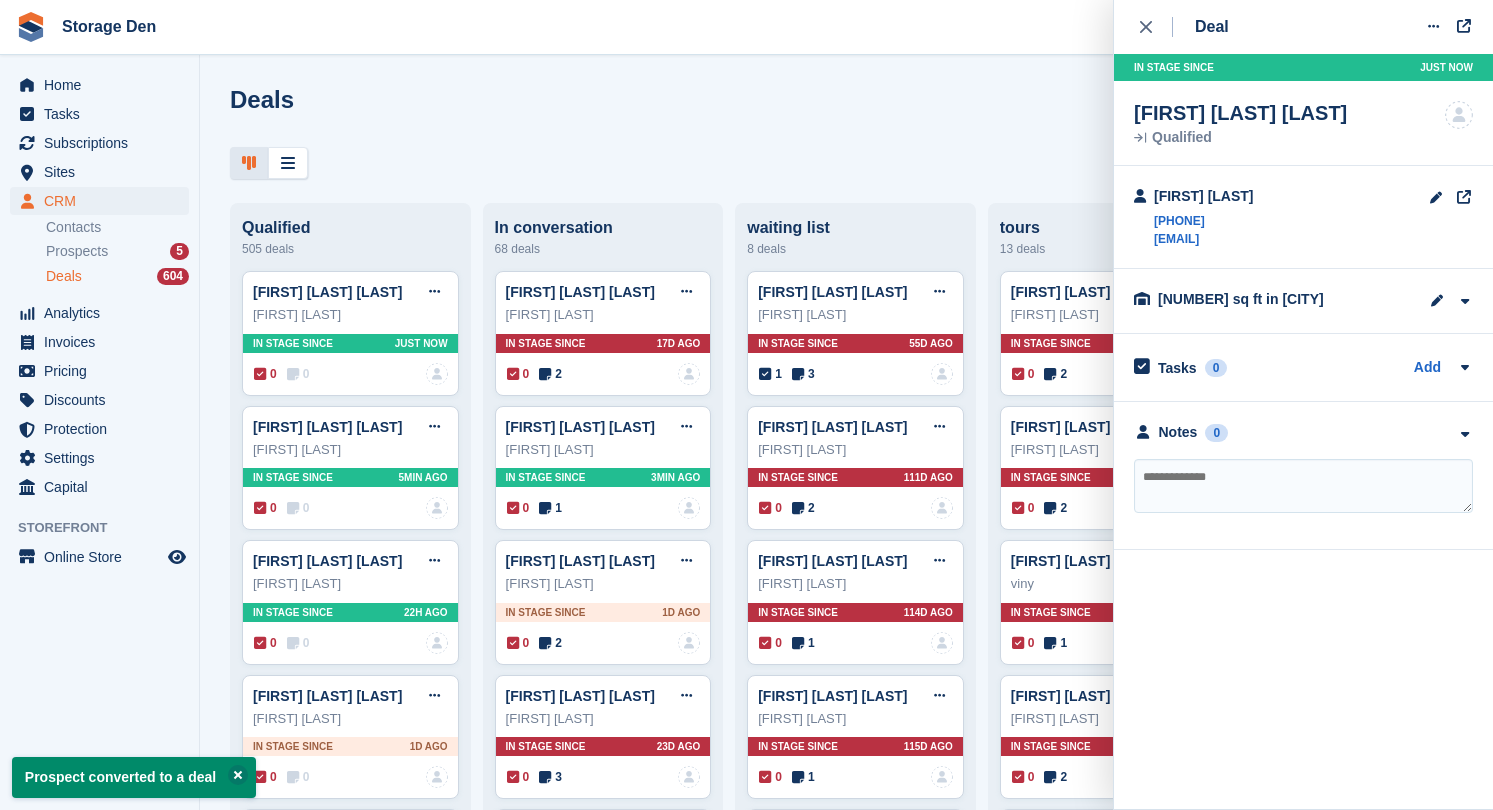click at bounding box center (1303, 486) 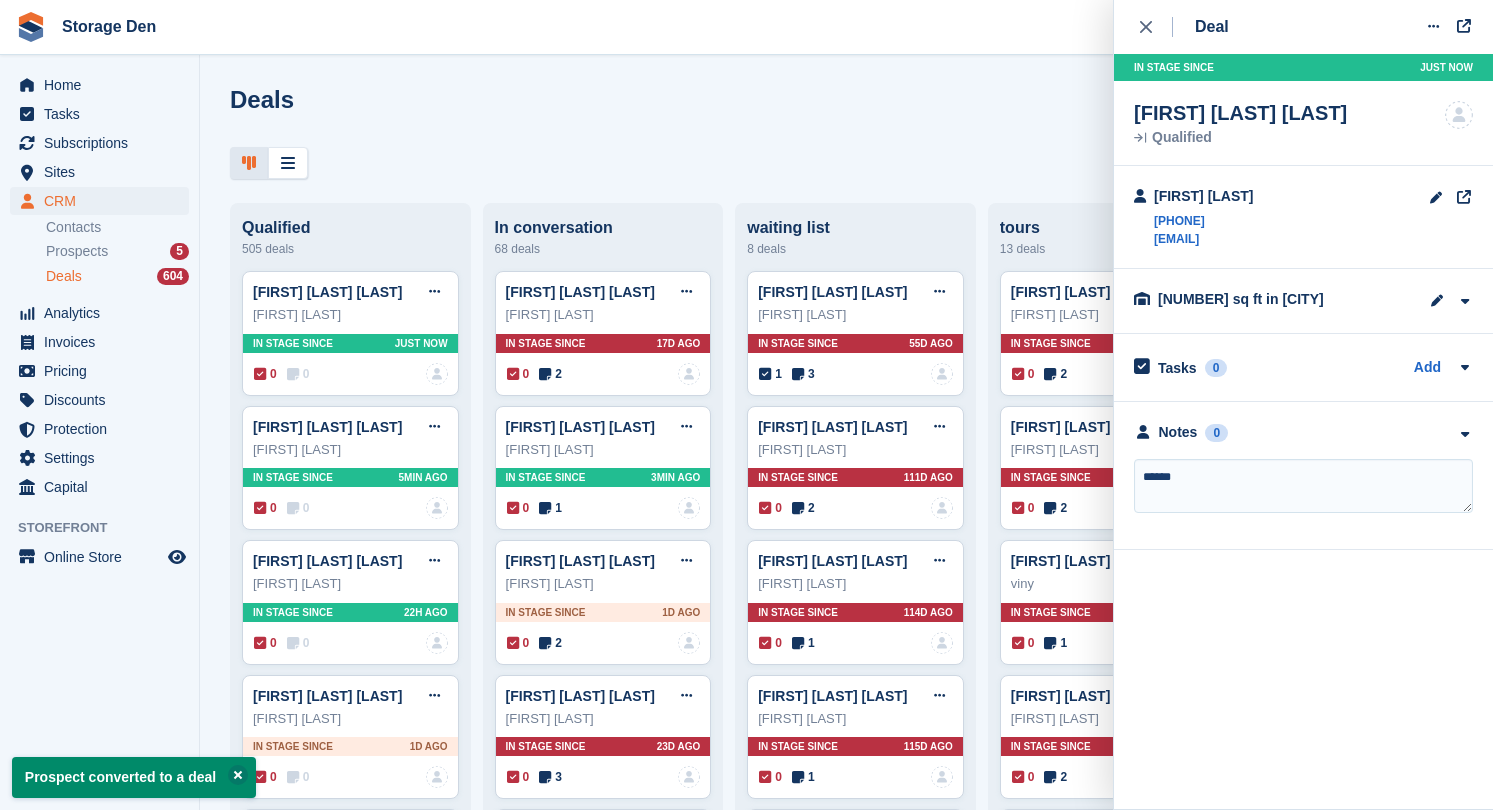 type on "*******" 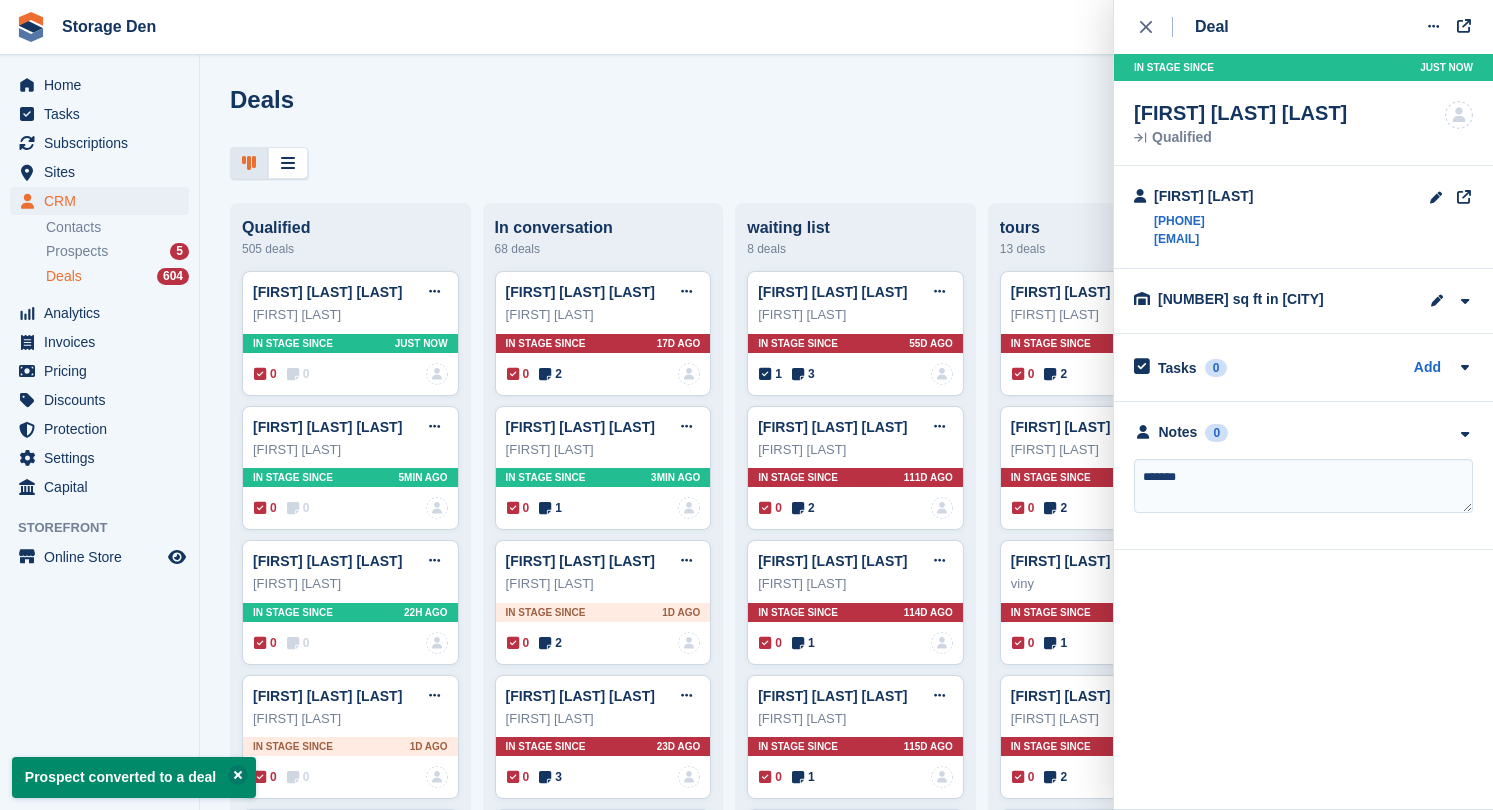 type 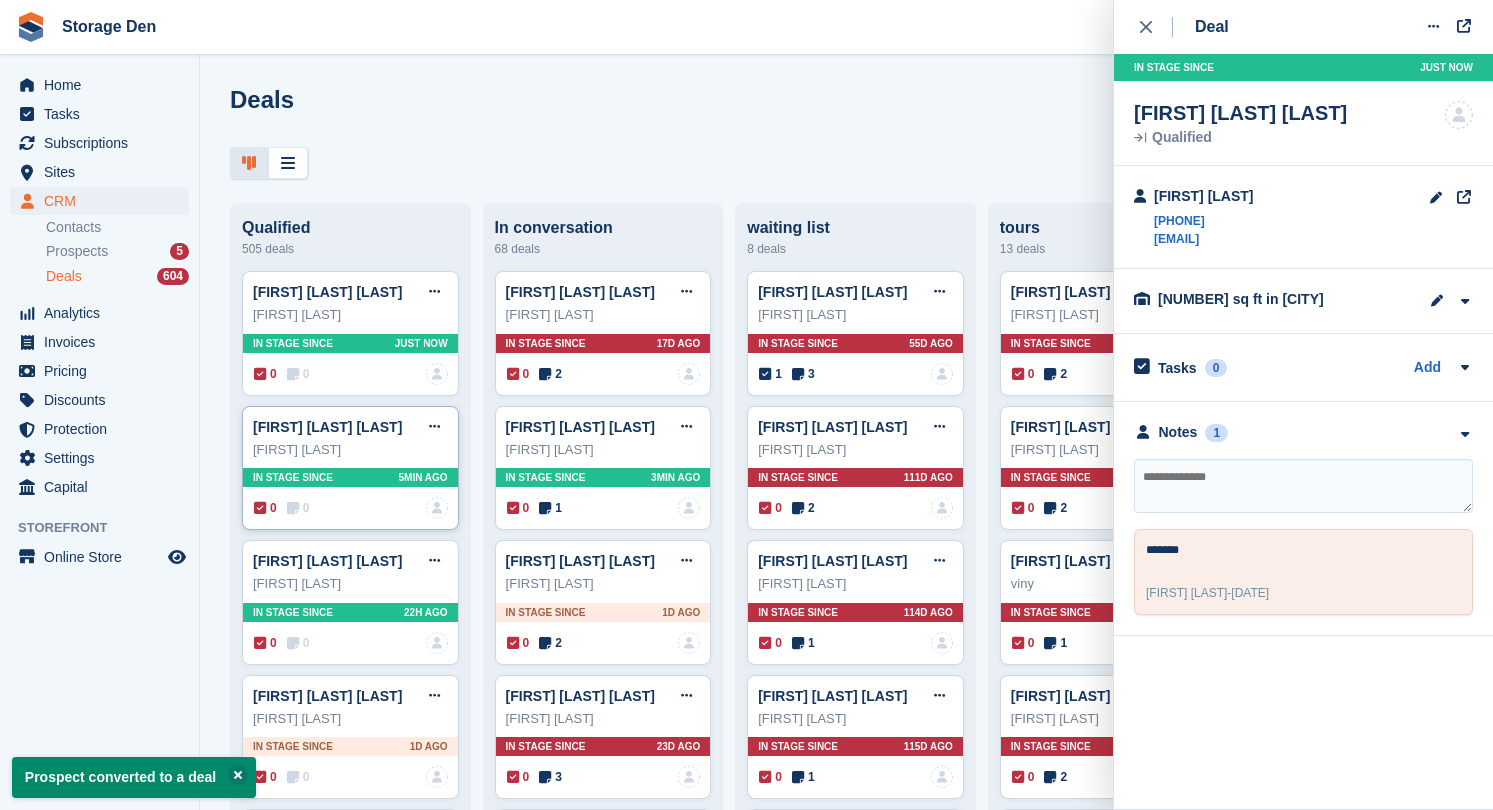click on "Marc Mckay Deal
Edit deal
Mark as won
Mark as lost
Delete deal
Marc Mckay
In stage since 5MIN AGO
0
0
No one is assigned to this deal" at bounding box center [350, 468] 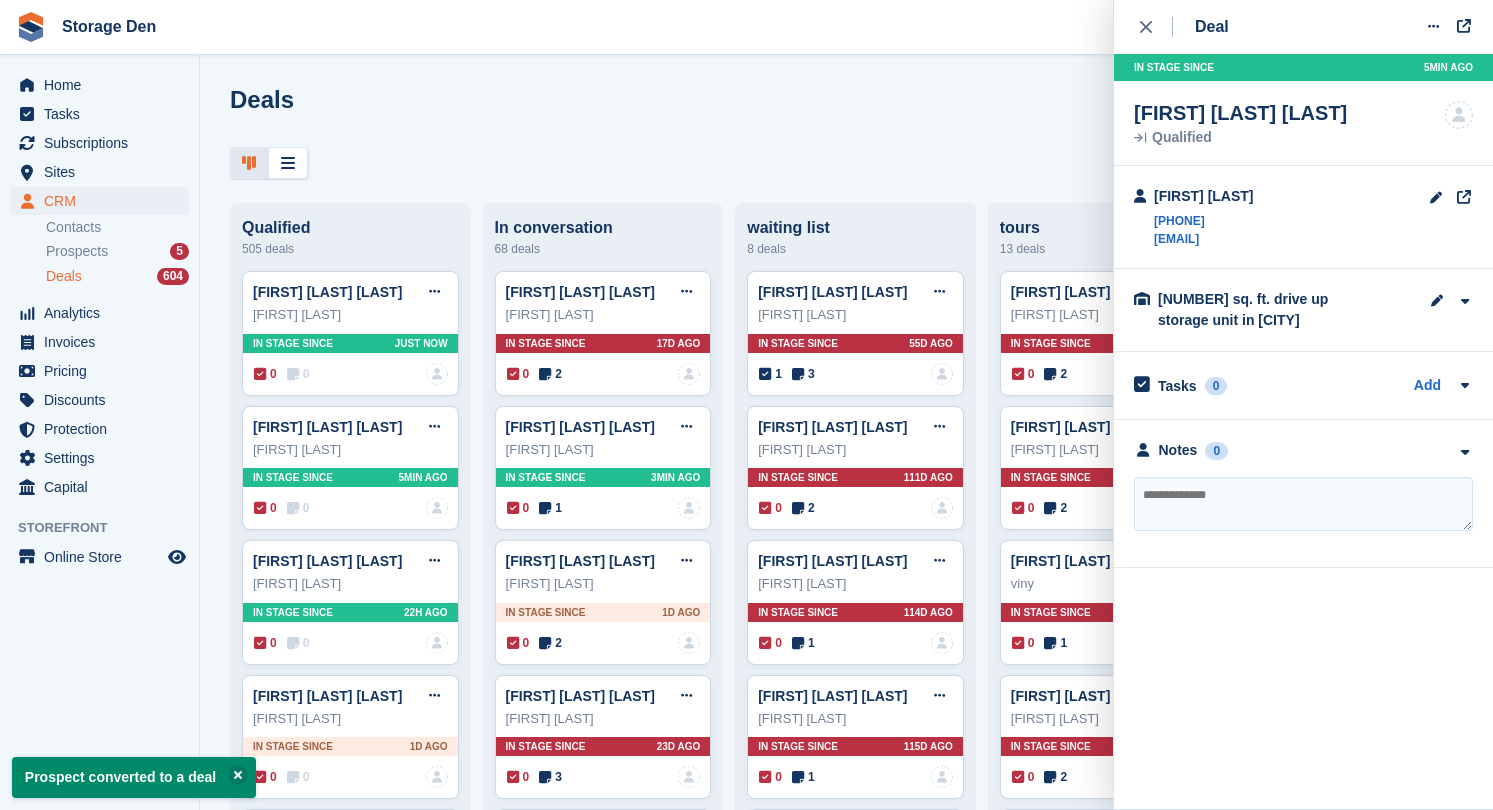 click on "Notes
0
No notes added yet" at bounding box center [1303, 494] 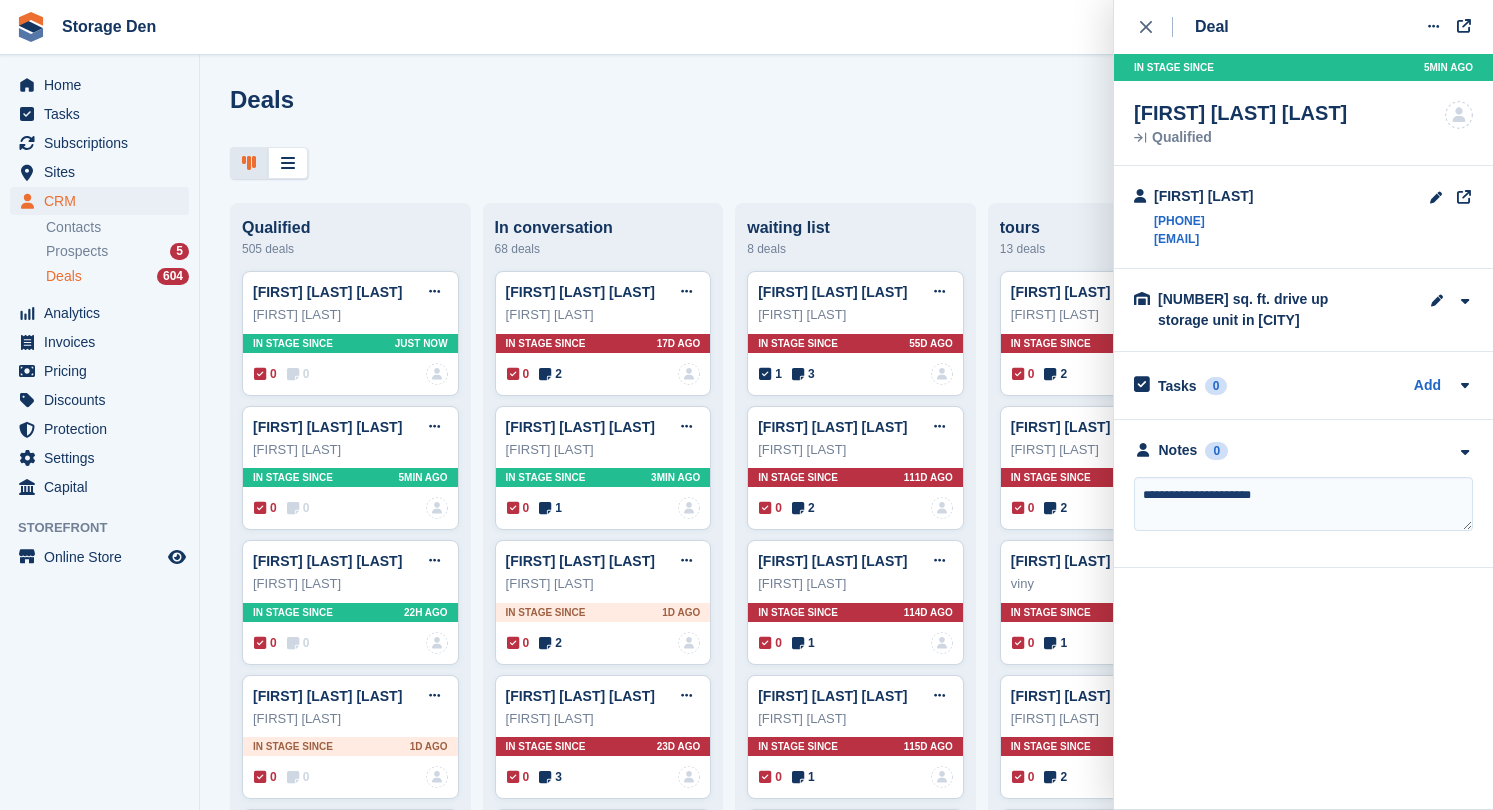 type on "**********" 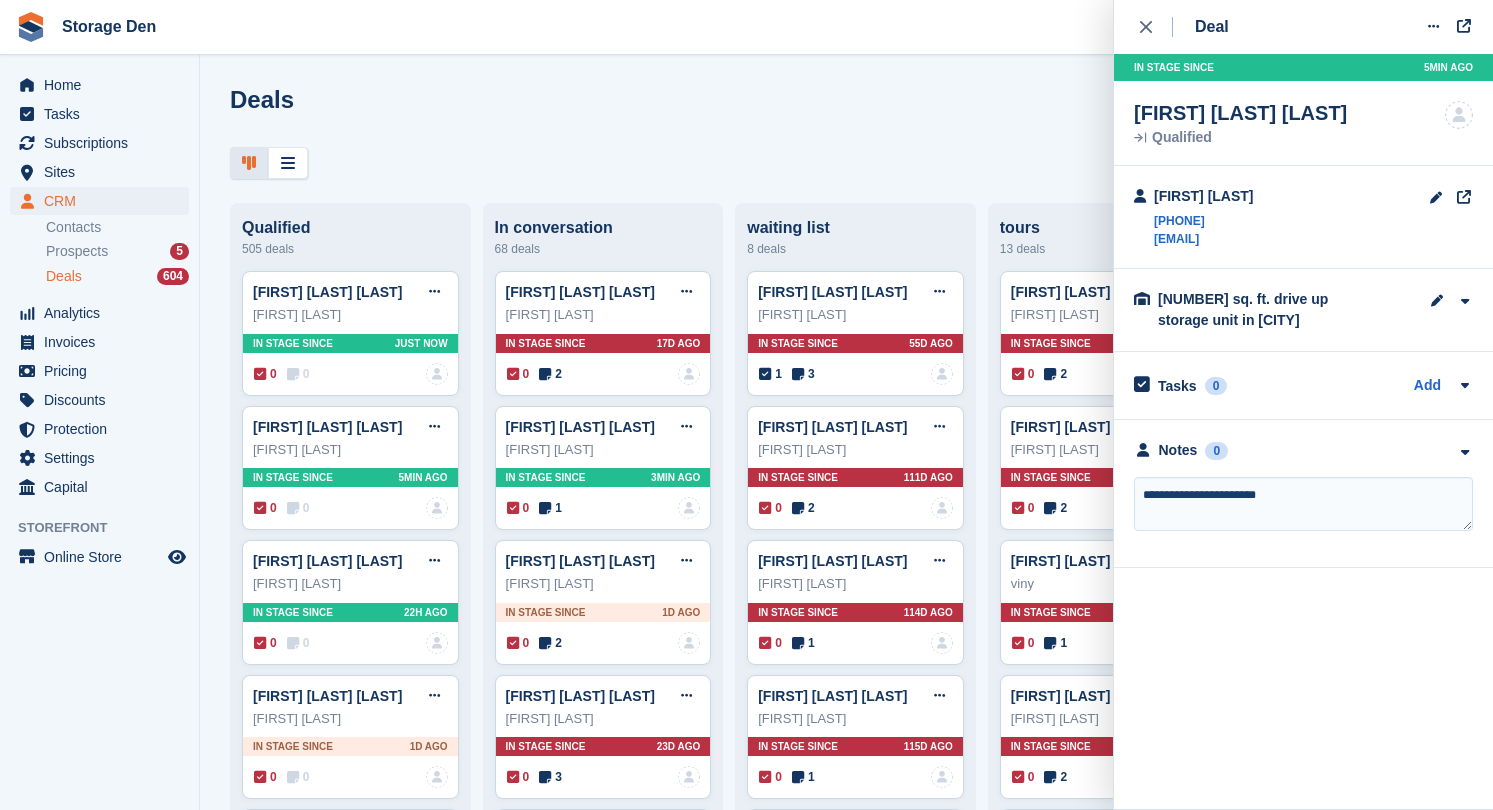type 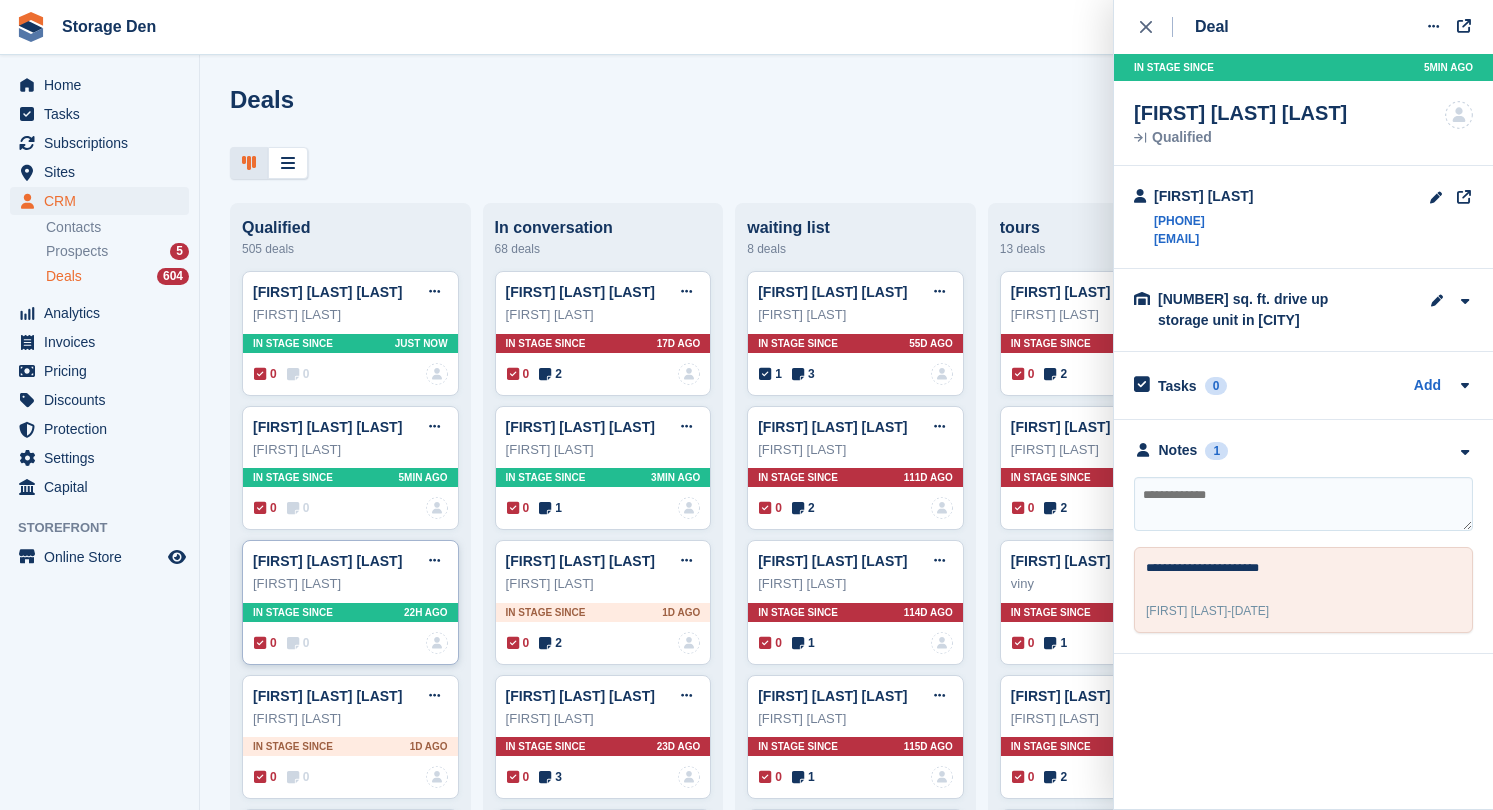 click at bounding box center (293, 643) 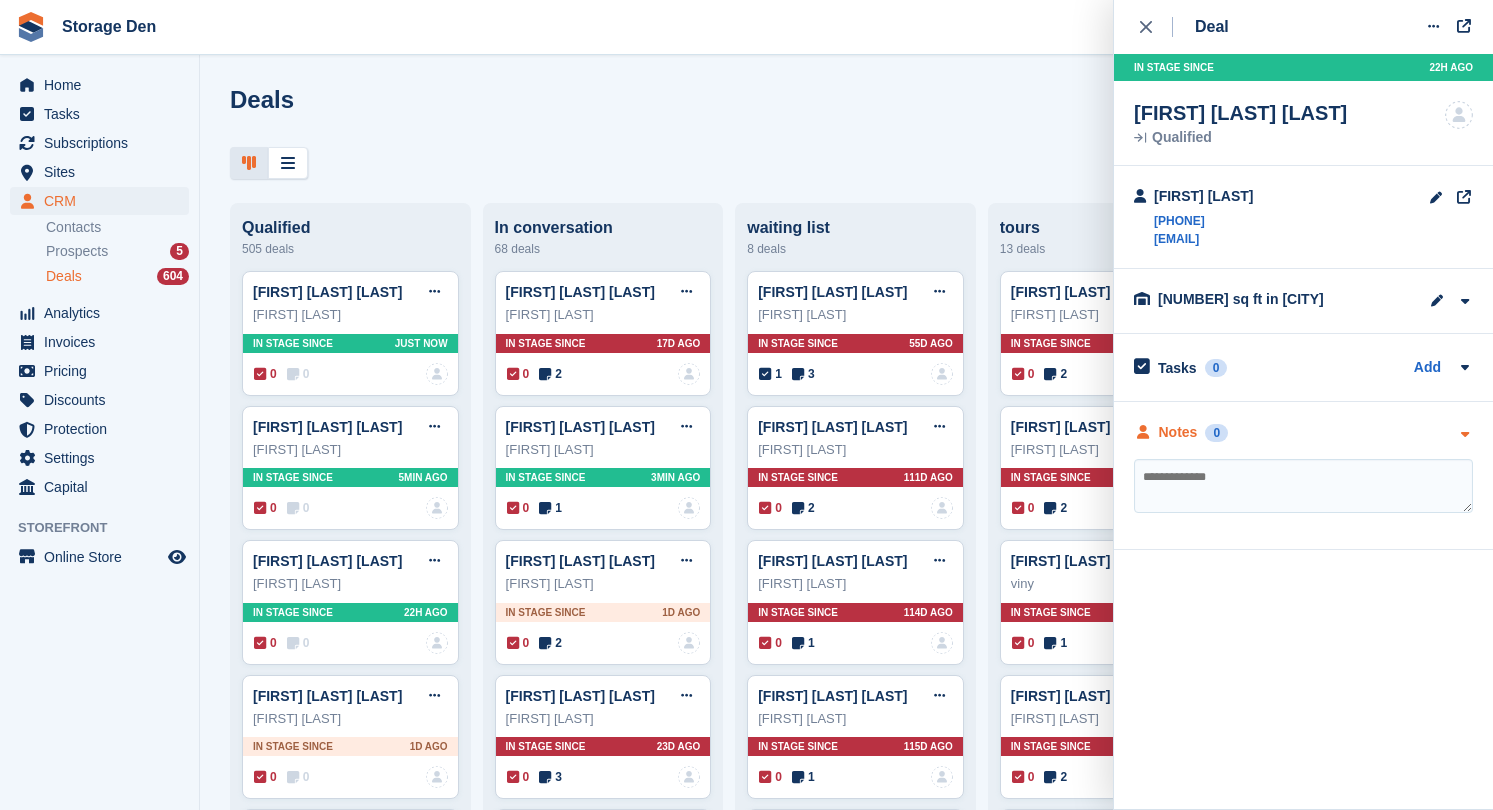 click on "Notes" at bounding box center [1178, 432] 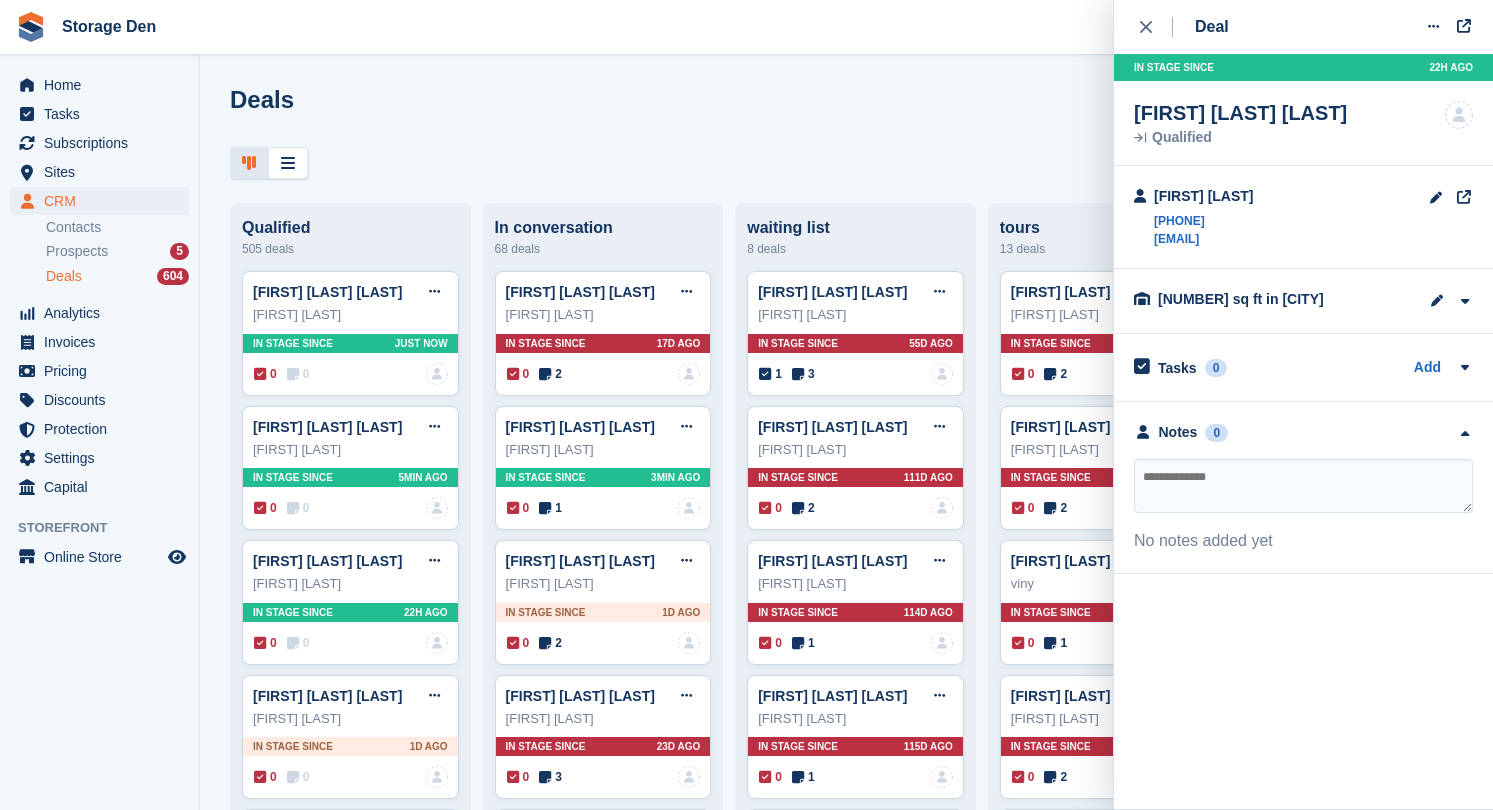 click at bounding box center (1303, 486) 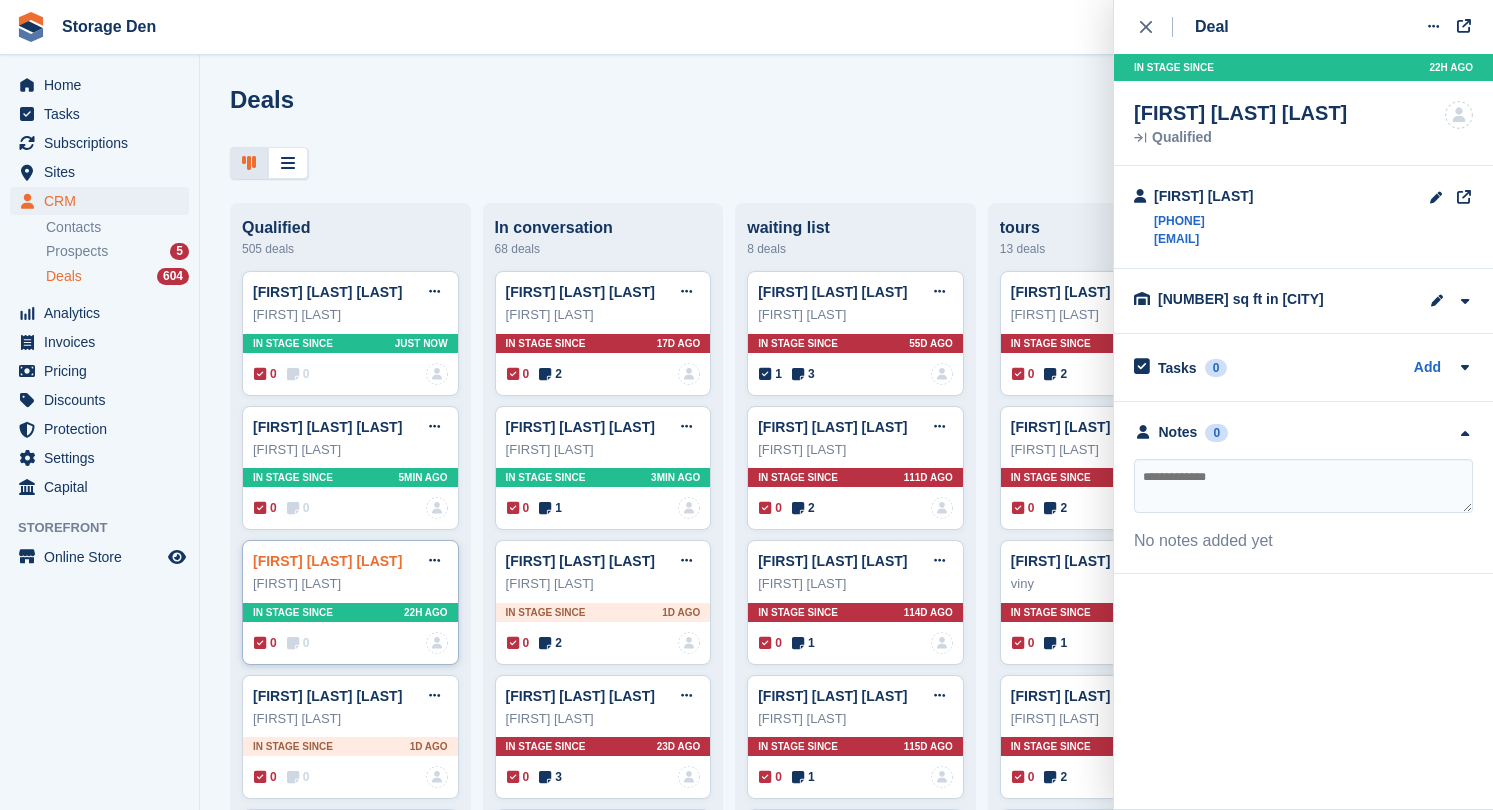click on "George Oxborough Deal" at bounding box center [327, 561] 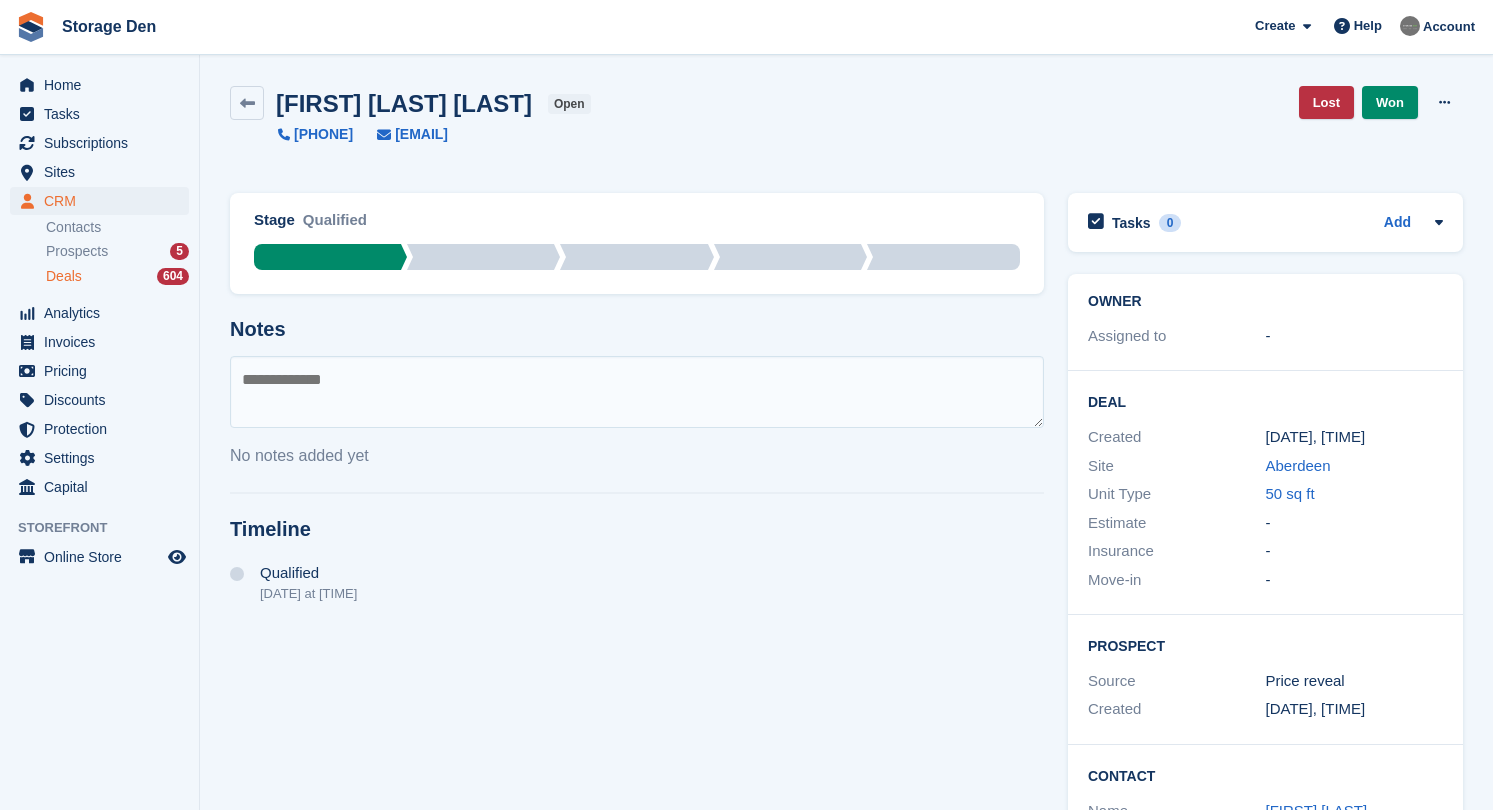 scroll, scrollTop: 0, scrollLeft: 0, axis: both 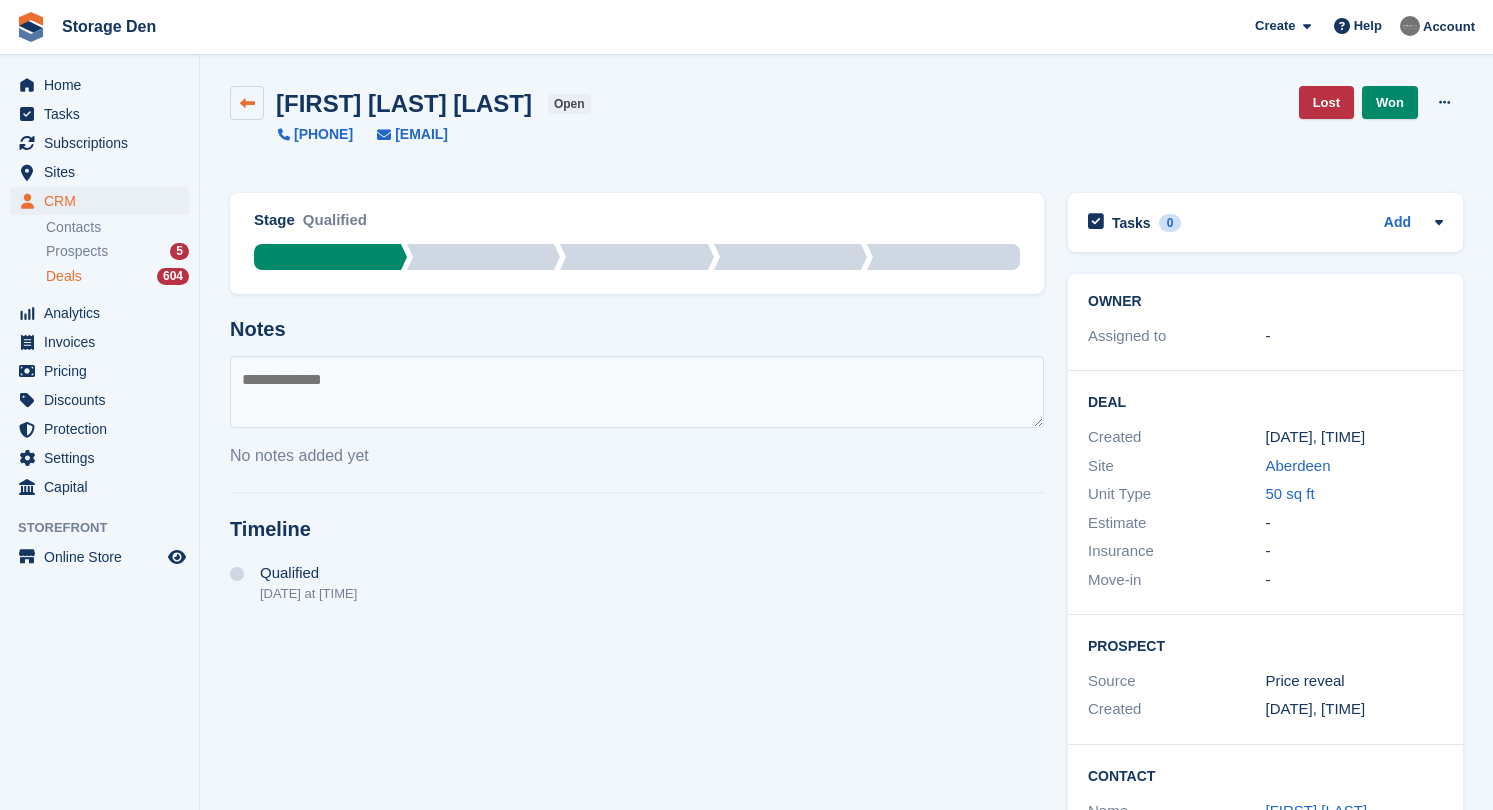 click at bounding box center [247, 103] 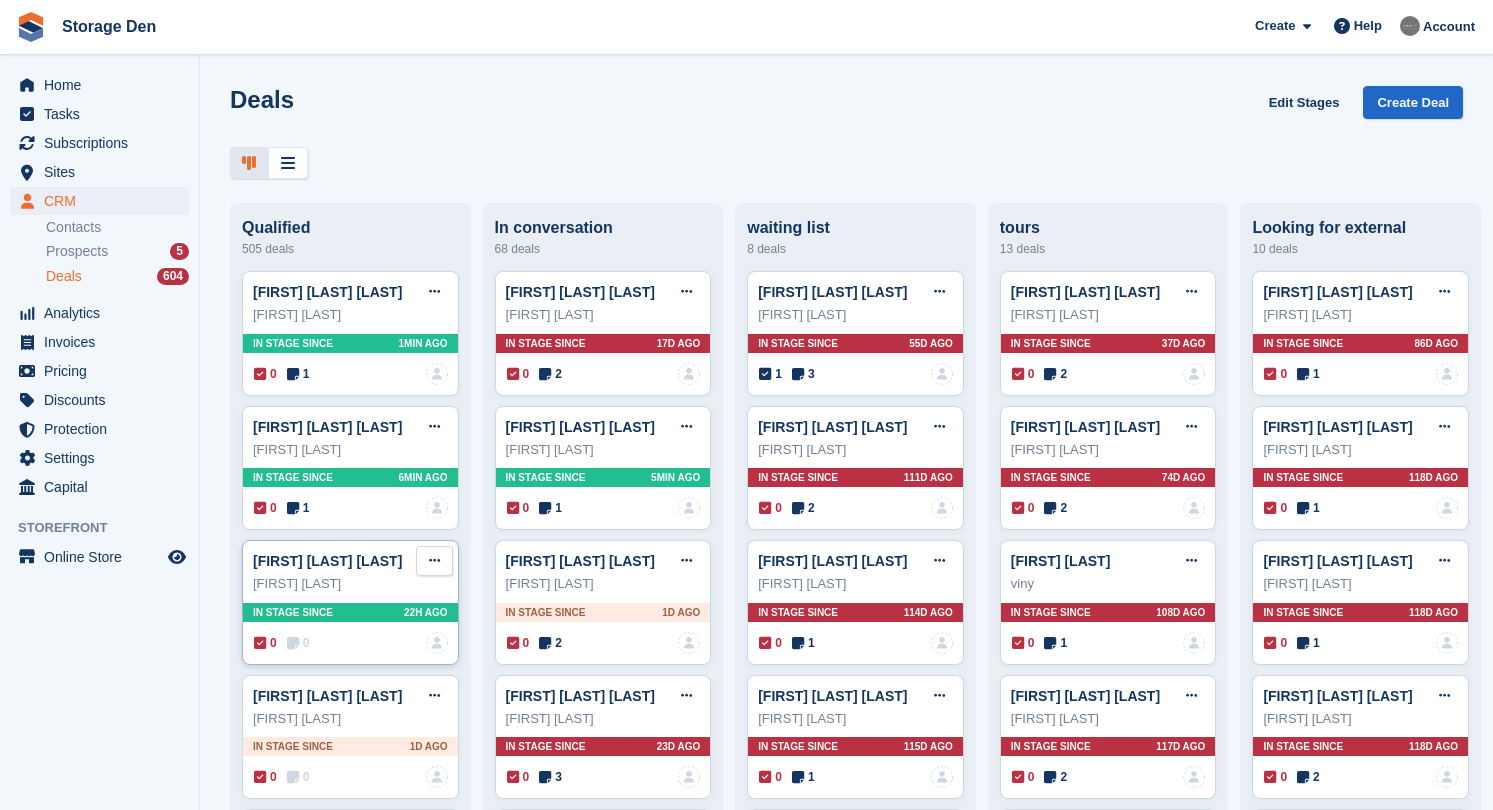 drag, startPoint x: 490, startPoint y: 575, endPoint x: 433, endPoint y: 562, distance: 58.463665 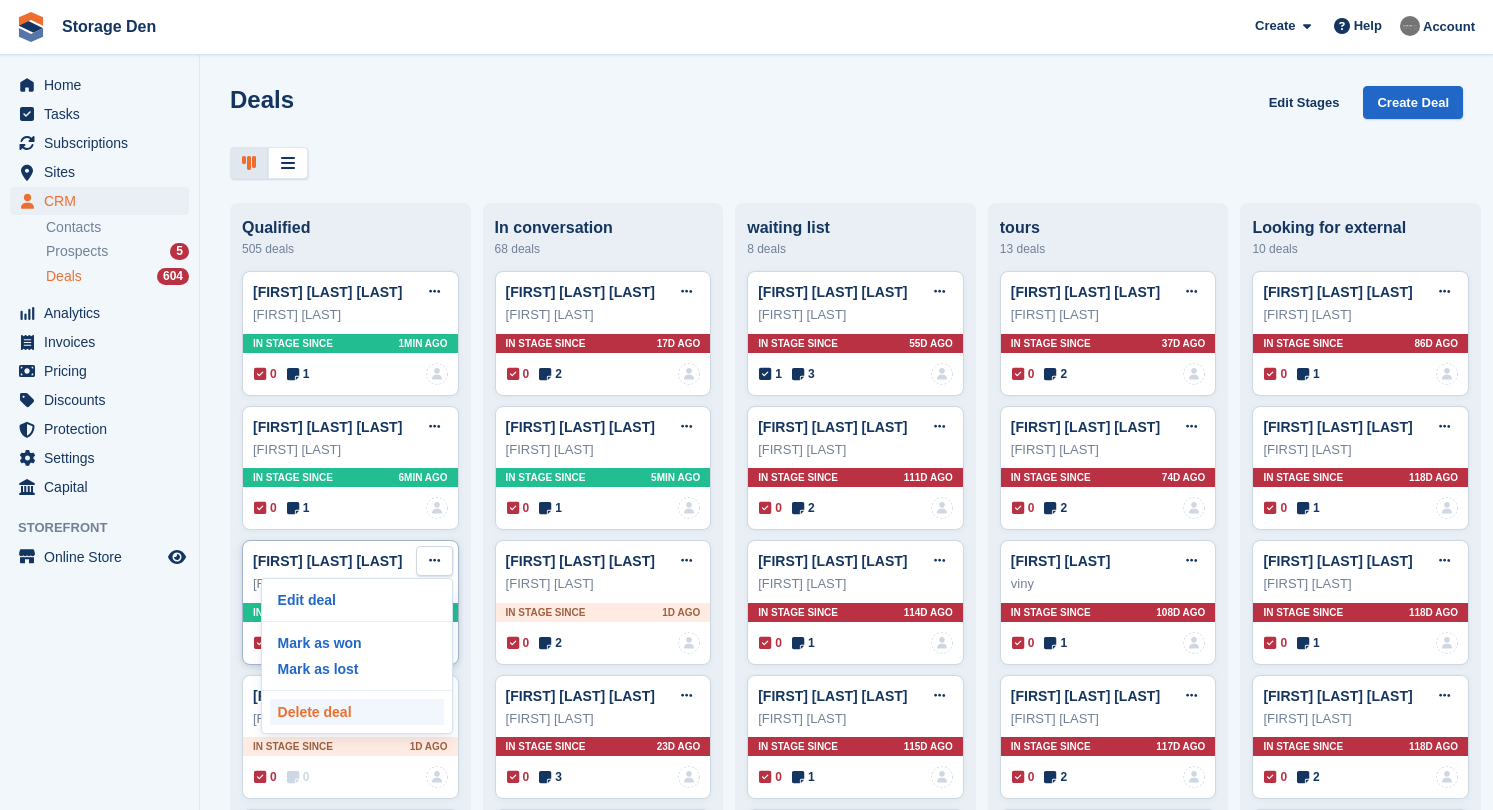click on "Delete deal" at bounding box center (357, 712) 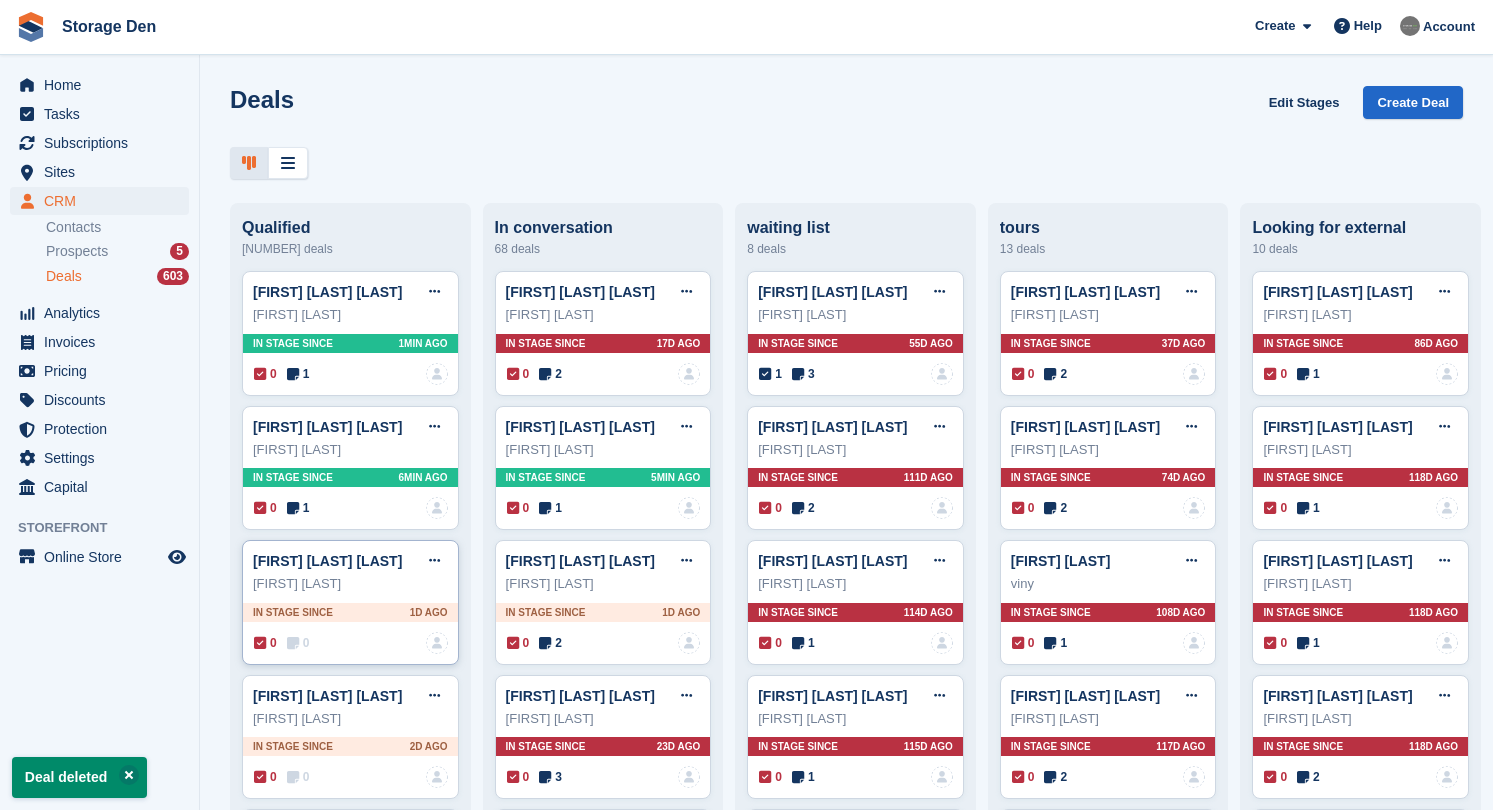 click on "0" at bounding box center (298, 643) 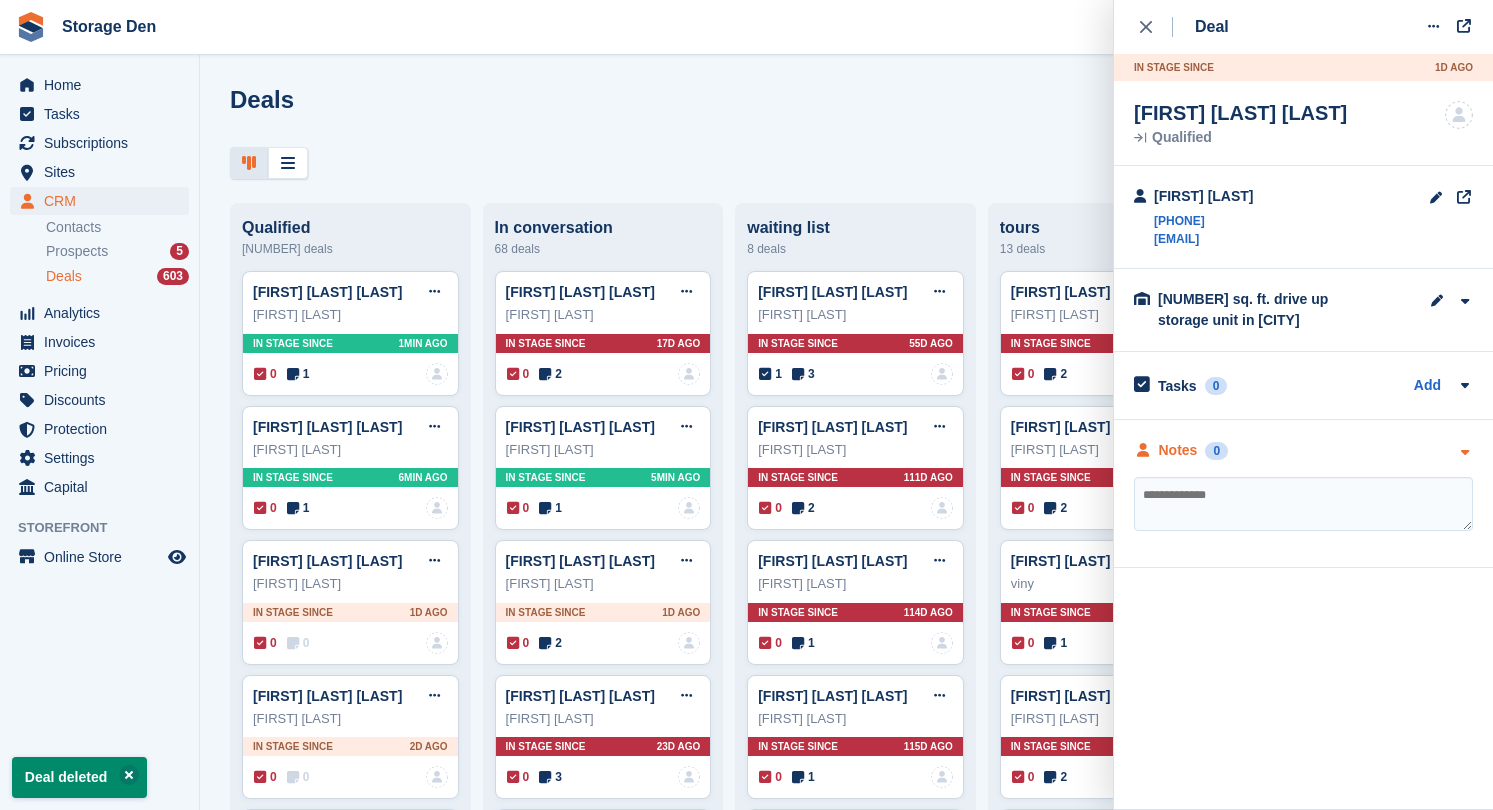 click on "Notes" at bounding box center [1178, 450] 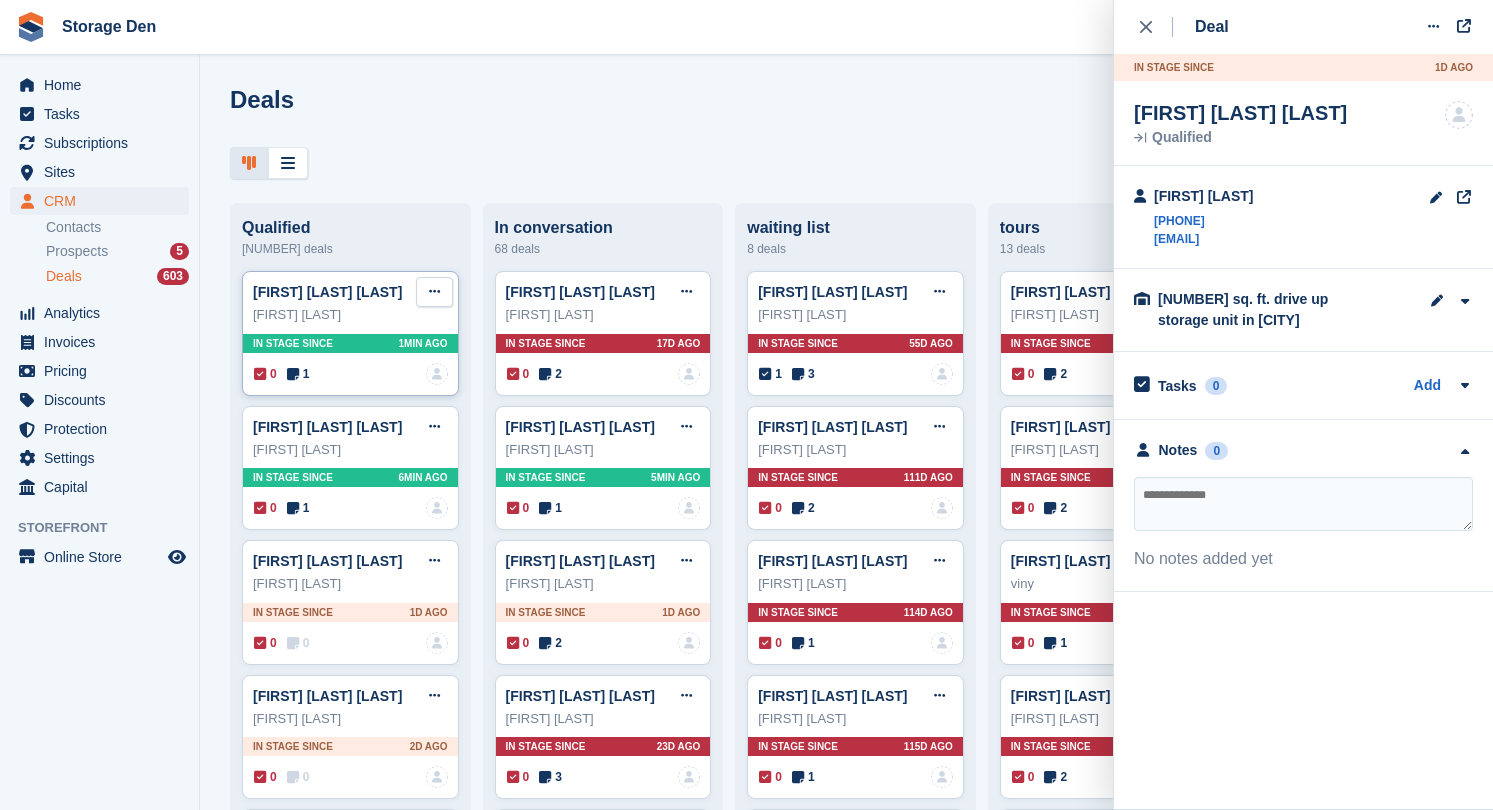 click at bounding box center (434, 291) 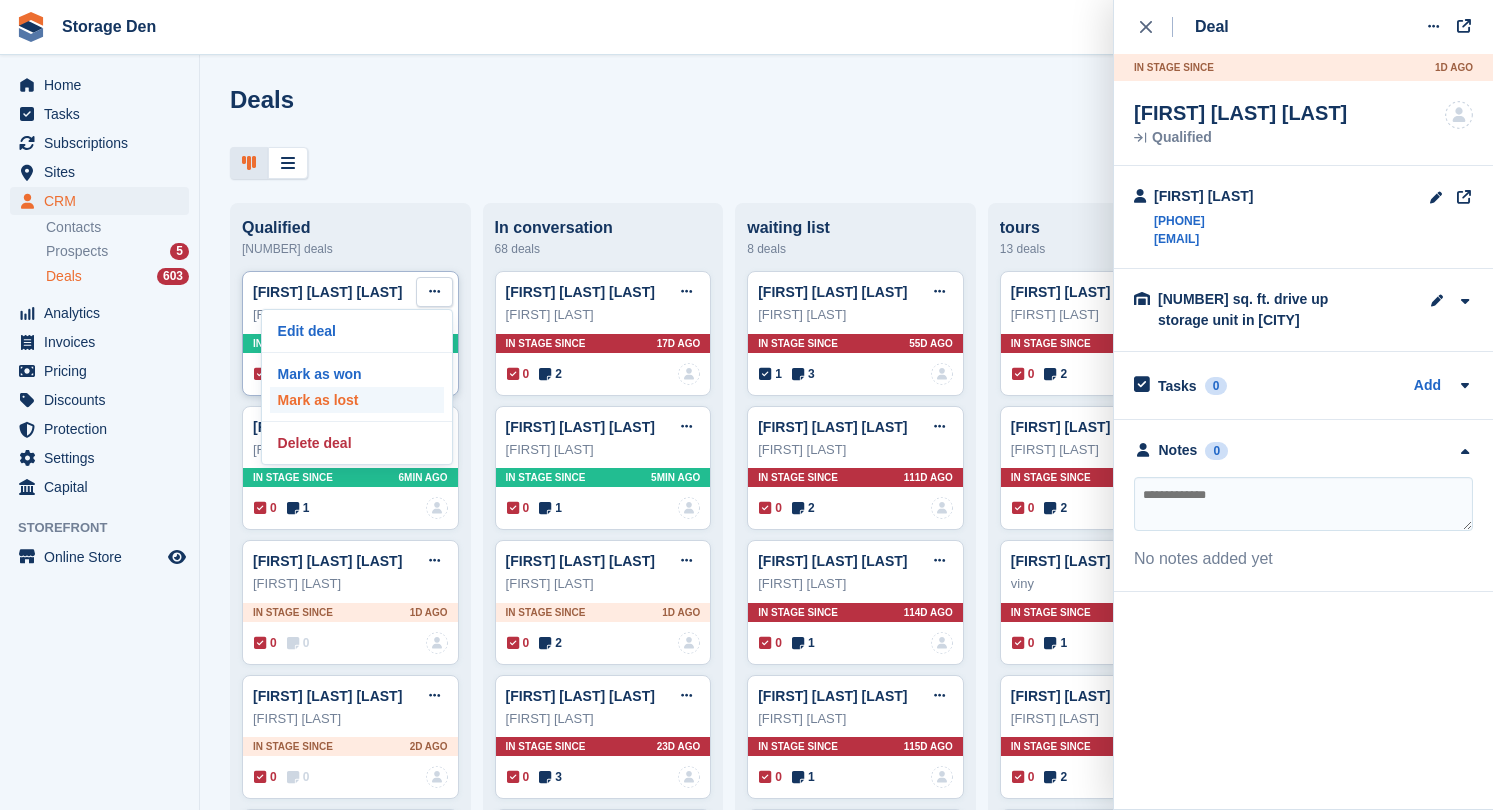 click on "Mark as lost" at bounding box center (357, 400) 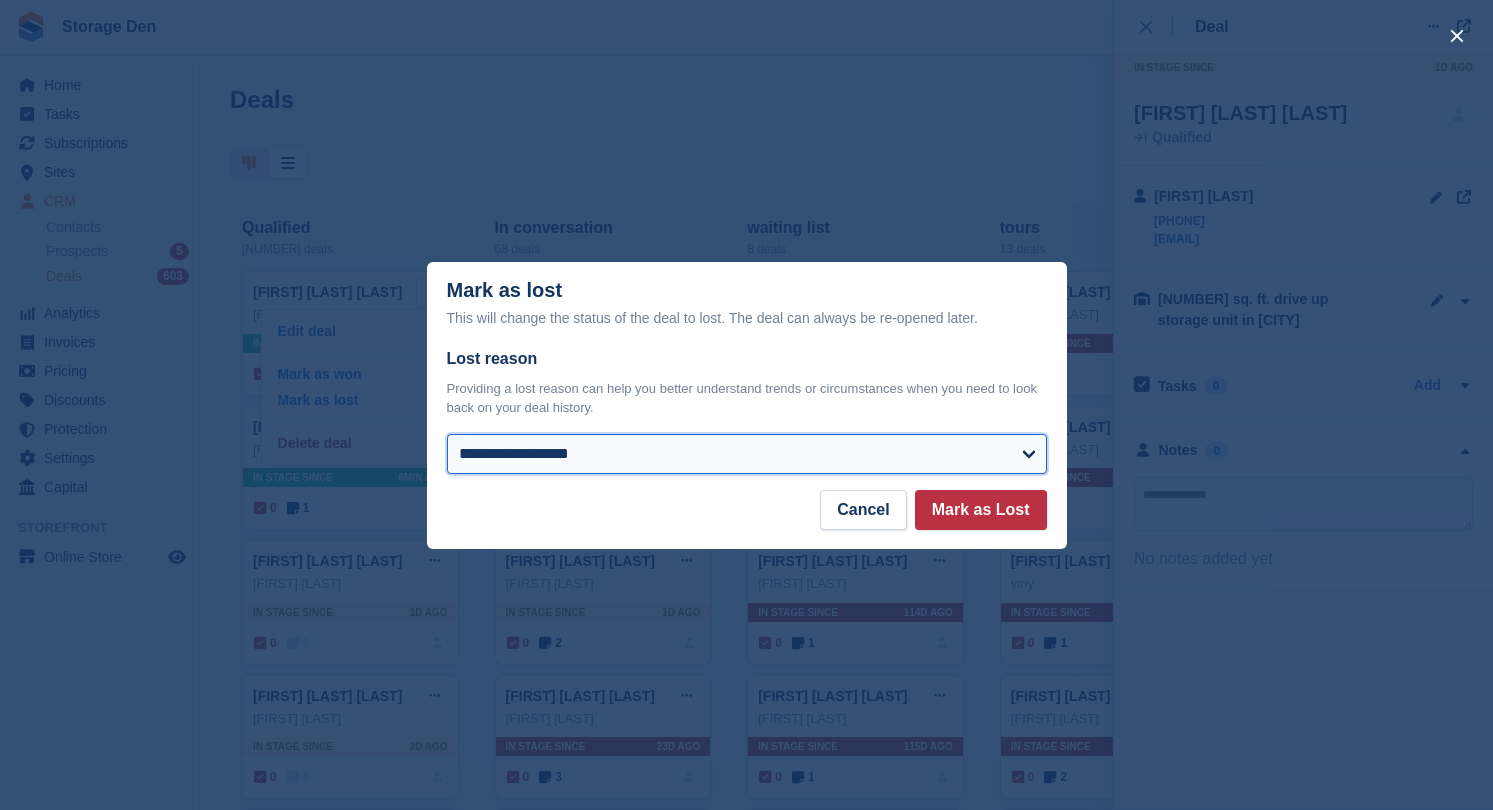 select on "**********" 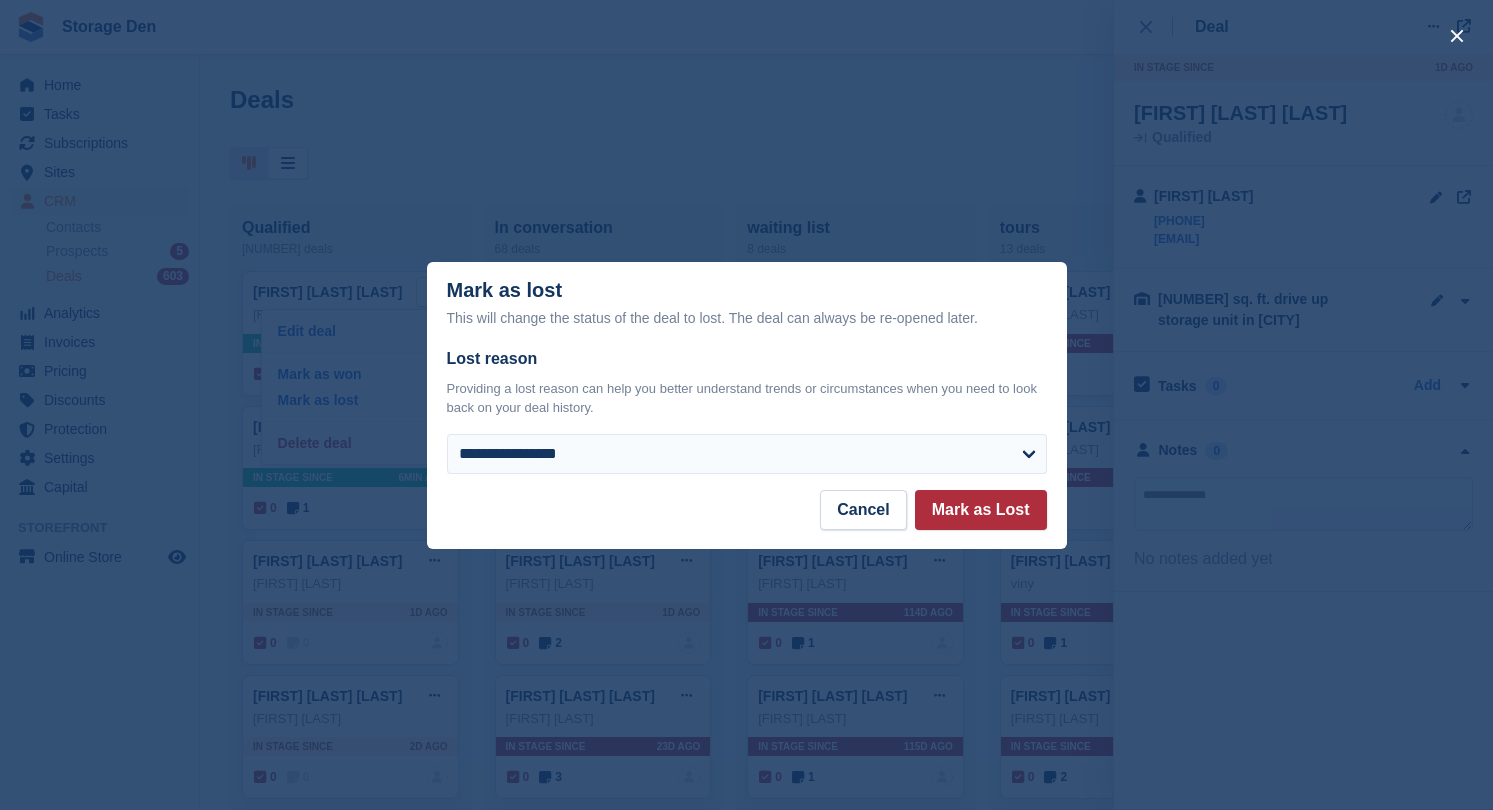 click on "Mark as Lost" at bounding box center [981, 510] 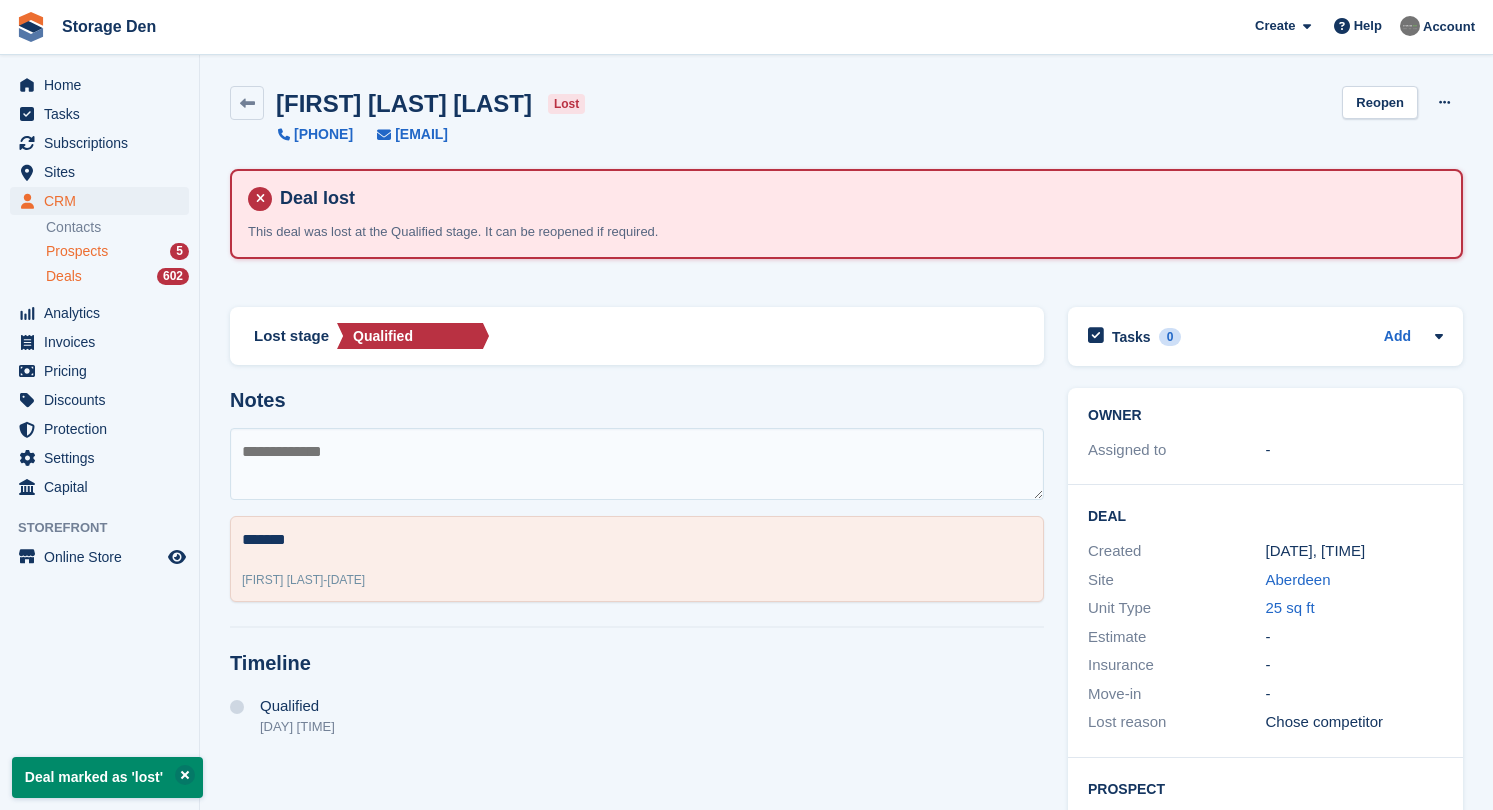 click on "Prospects
5" at bounding box center [117, 251] 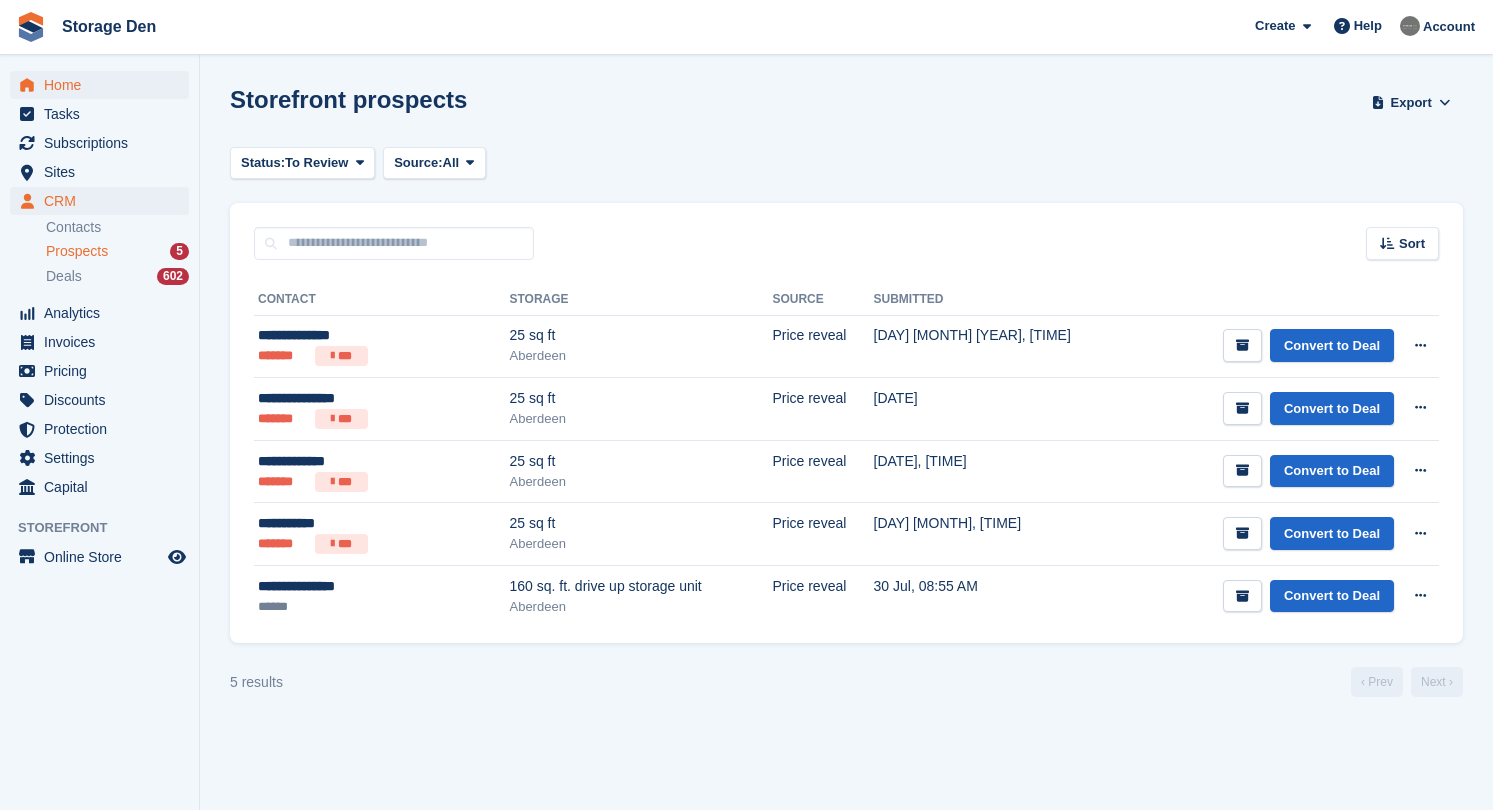 click on "Home" at bounding box center (104, 85) 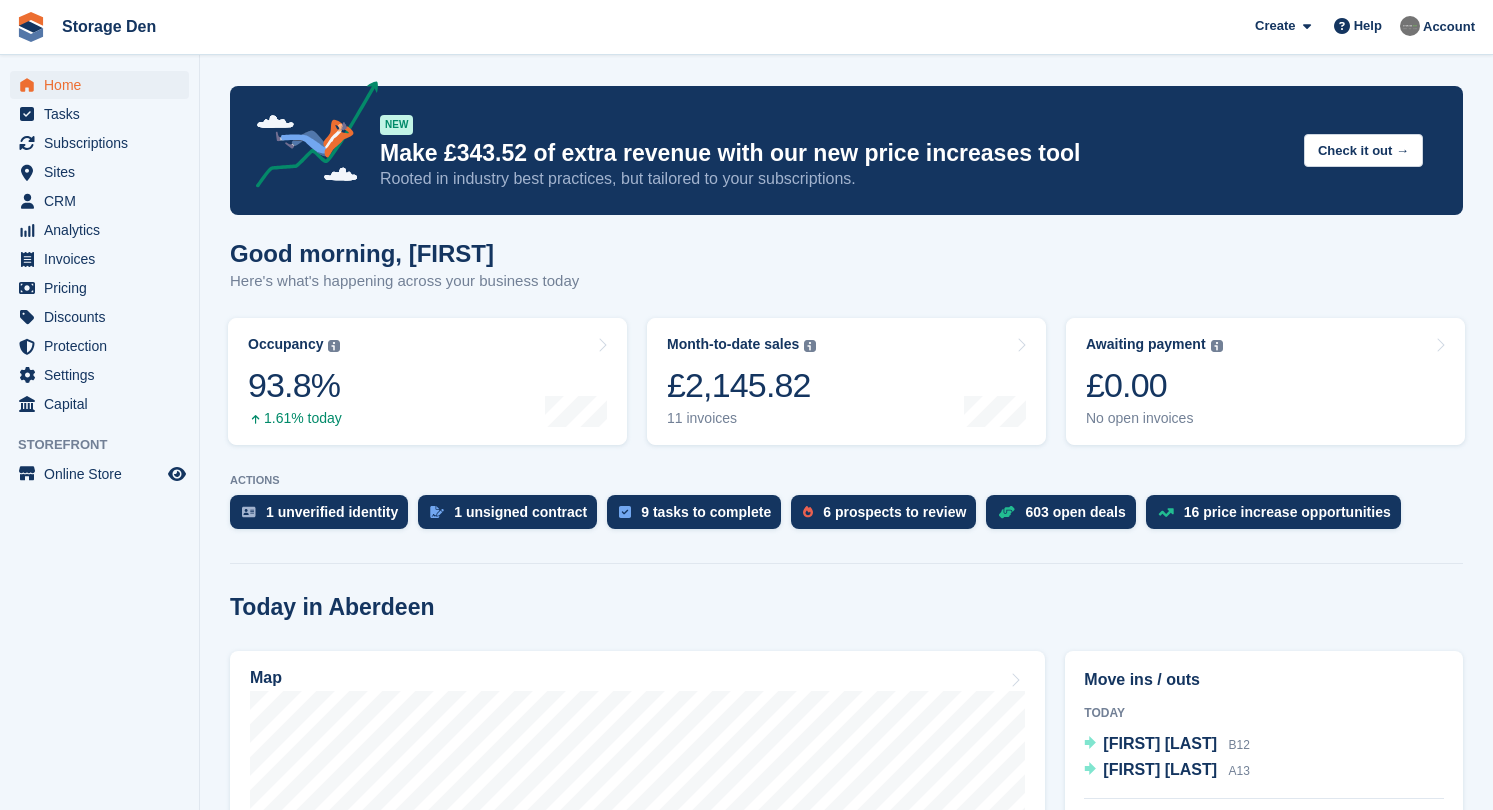 scroll, scrollTop: 0, scrollLeft: 0, axis: both 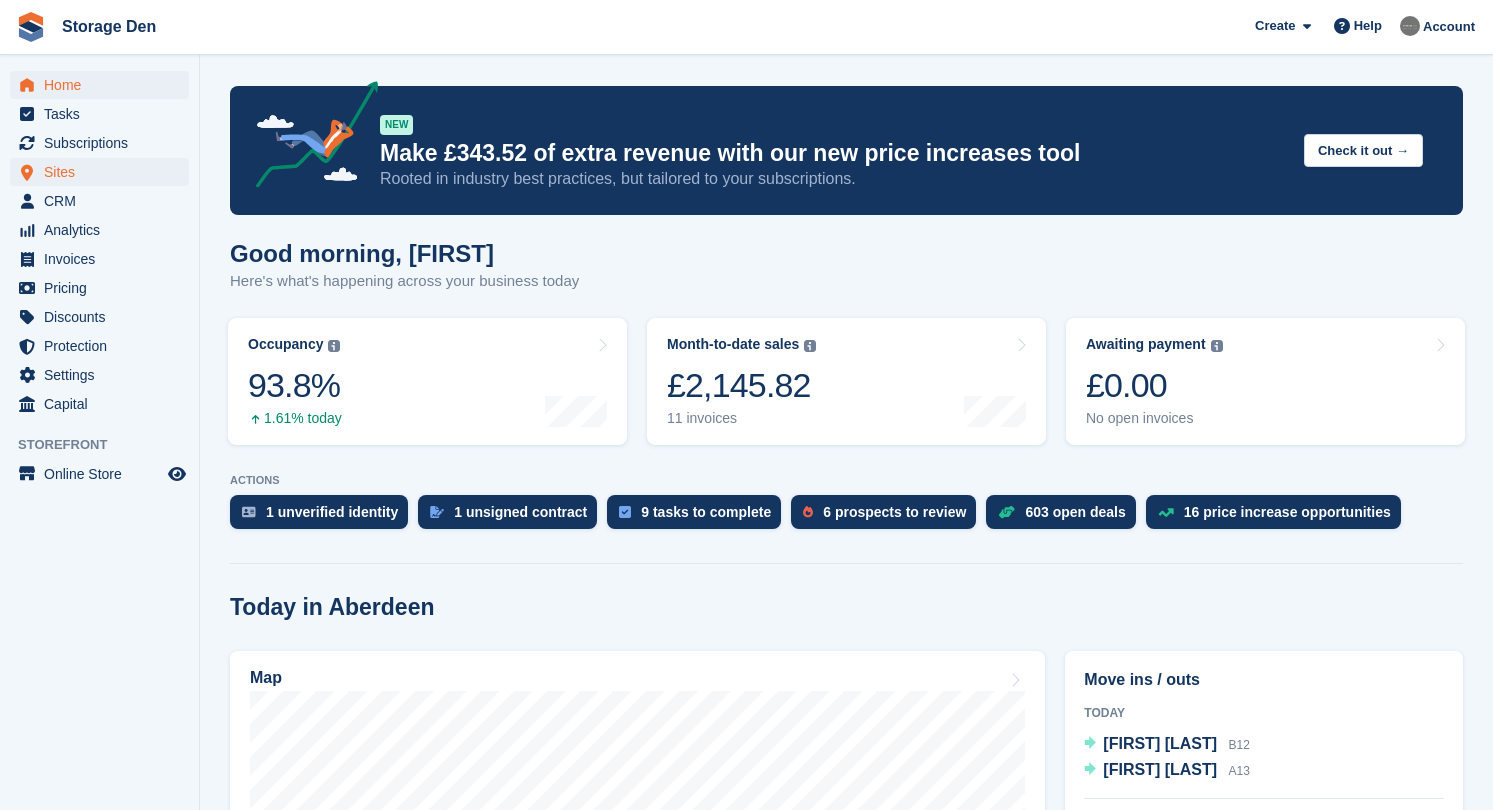 click on "Sites" at bounding box center [104, 172] 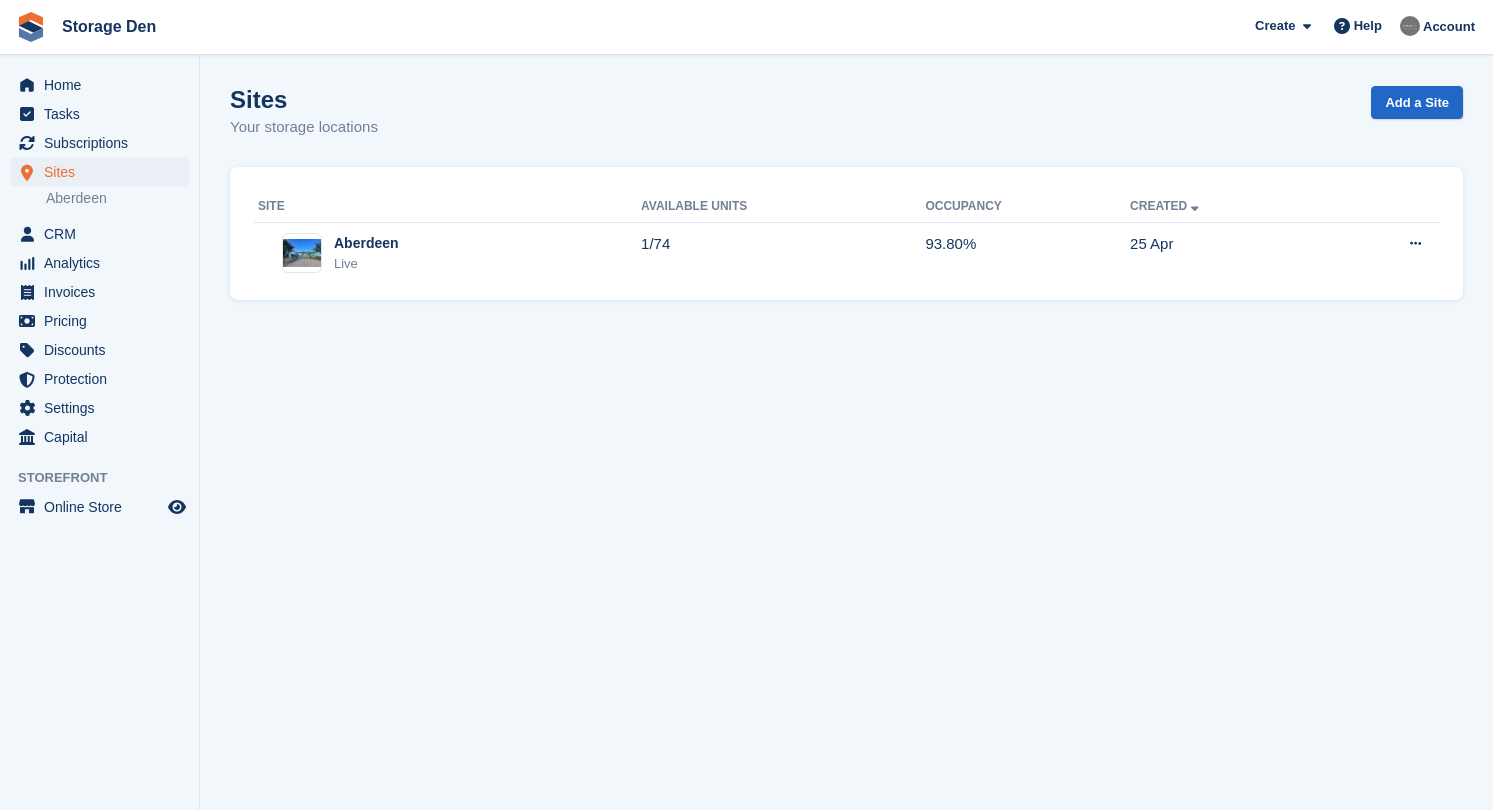 scroll, scrollTop: 0, scrollLeft: 0, axis: both 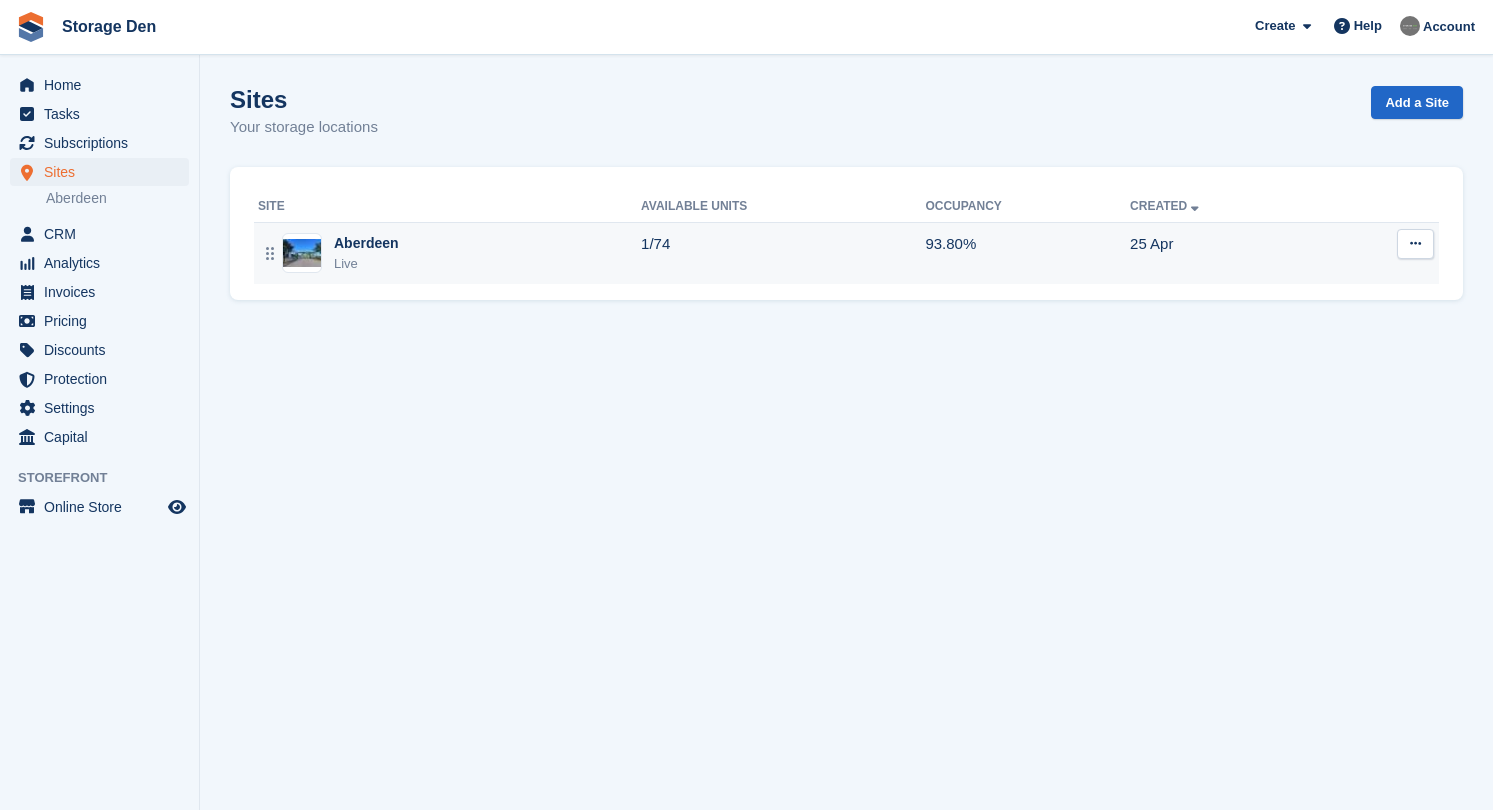 click on "Aberdeen
Live" at bounding box center (449, 253) 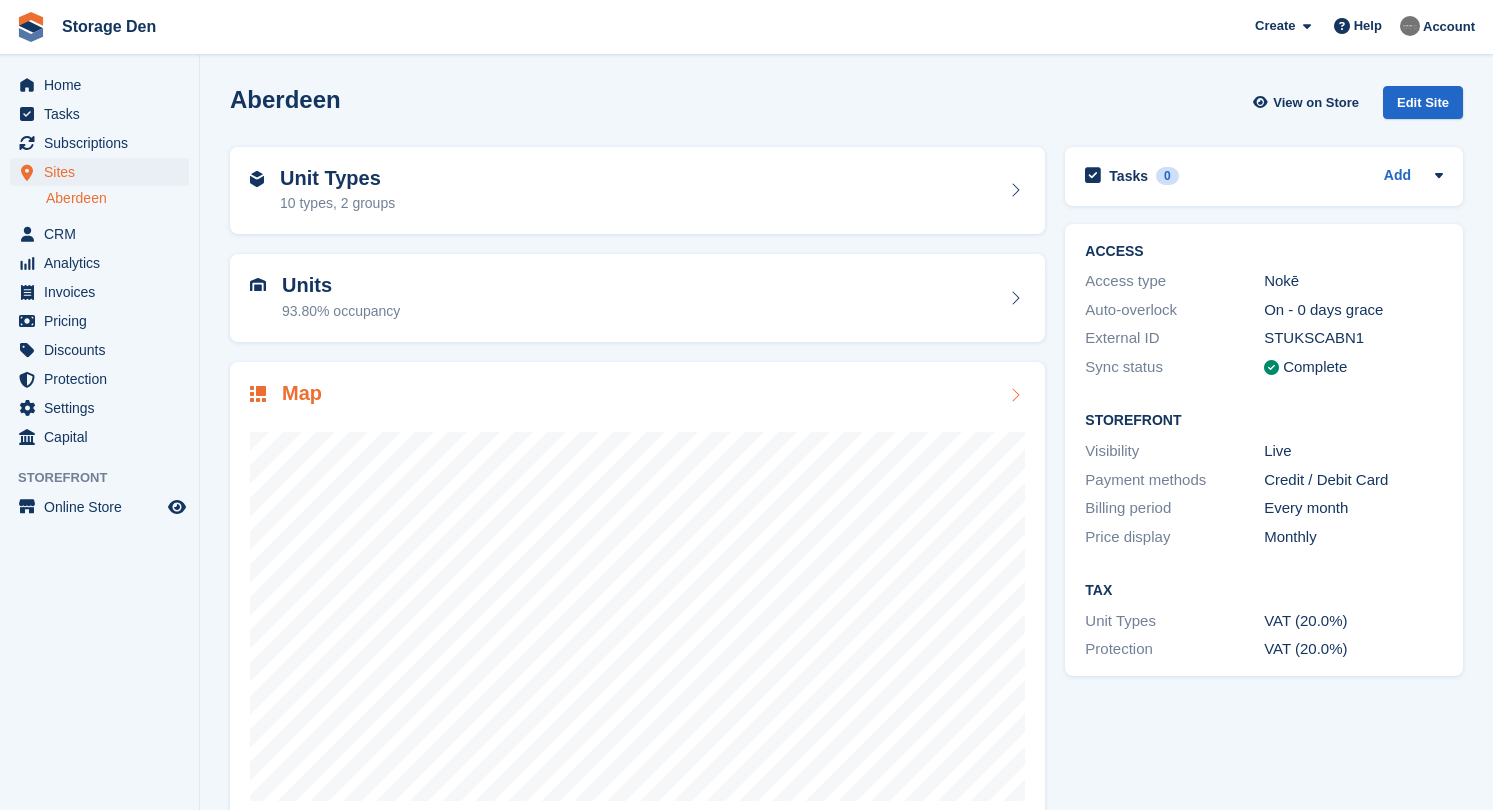 scroll, scrollTop: 0, scrollLeft: 0, axis: both 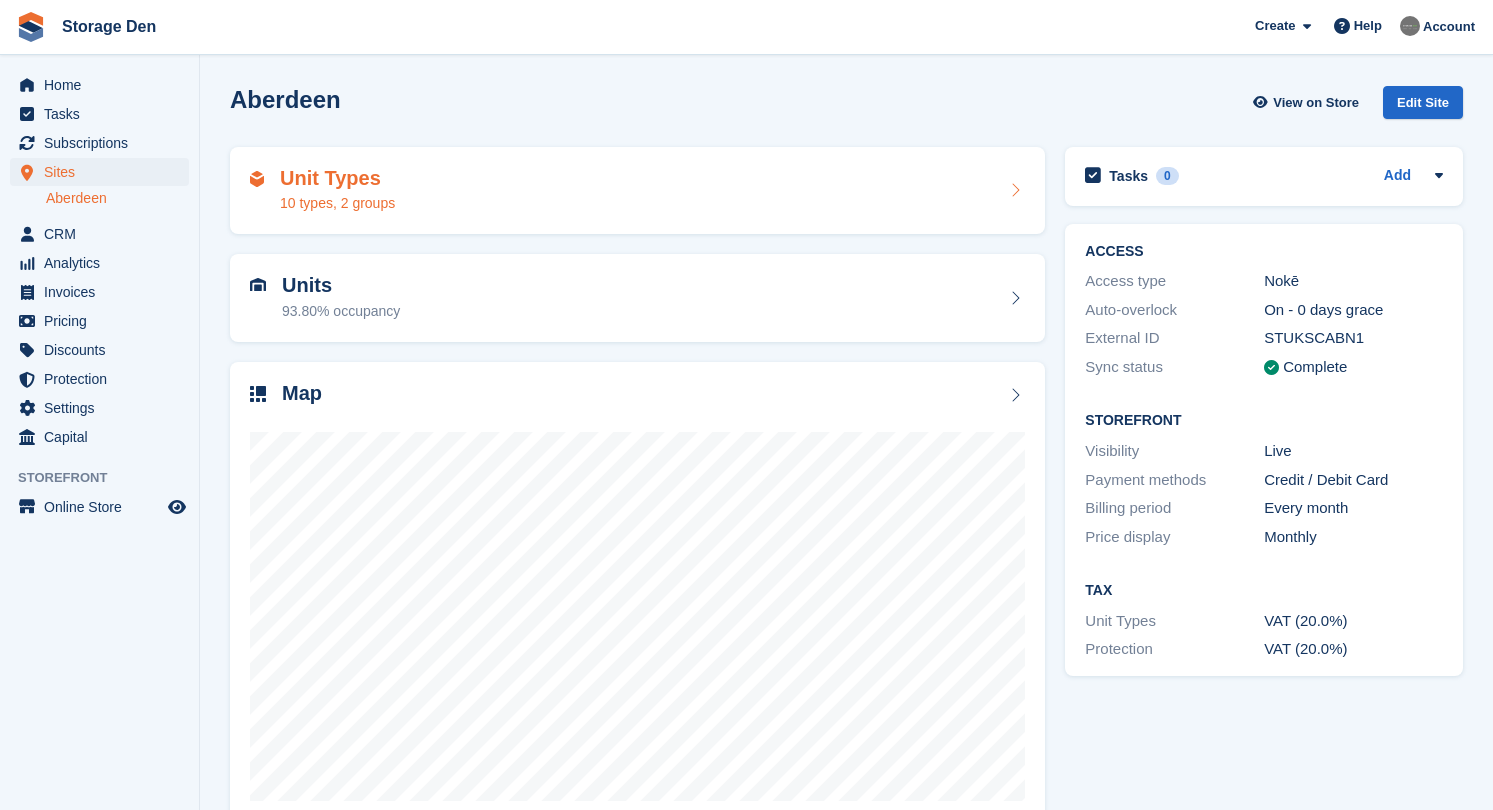 click on "Unit Types
10 types, 2 groups" at bounding box center [637, 191] 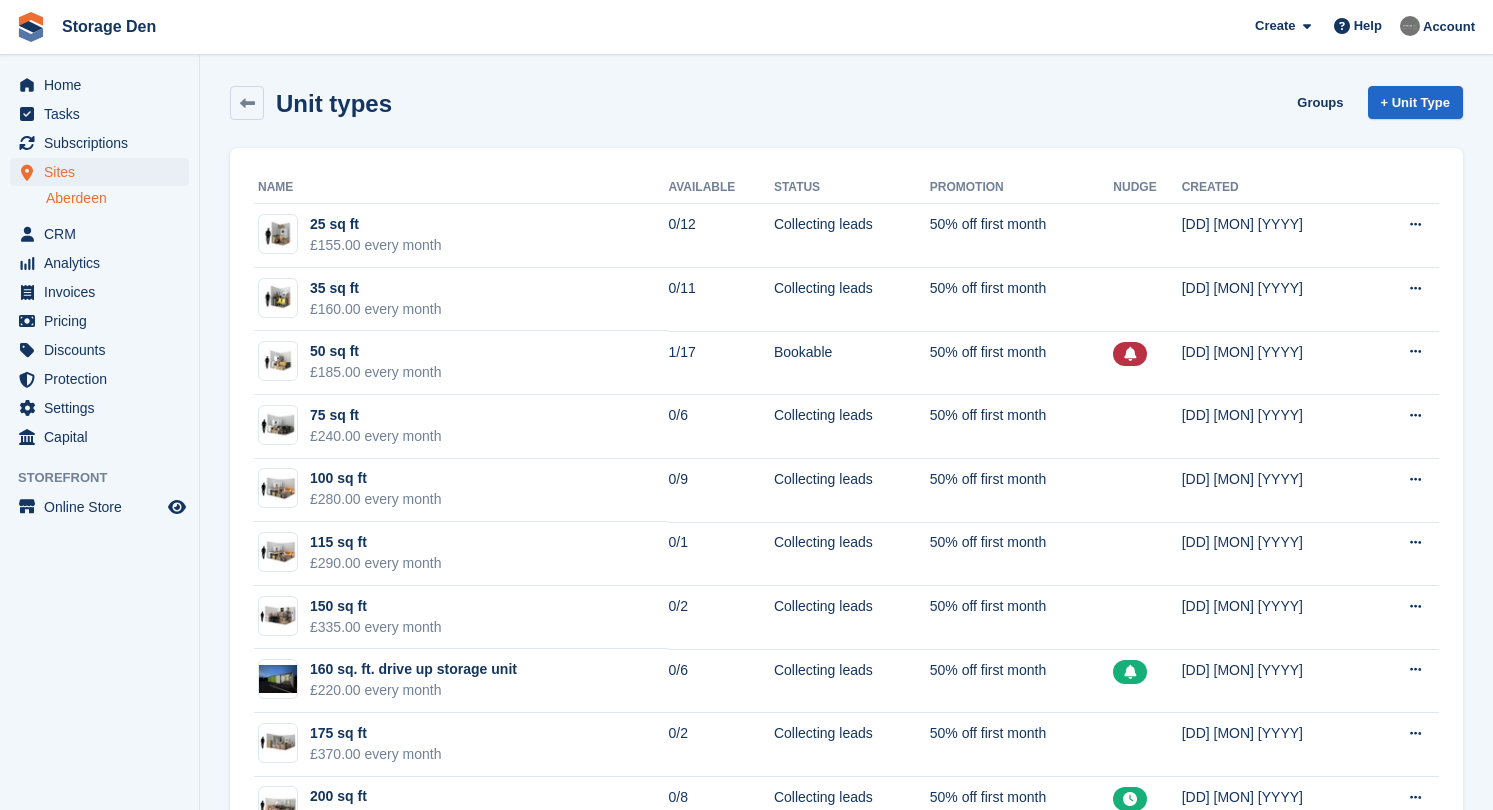 scroll, scrollTop: 0, scrollLeft: 0, axis: both 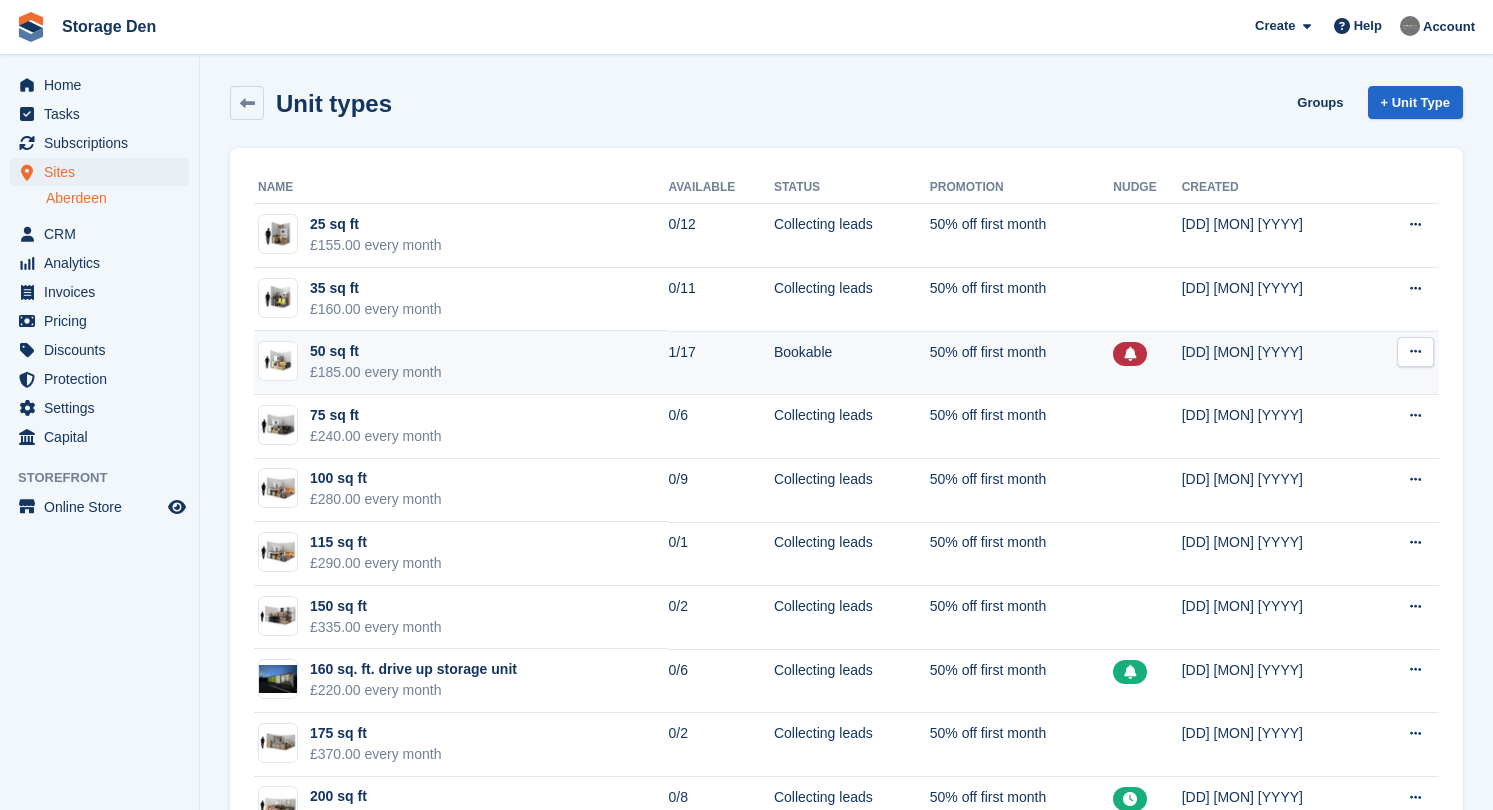 click on "50 sq ft
£185.00 every month" at bounding box center (461, 363) 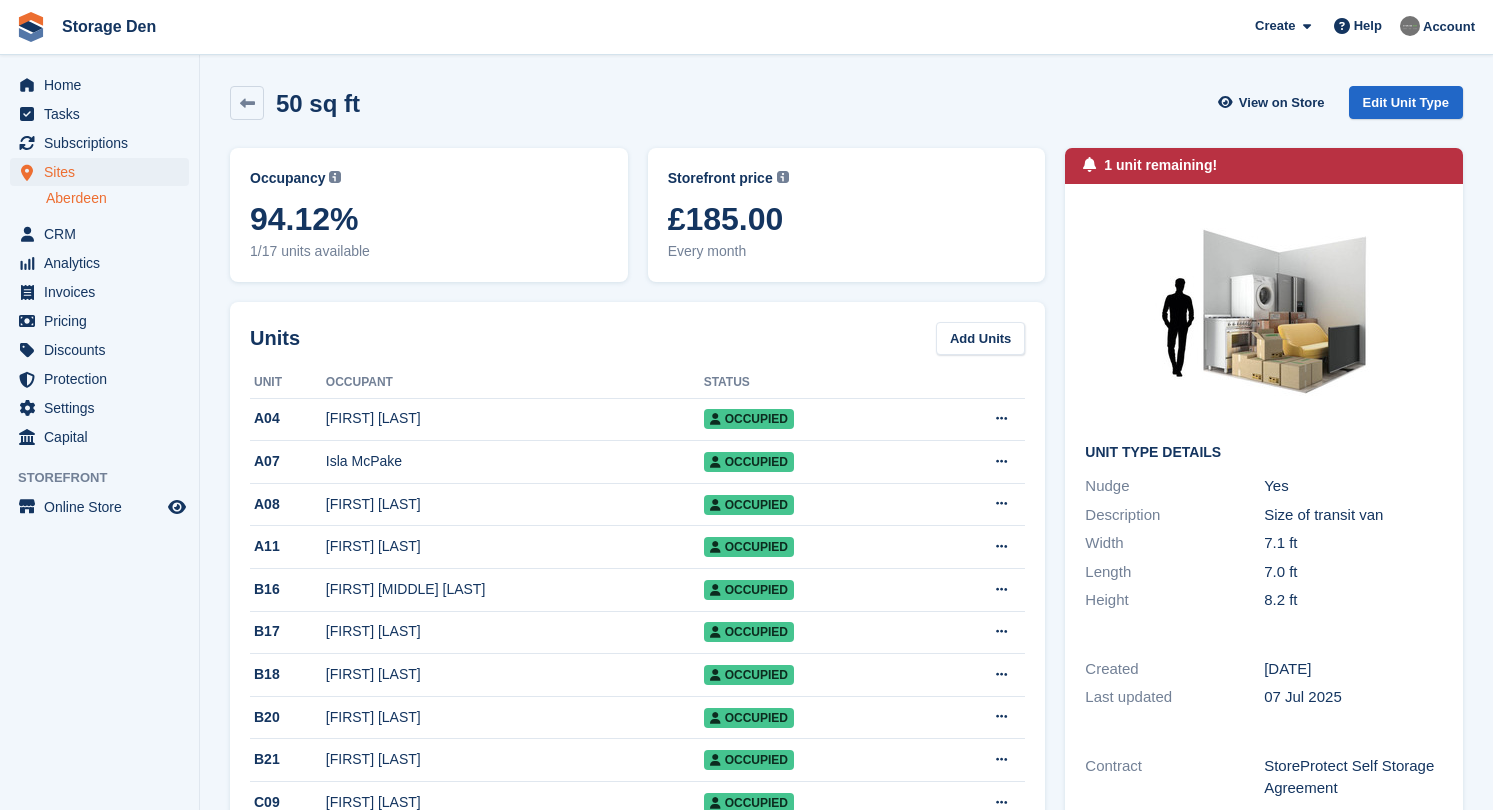 scroll, scrollTop: 0, scrollLeft: 0, axis: both 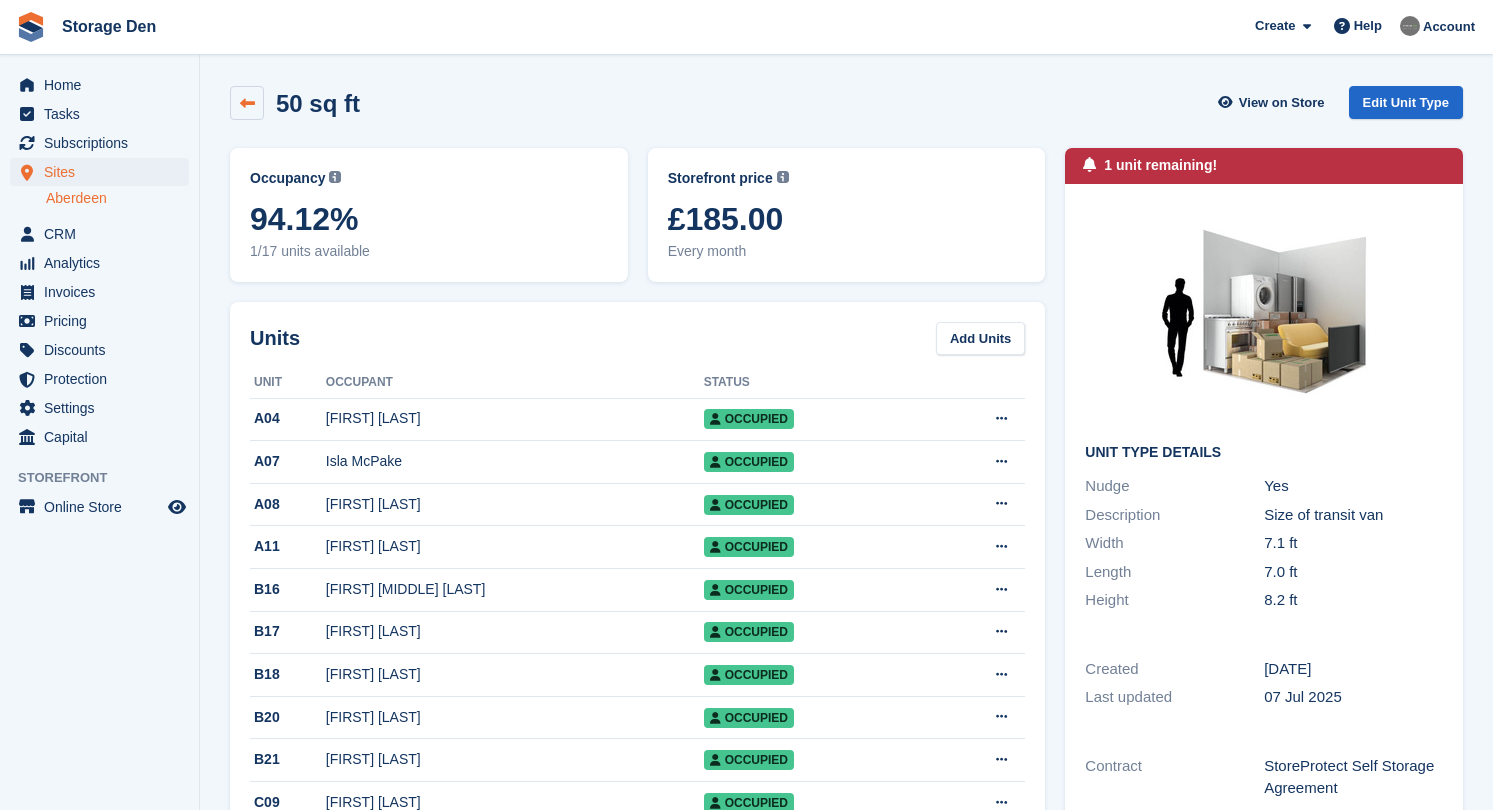 click at bounding box center (247, 103) 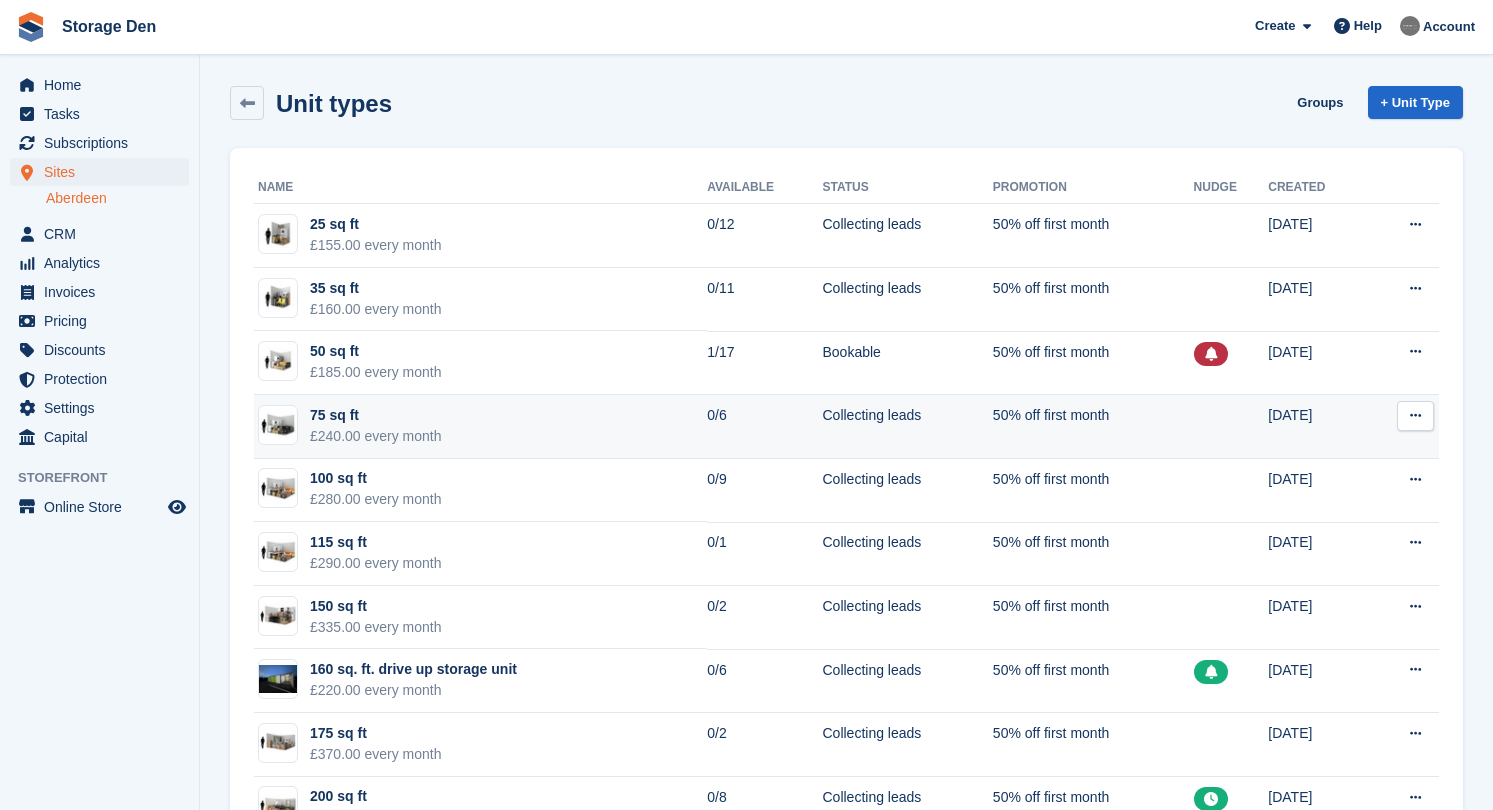 click on "75 sq ft" at bounding box center (376, 415) 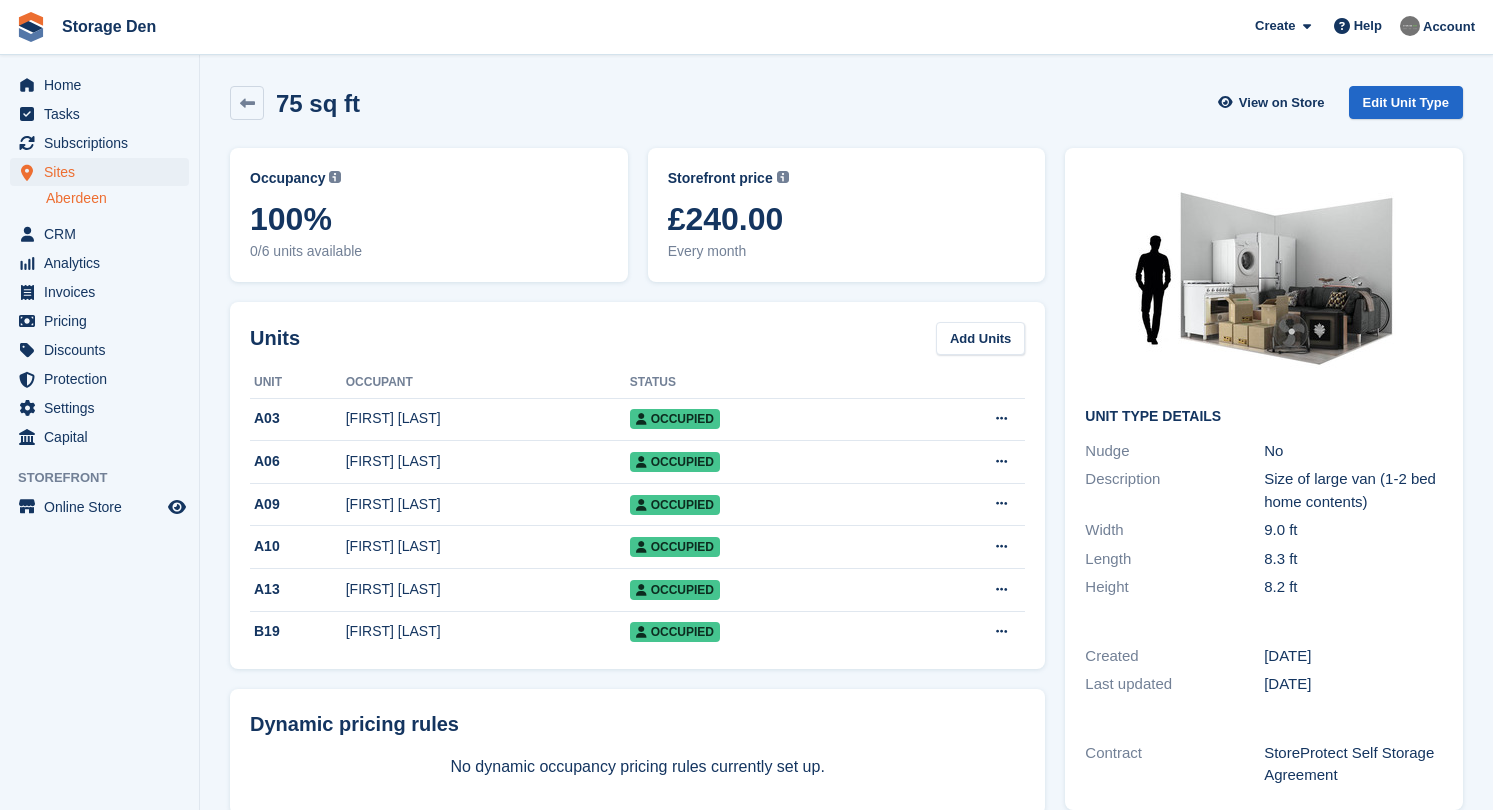 scroll, scrollTop: 0, scrollLeft: 0, axis: both 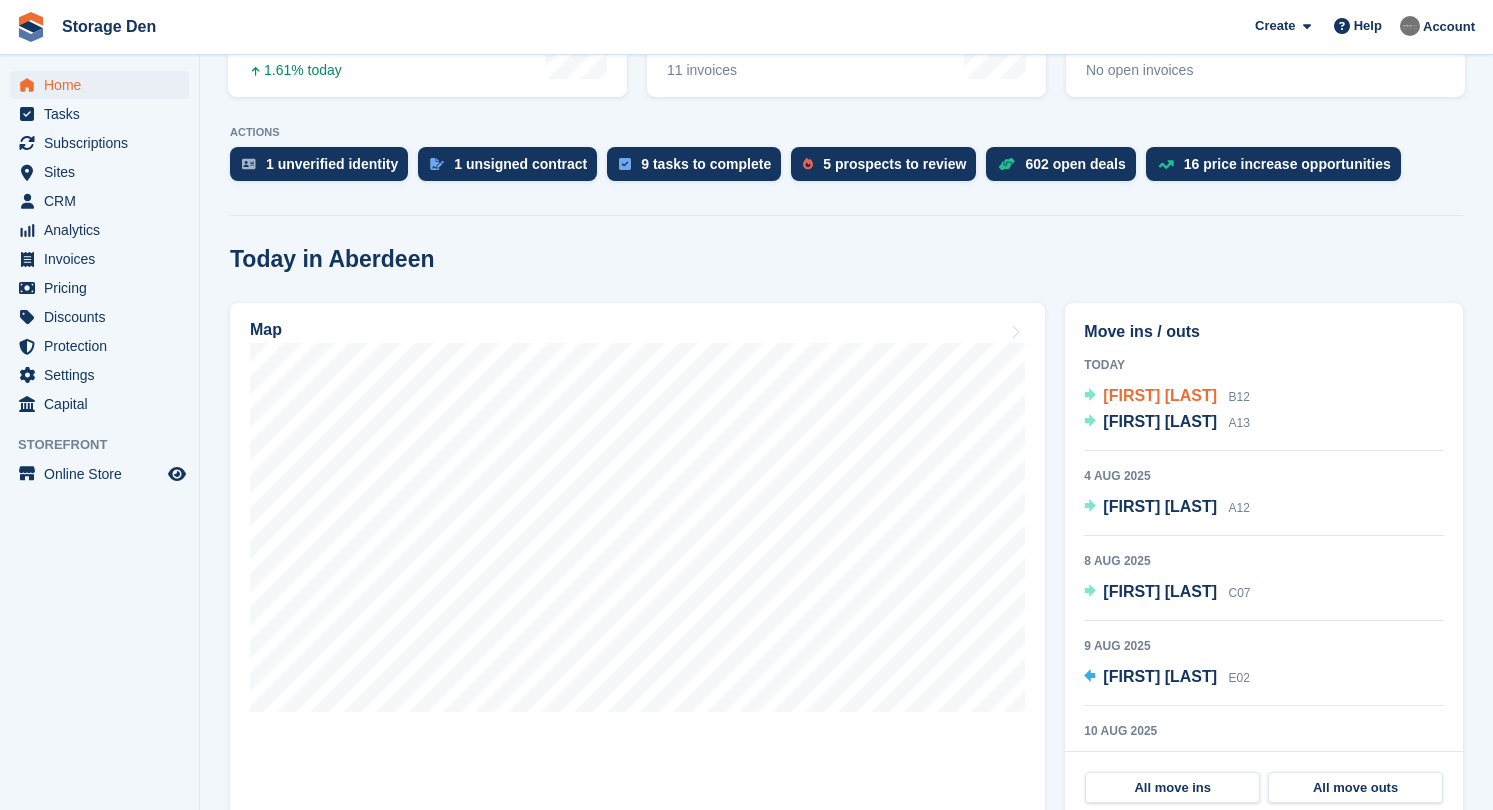 click on "[FIRST] [LAST]" at bounding box center [1160, 395] 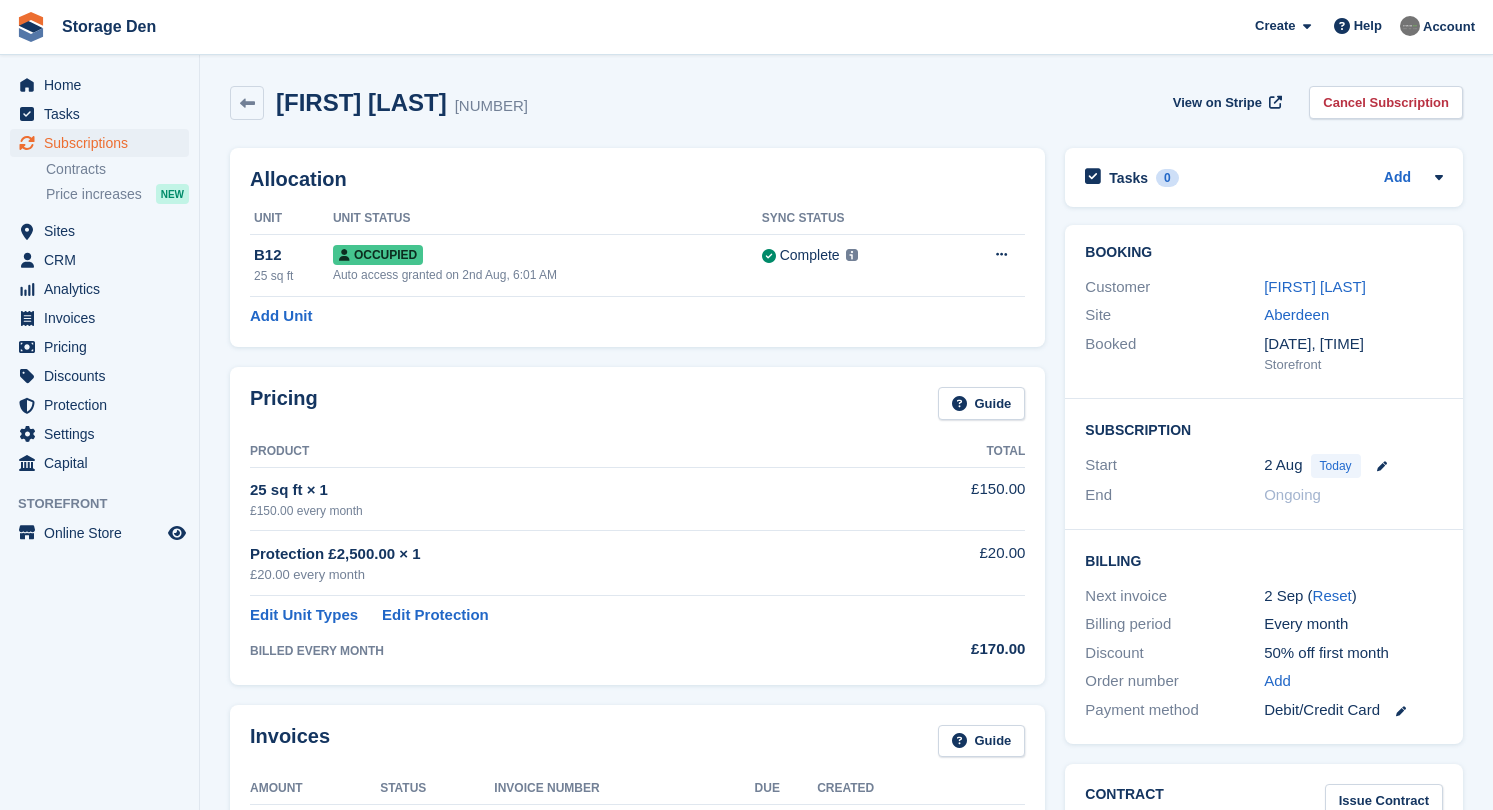 scroll, scrollTop: 0, scrollLeft: 0, axis: both 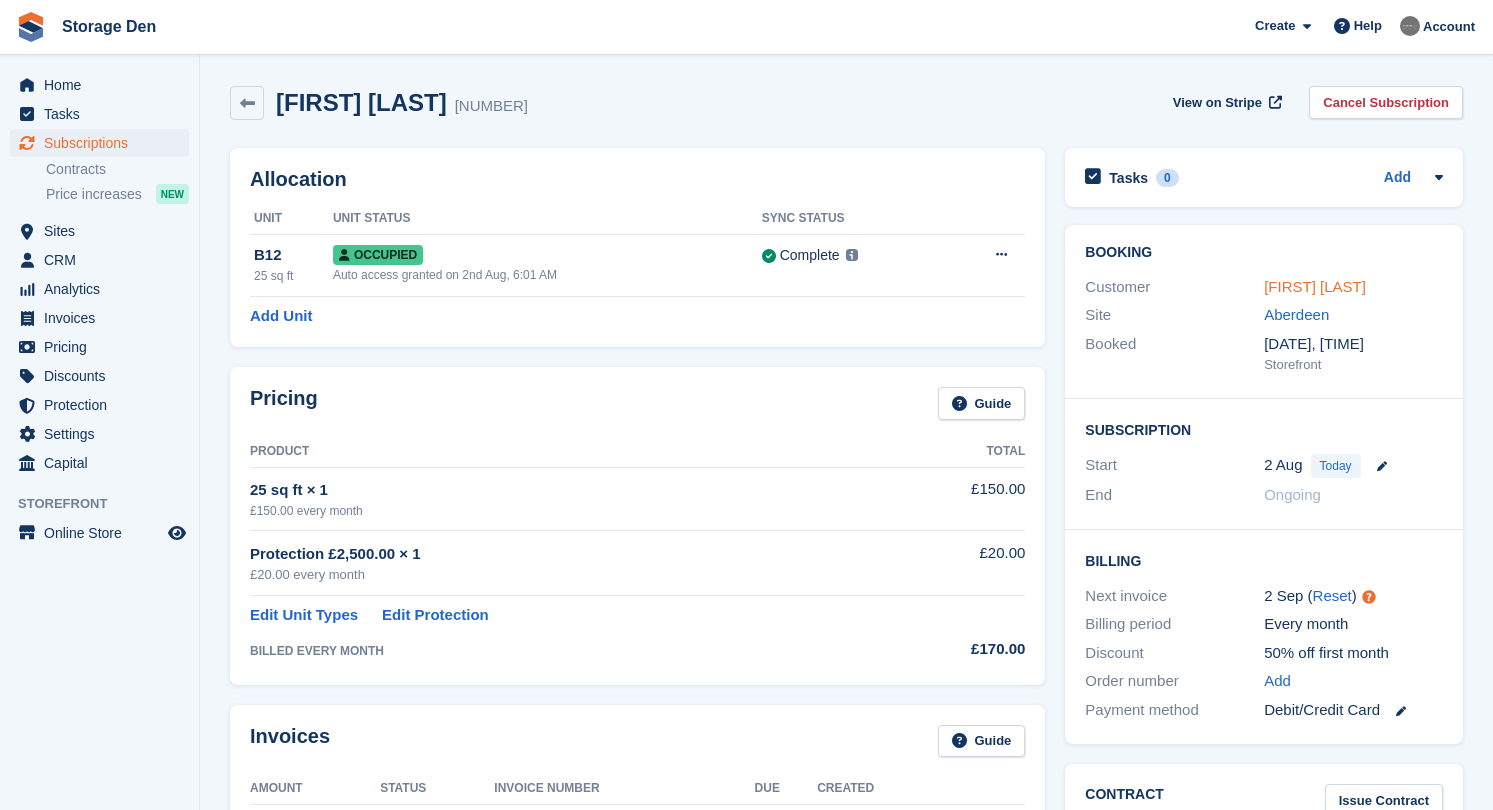 click on "[FIRST] [LAST]" at bounding box center (1315, 286) 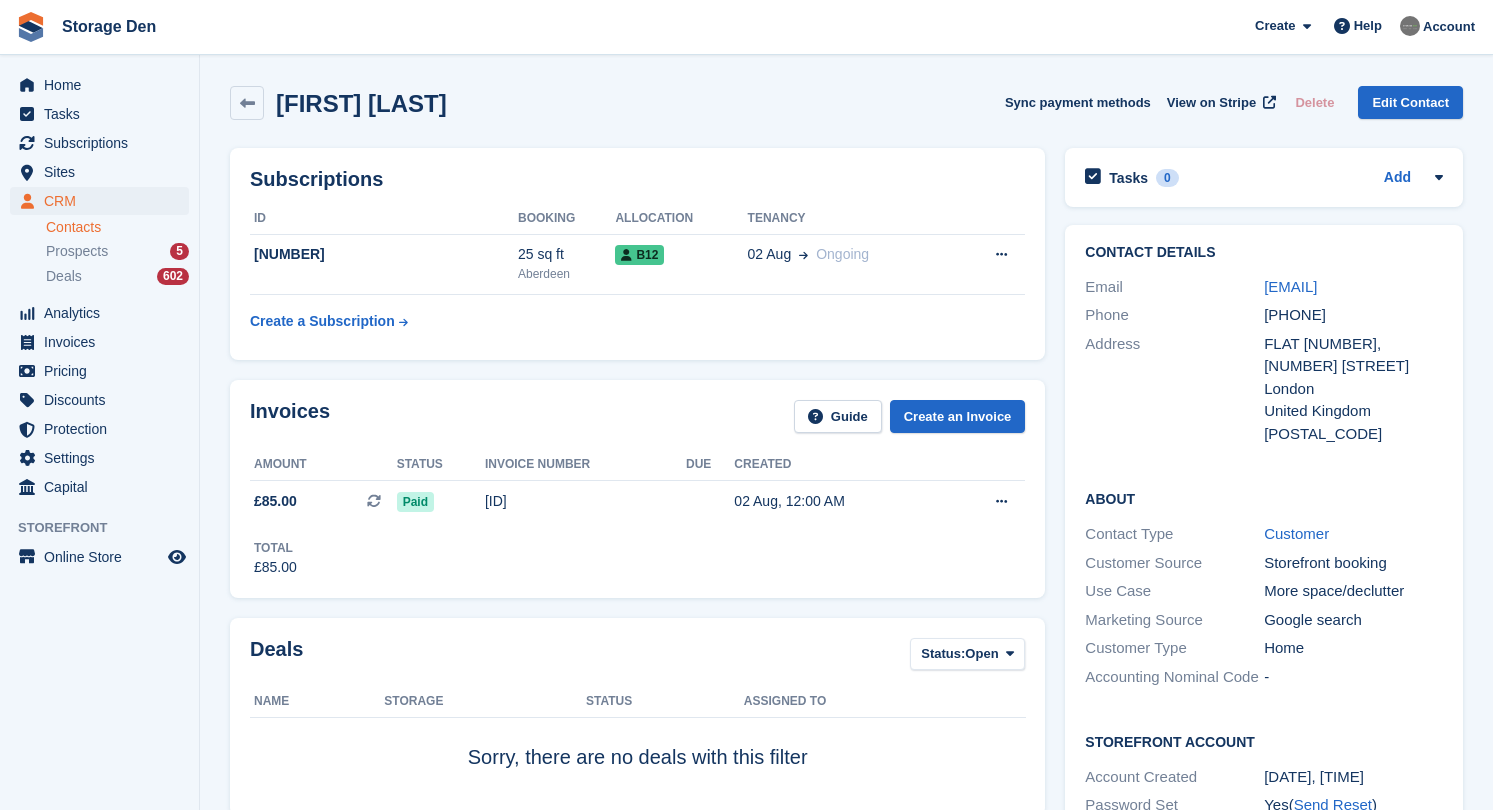 click on "CRM" at bounding box center [104, 201] 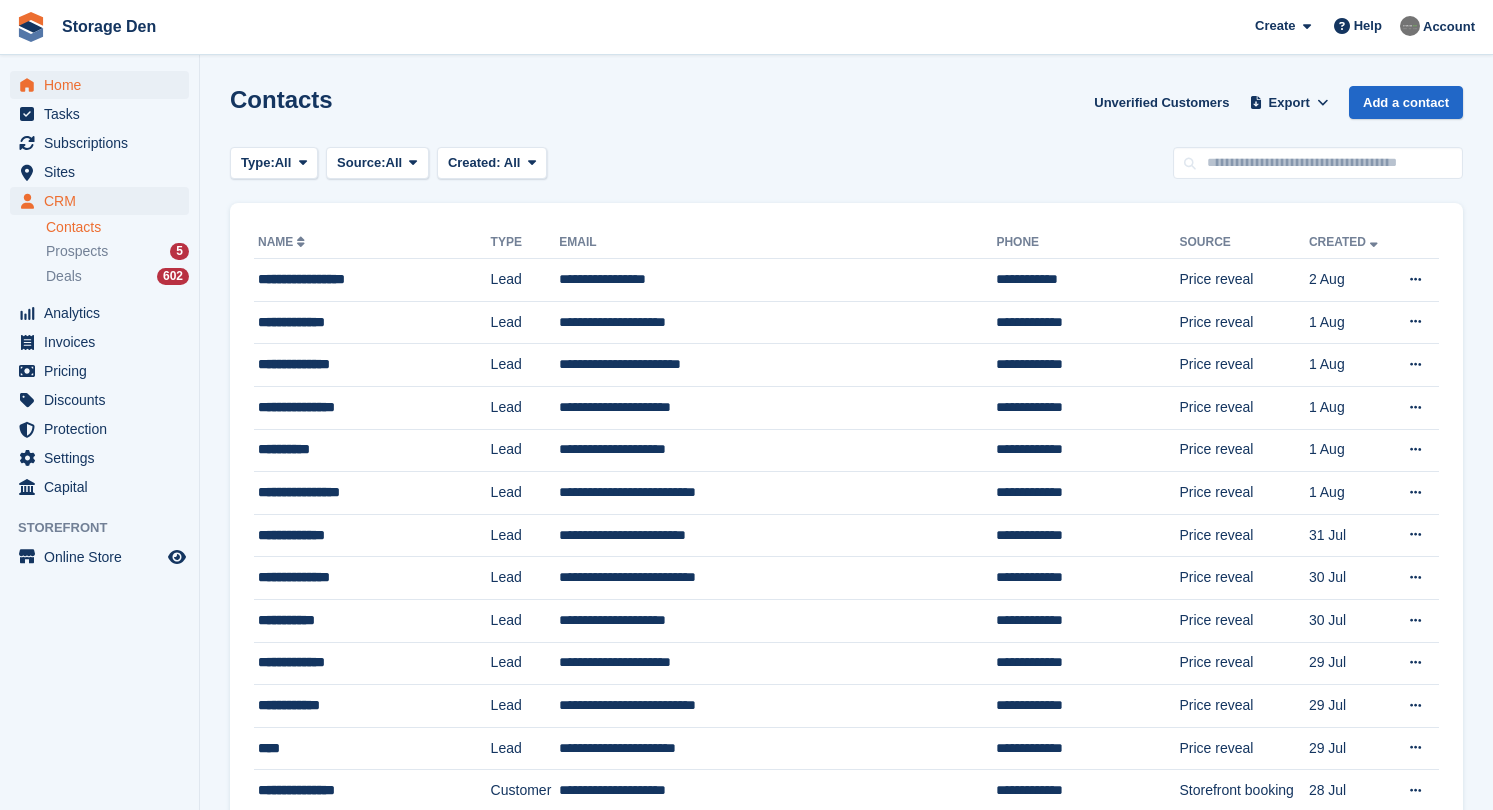 click on "Home" at bounding box center [104, 85] 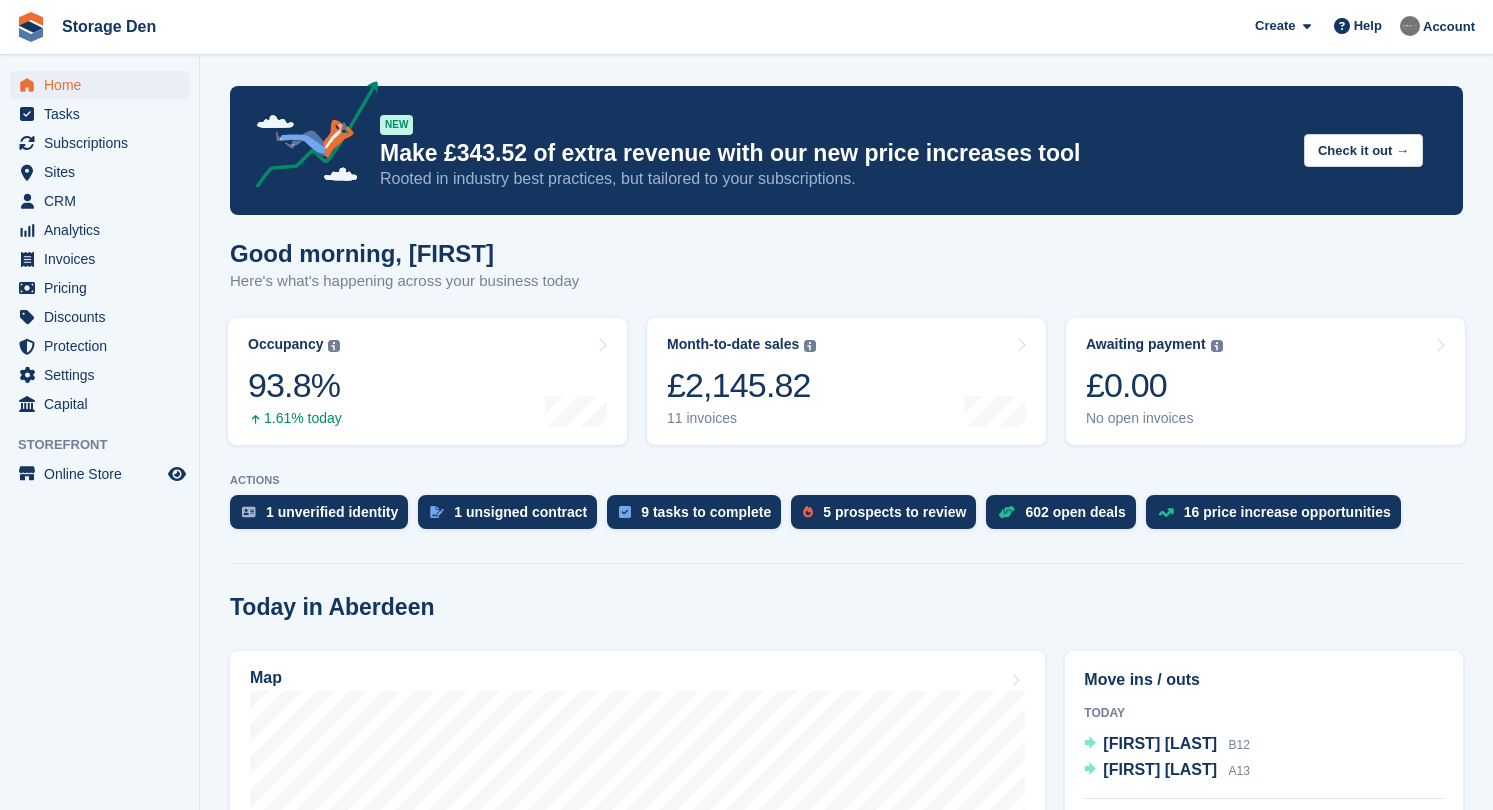 scroll, scrollTop: 33, scrollLeft: 0, axis: vertical 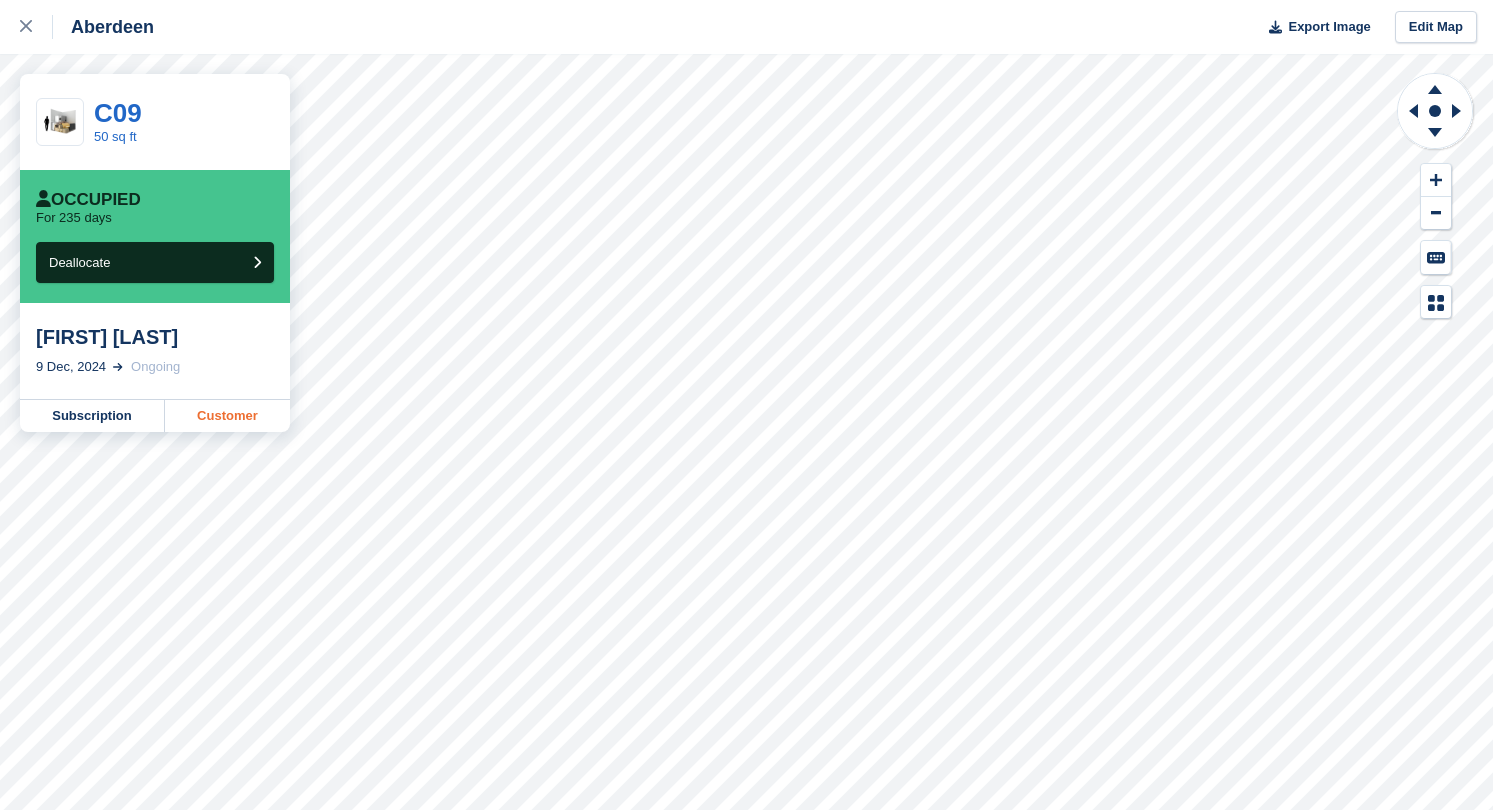 click on "Customer" at bounding box center [227, 416] 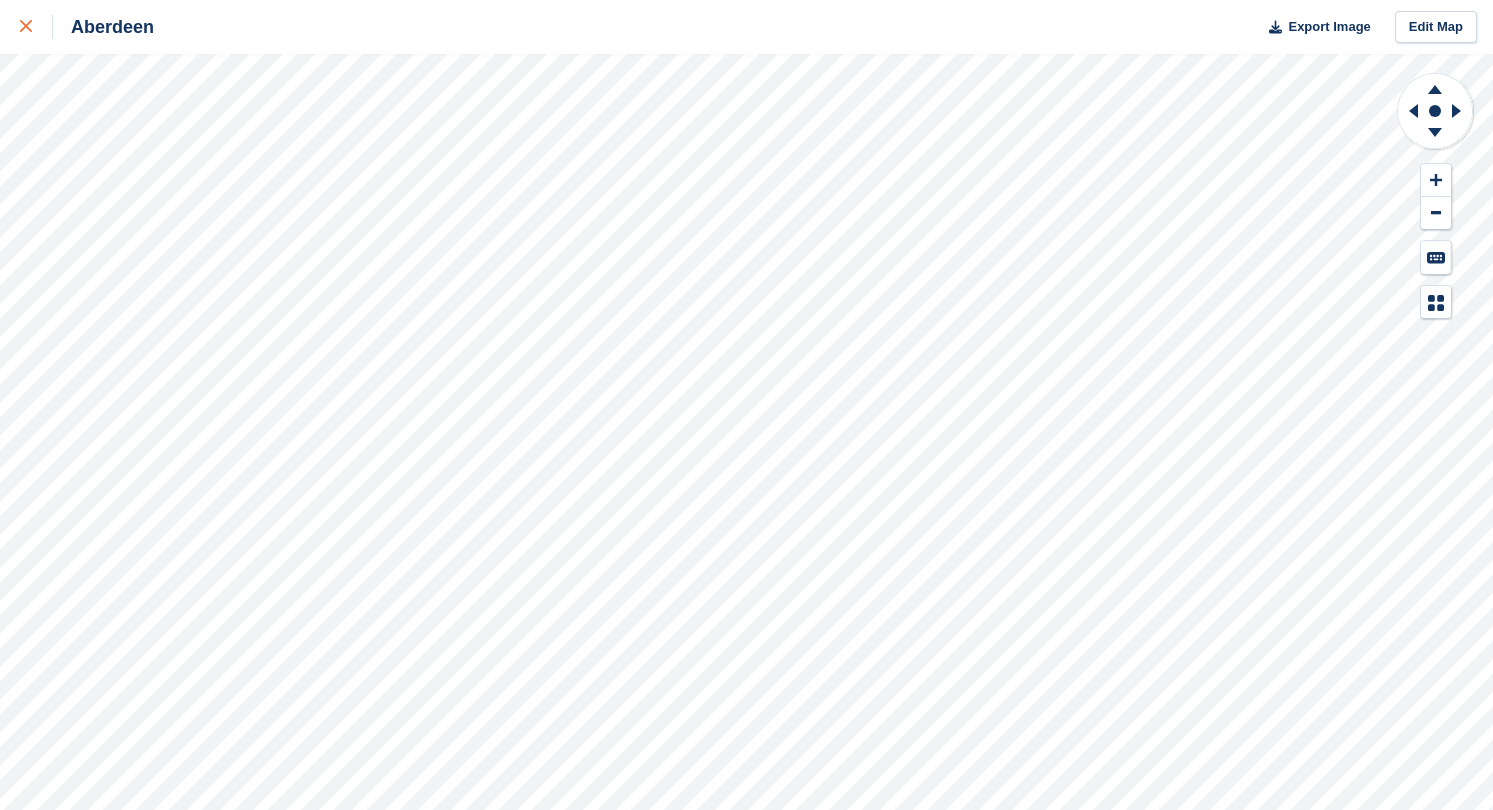 click at bounding box center [36, 27] 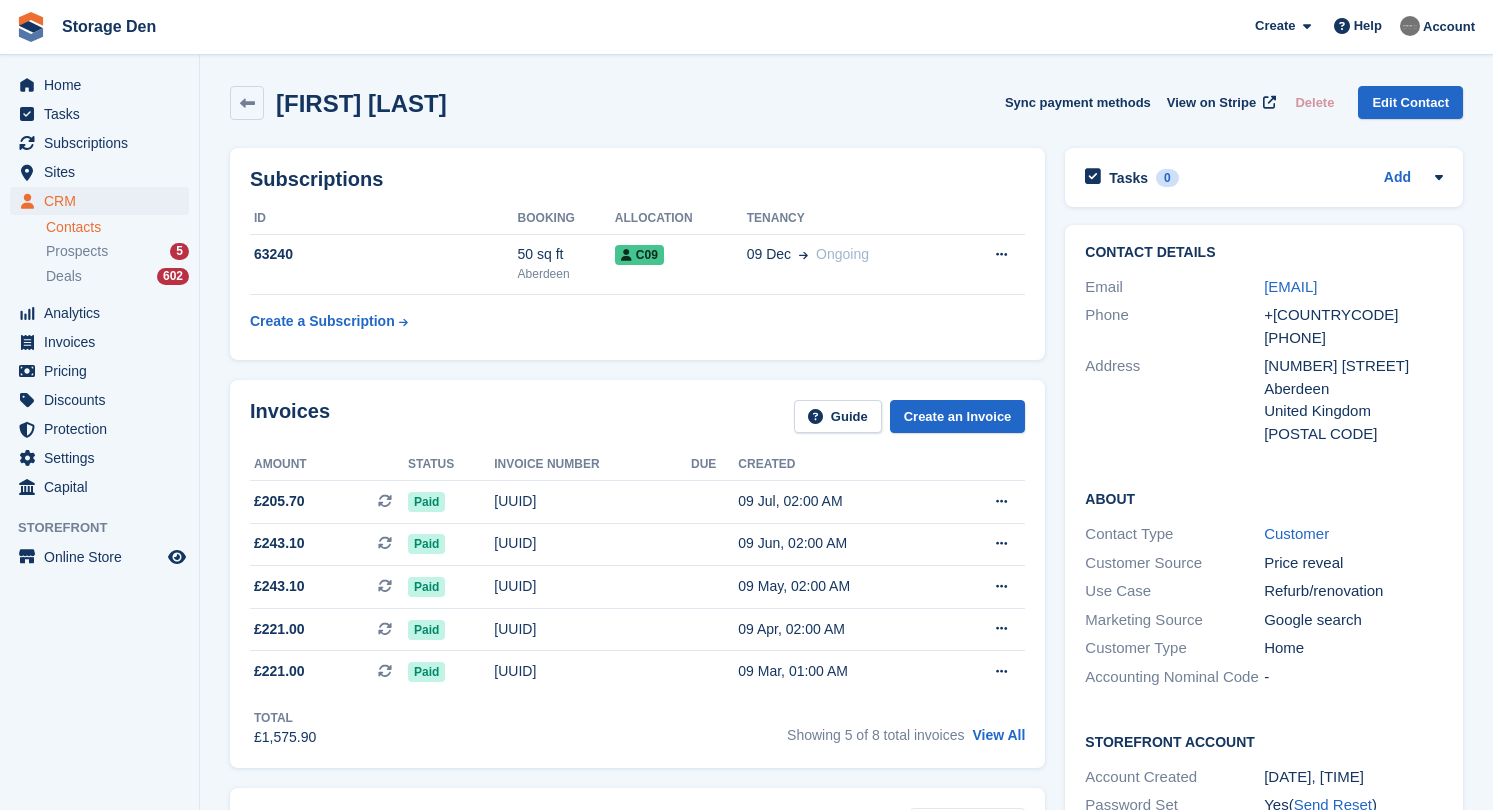 scroll, scrollTop: 0, scrollLeft: 0, axis: both 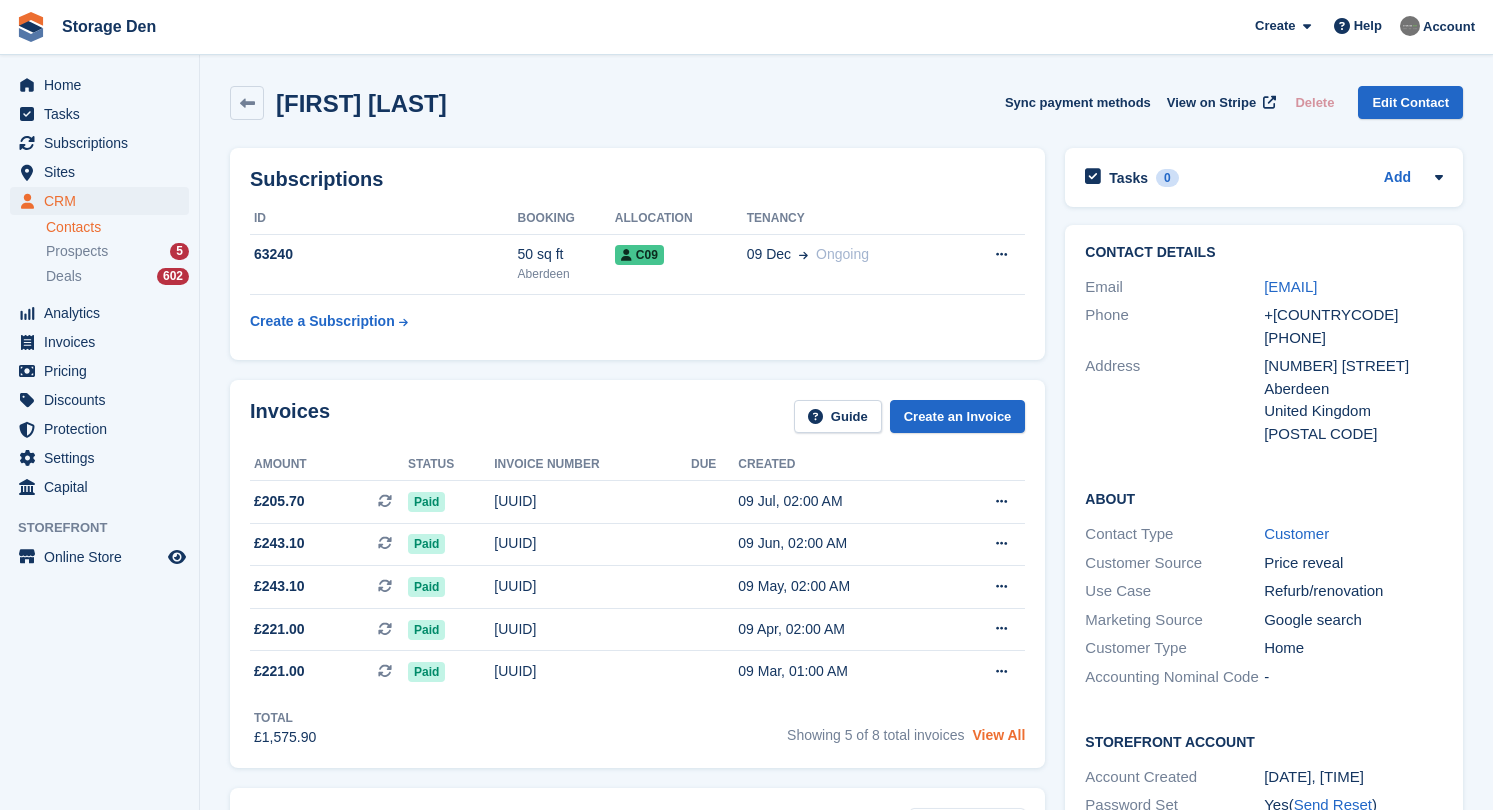 click on "View All" at bounding box center [998, 735] 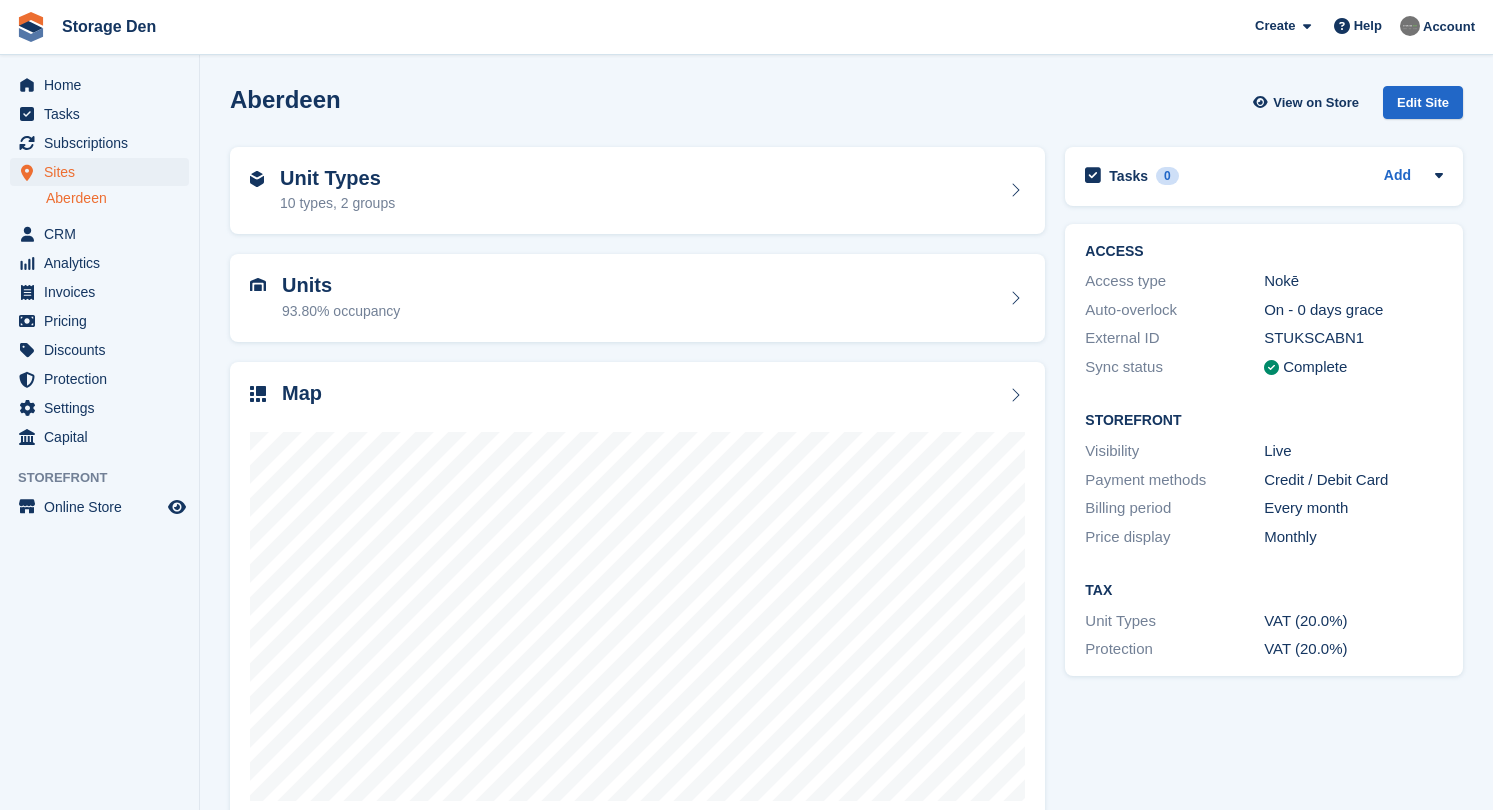 scroll, scrollTop: 0, scrollLeft: 0, axis: both 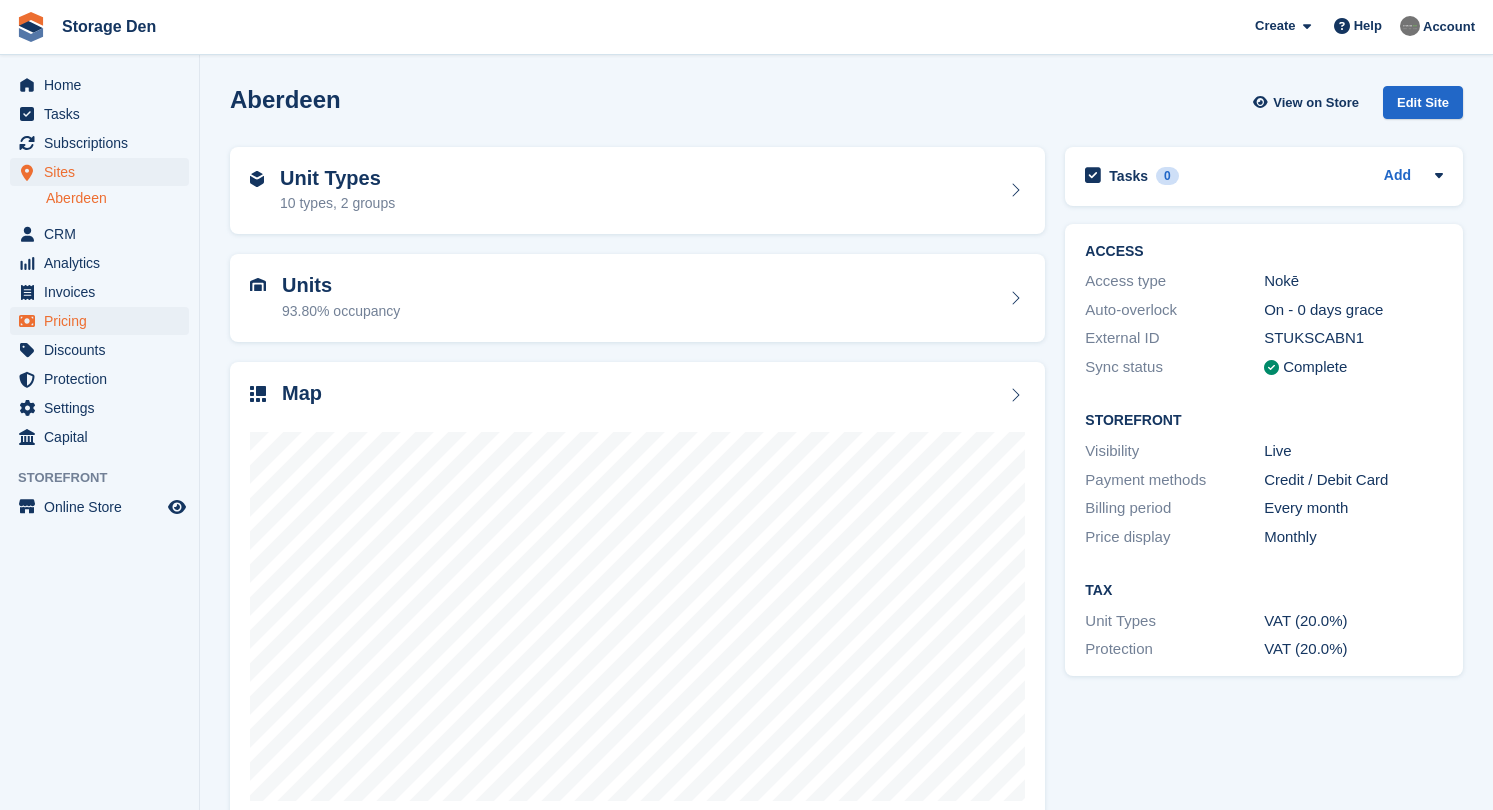 click on "Pricing" at bounding box center (104, 321) 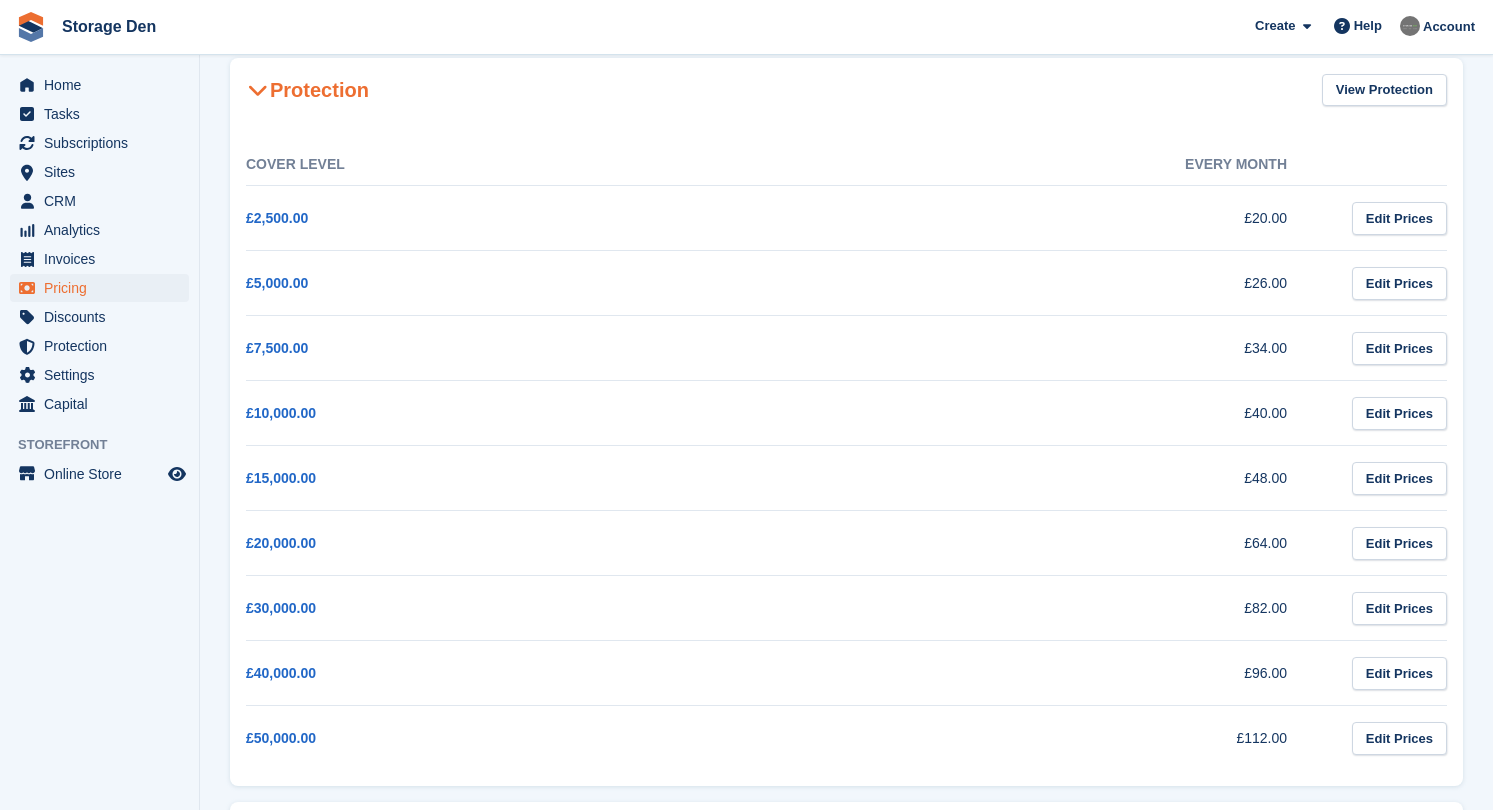 scroll, scrollTop: 3, scrollLeft: 0, axis: vertical 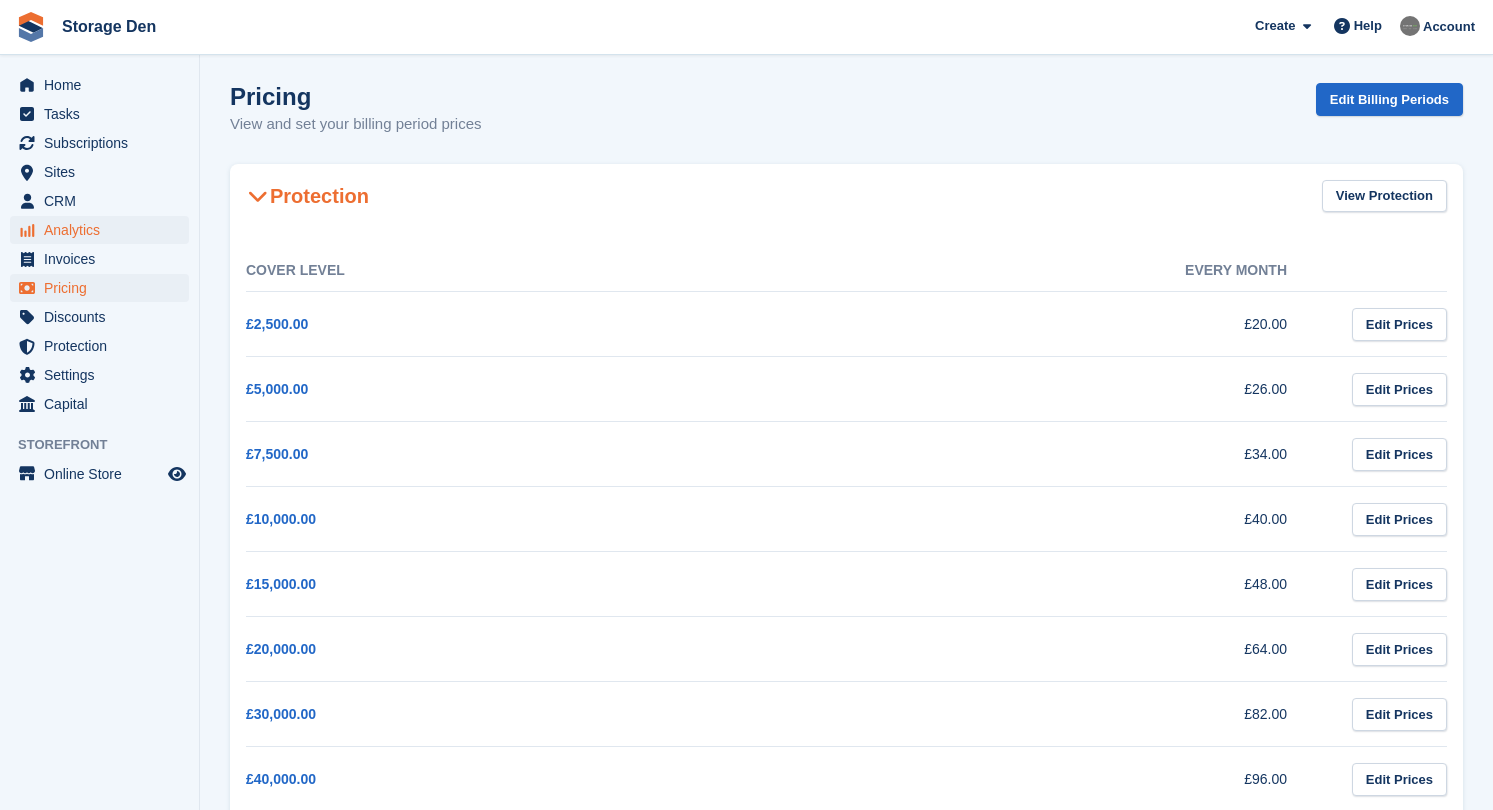 click on "Analytics" at bounding box center [104, 230] 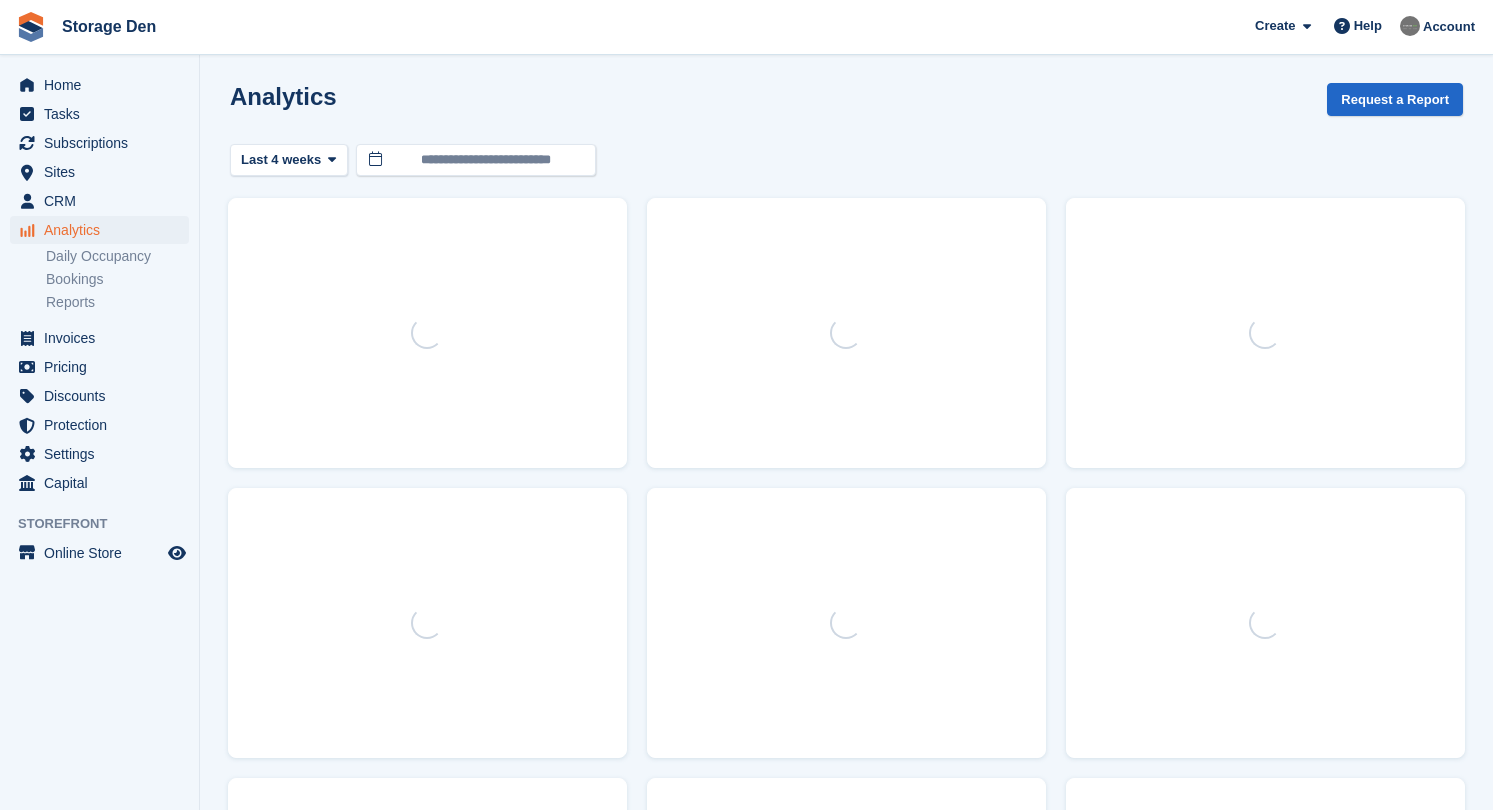 scroll, scrollTop: 0, scrollLeft: 0, axis: both 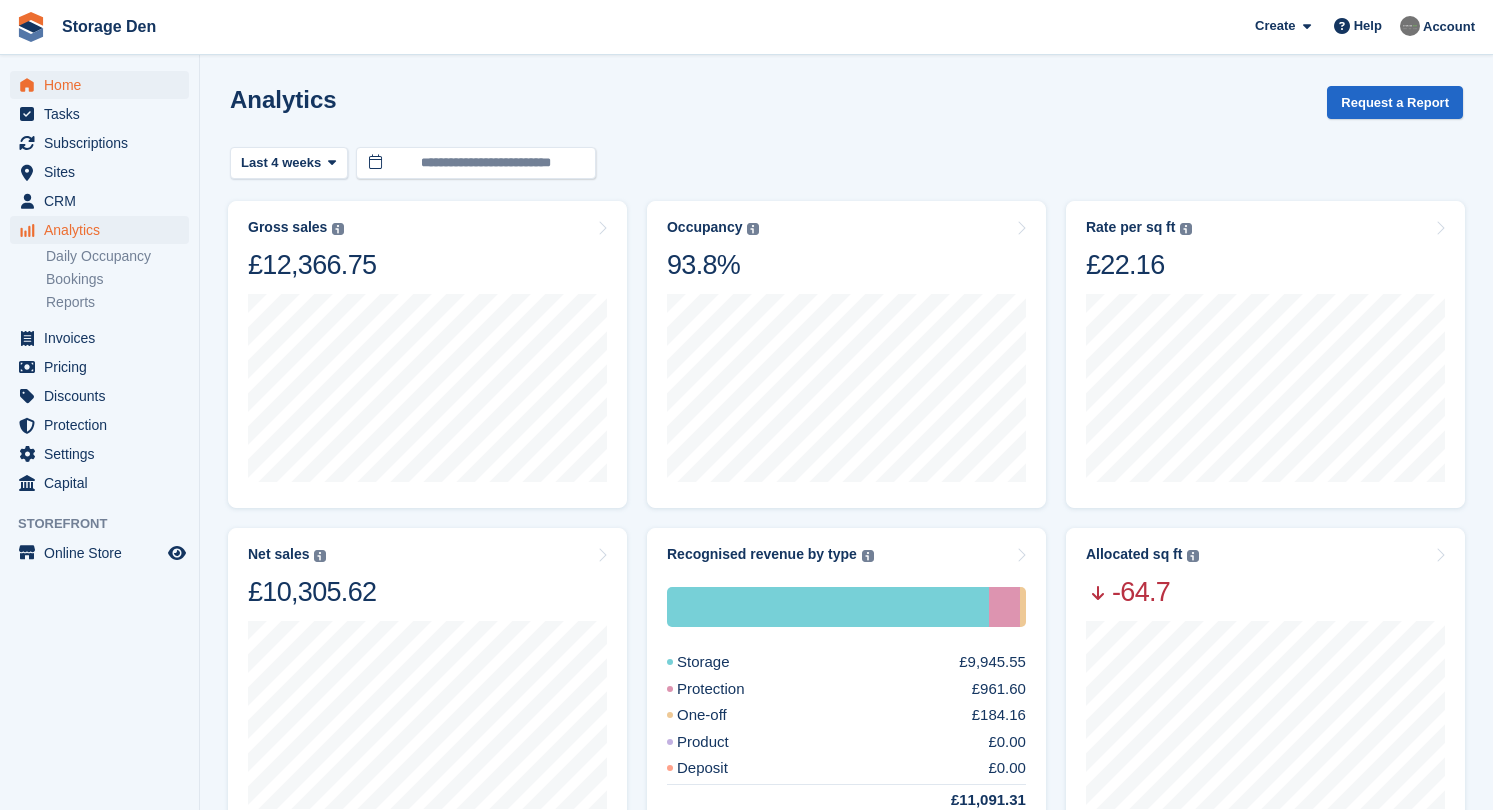 click on "Home" at bounding box center [104, 85] 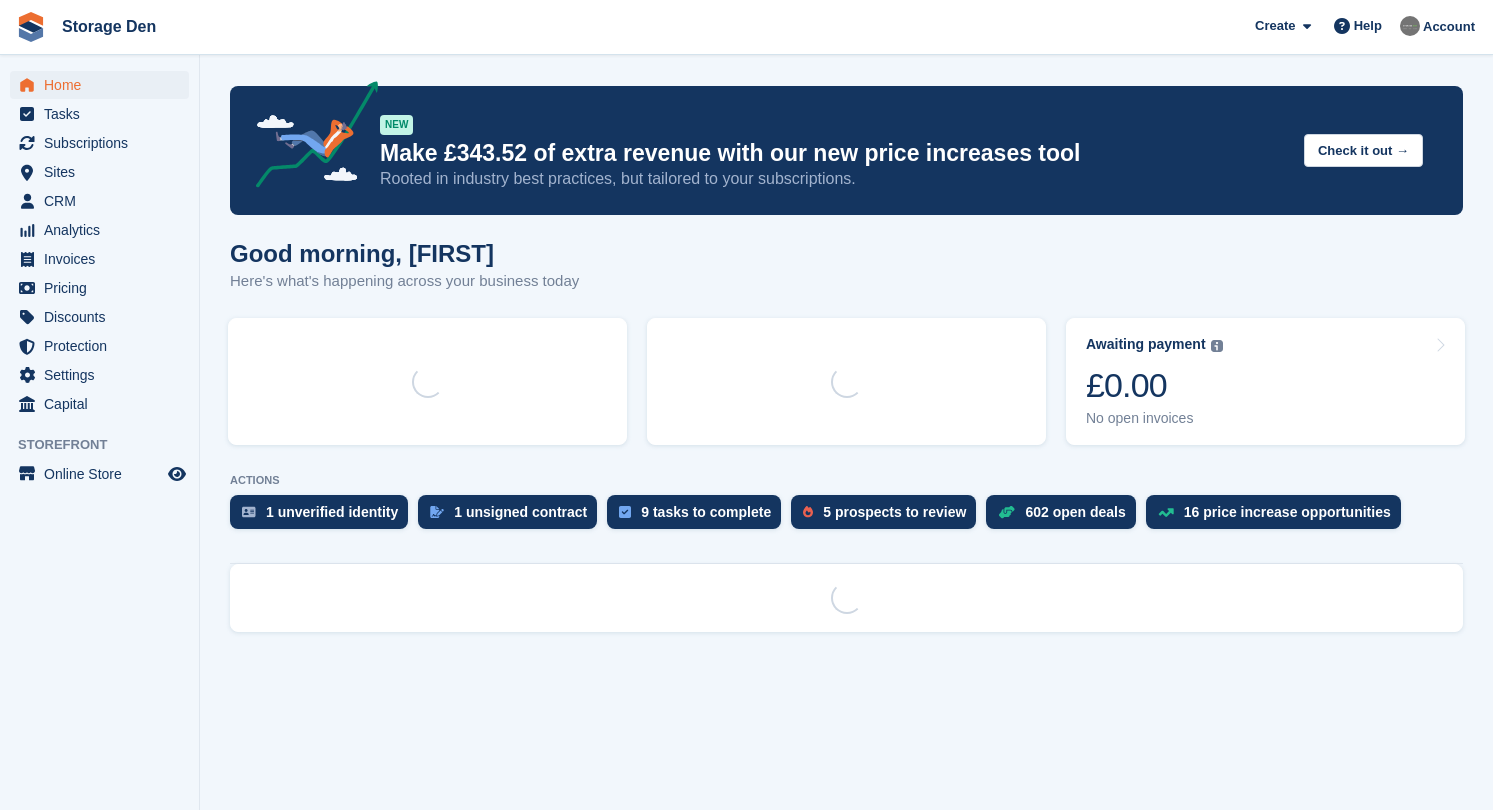 scroll, scrollTop: 0, scrollLeft: 0, axis: both 